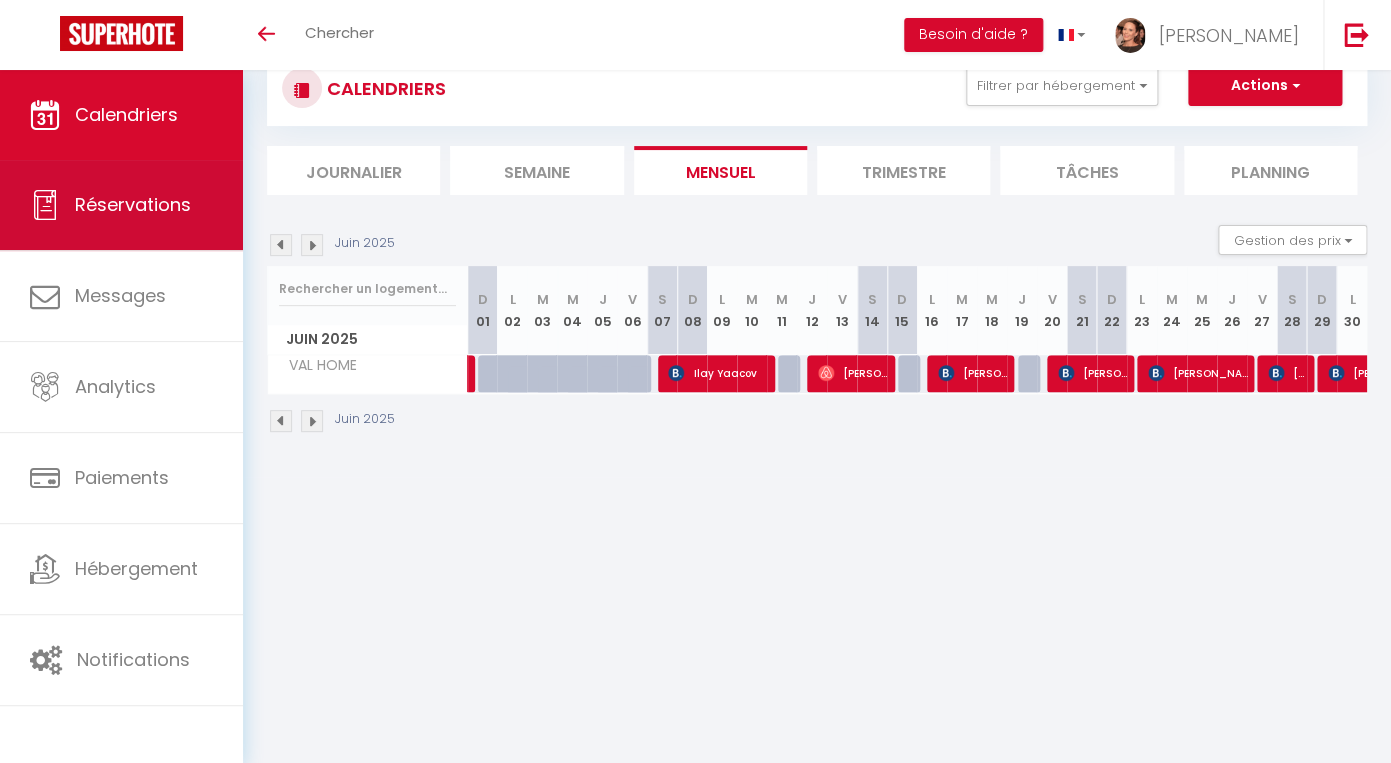 scroll, scrollTop: 62, scrollLeft: 0, axis: vertical 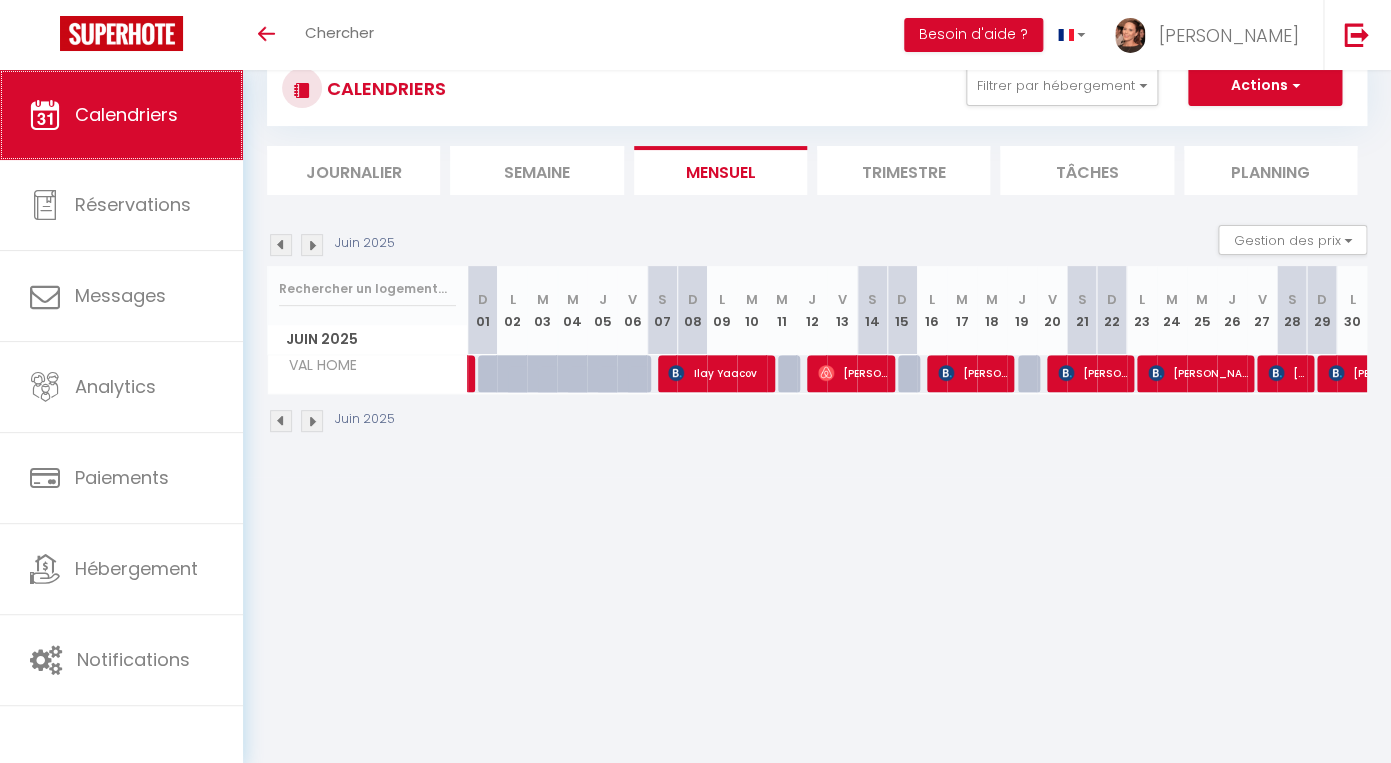 click on "Calendriers" at bounding box center (126, 114) 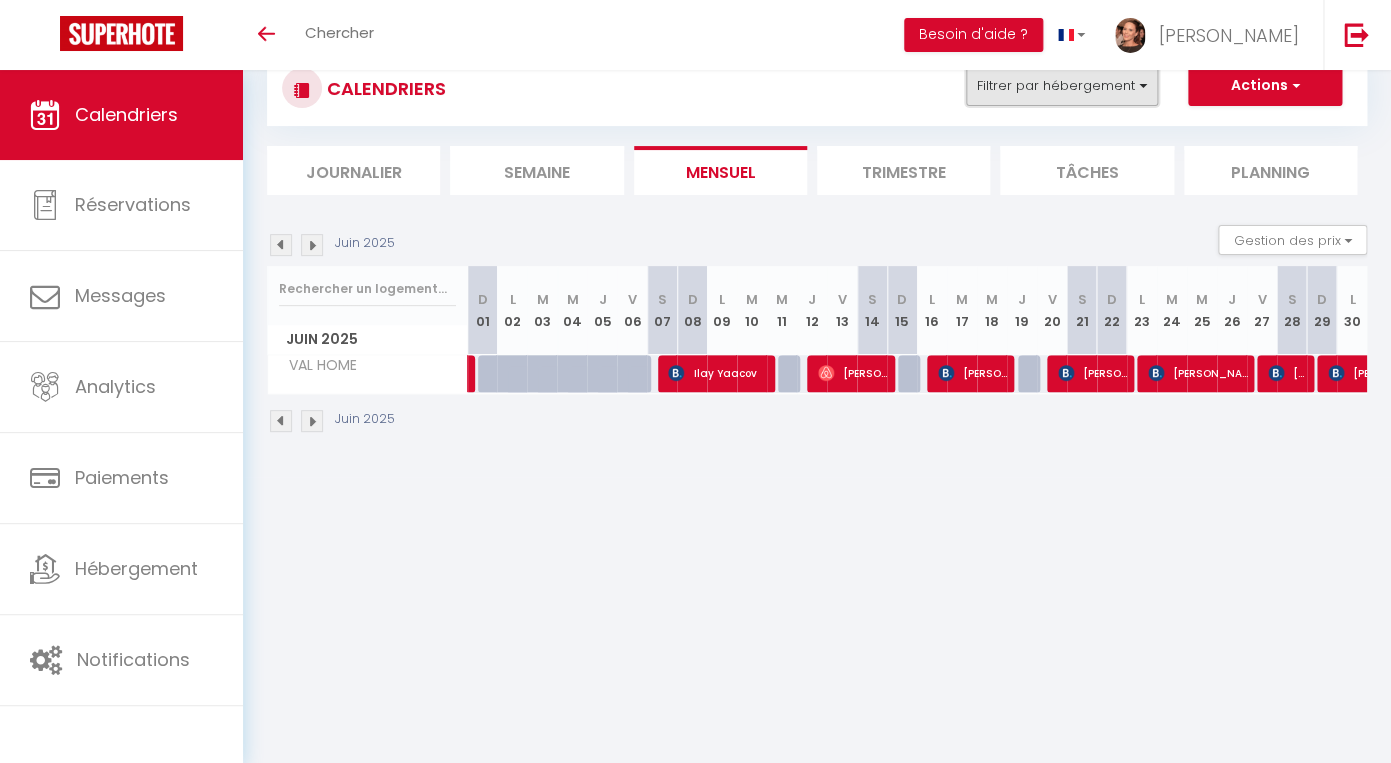 click on "Filtrer par hébergement" at bounding box center [1062, 86] 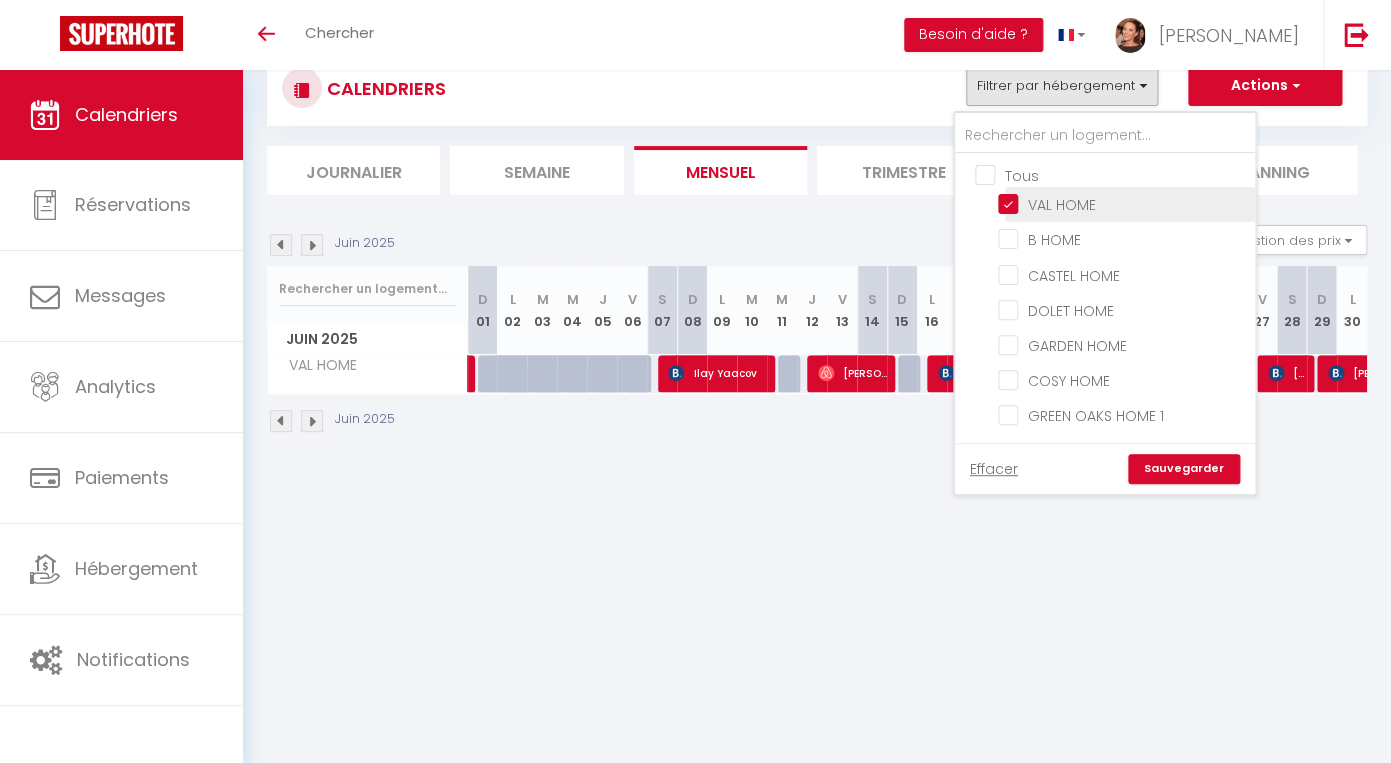 click on "VAL HOME" at bounding box center [1123, 203] 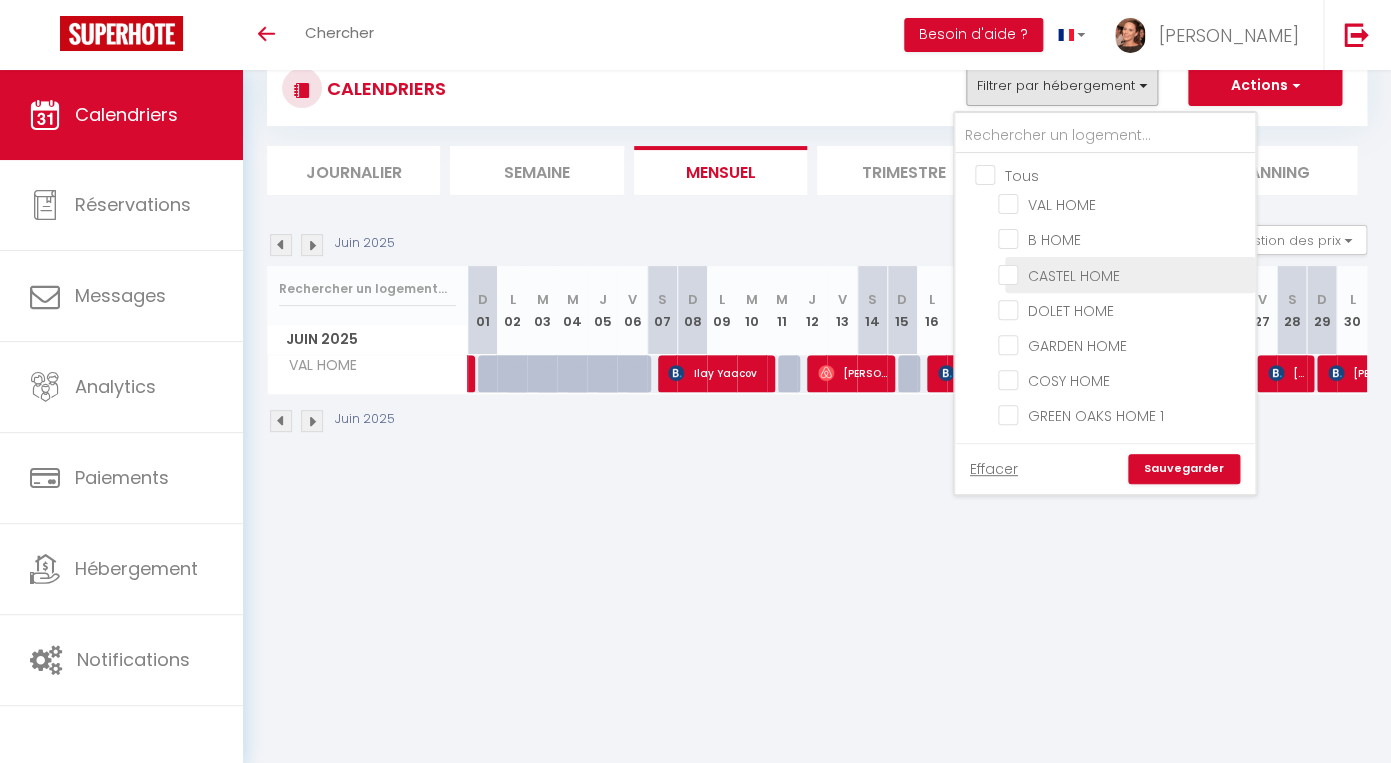 click on "CASTEL HOME" at bounding box center (1123, 273) 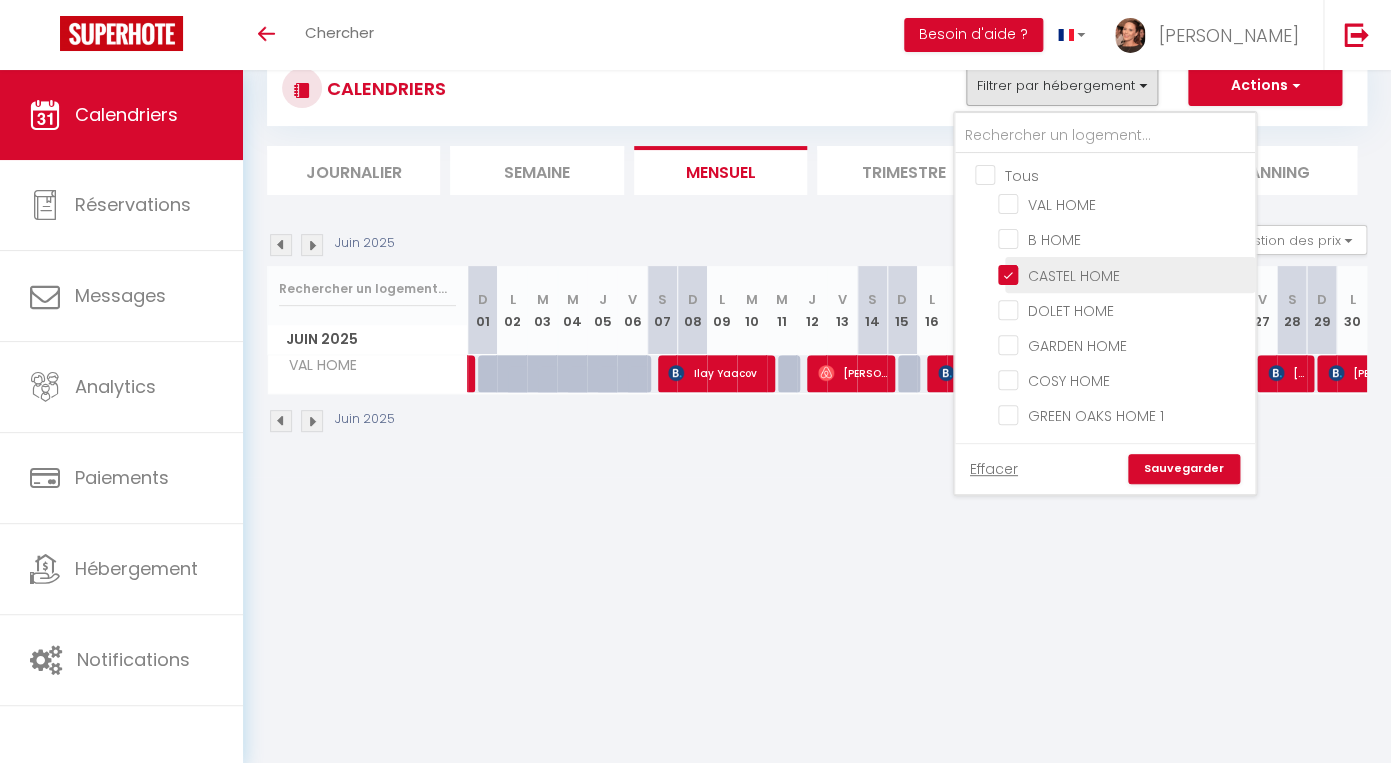 checkbox on "false" 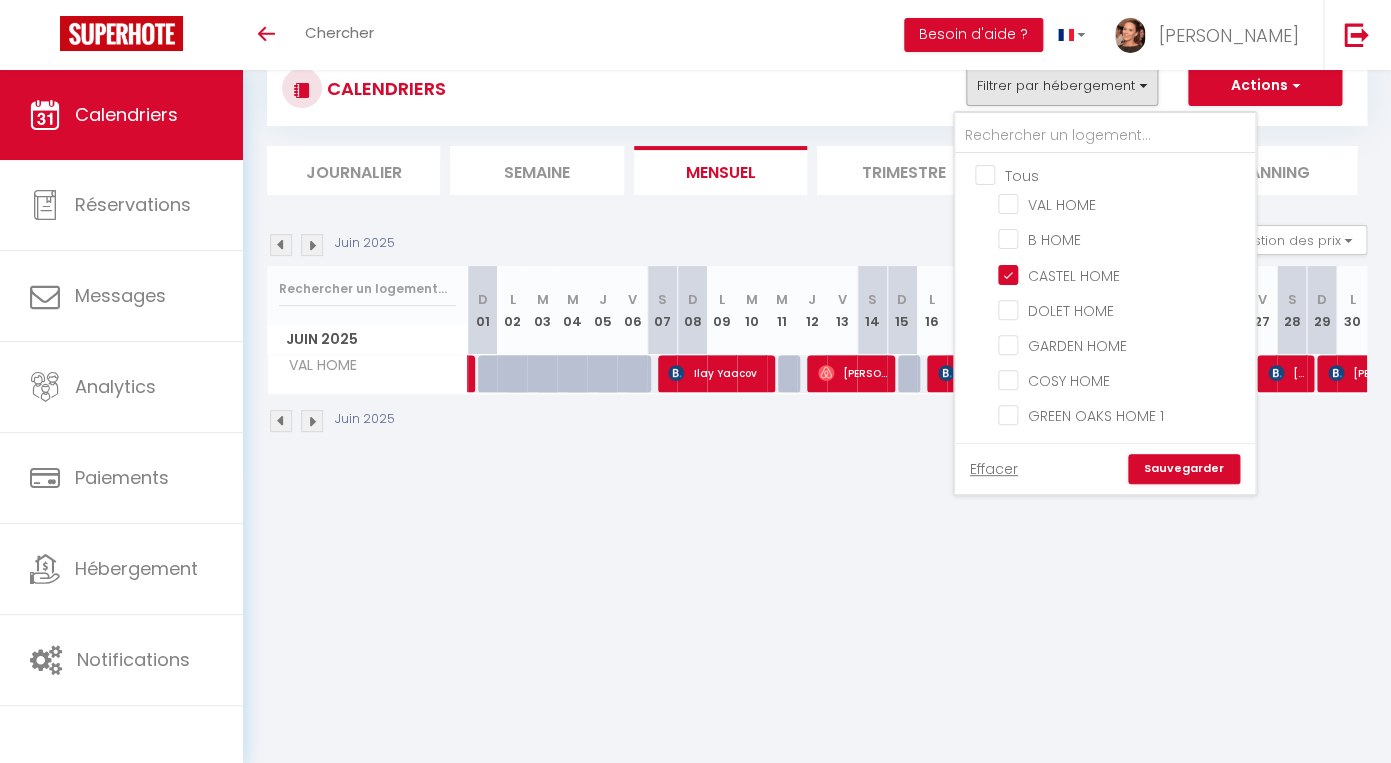 click on "Coaching SuperHote ce soir à 18h00, pour participer:  [URL][DOMAIN_NAME][SECURITY_DATA]   ×     Toggle navigation       Toggle Search     Toggle menubar     Chercher   BUTTON
Besoin d'aide ?
[PERSON_NAME]        Équipe     Résultat de la recherche   Aucun résultat     Calendriers     Réservations     Messages     Analytics      Paiements     Hébergement     Notifications                 Résultat de la recherche   Id   Appart   Voyageur    Checkin   Checkout   Nuits   Pers.   Plateforme   Statut     Résultat de la recherche   Aucun résultat           CALENDRIERS
Filtrer par hébergement
Tous       VAL HOME     B HOME     CASTEL HOME     [GEOGRAPHIC_DATA] HOME     COSY HOME     [GEOGRAPHIC_DATA] HOME 1    Effacer   Sauvegarder
Actions
Nouvelle réservation   Exporter les réservations" at bounding box center [695, 389] 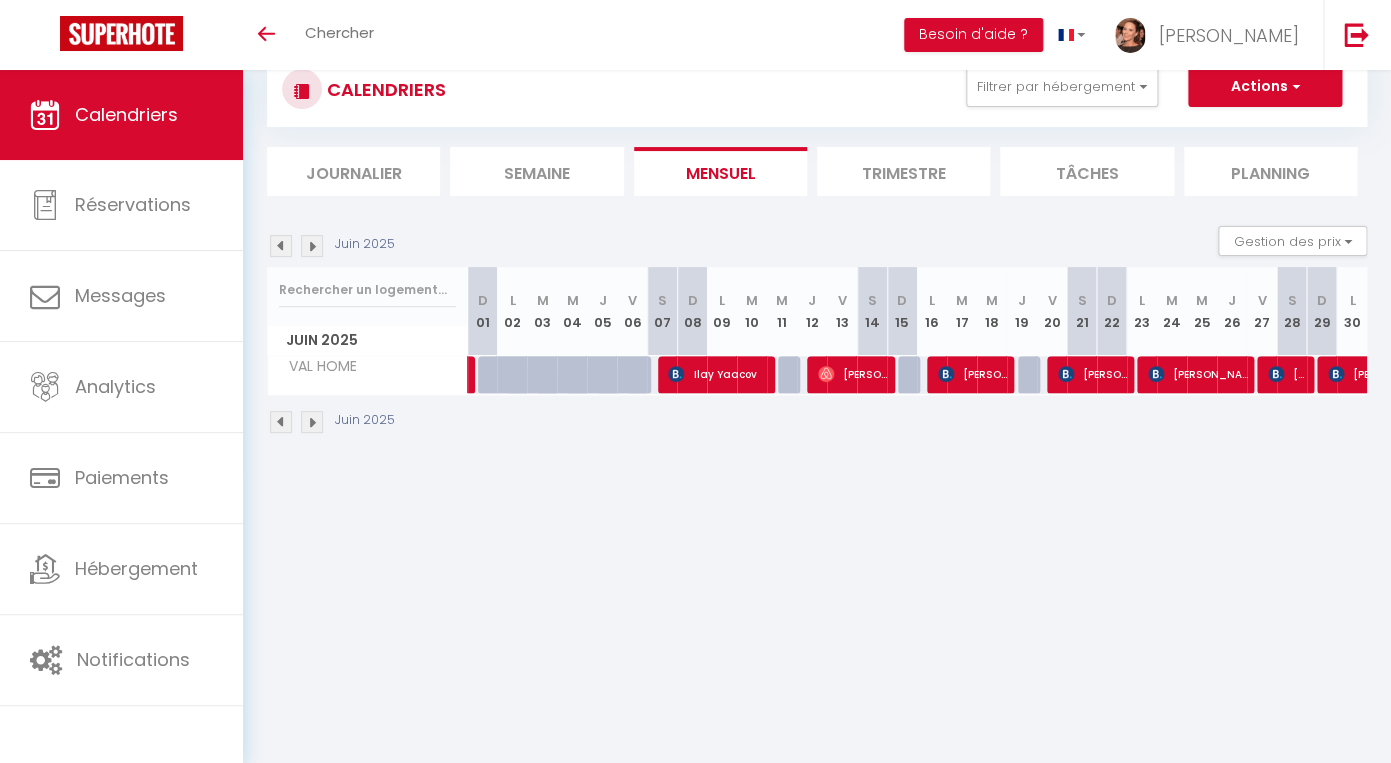 scroll, scrollTop: 0, scrollLeft: 0, axis: both 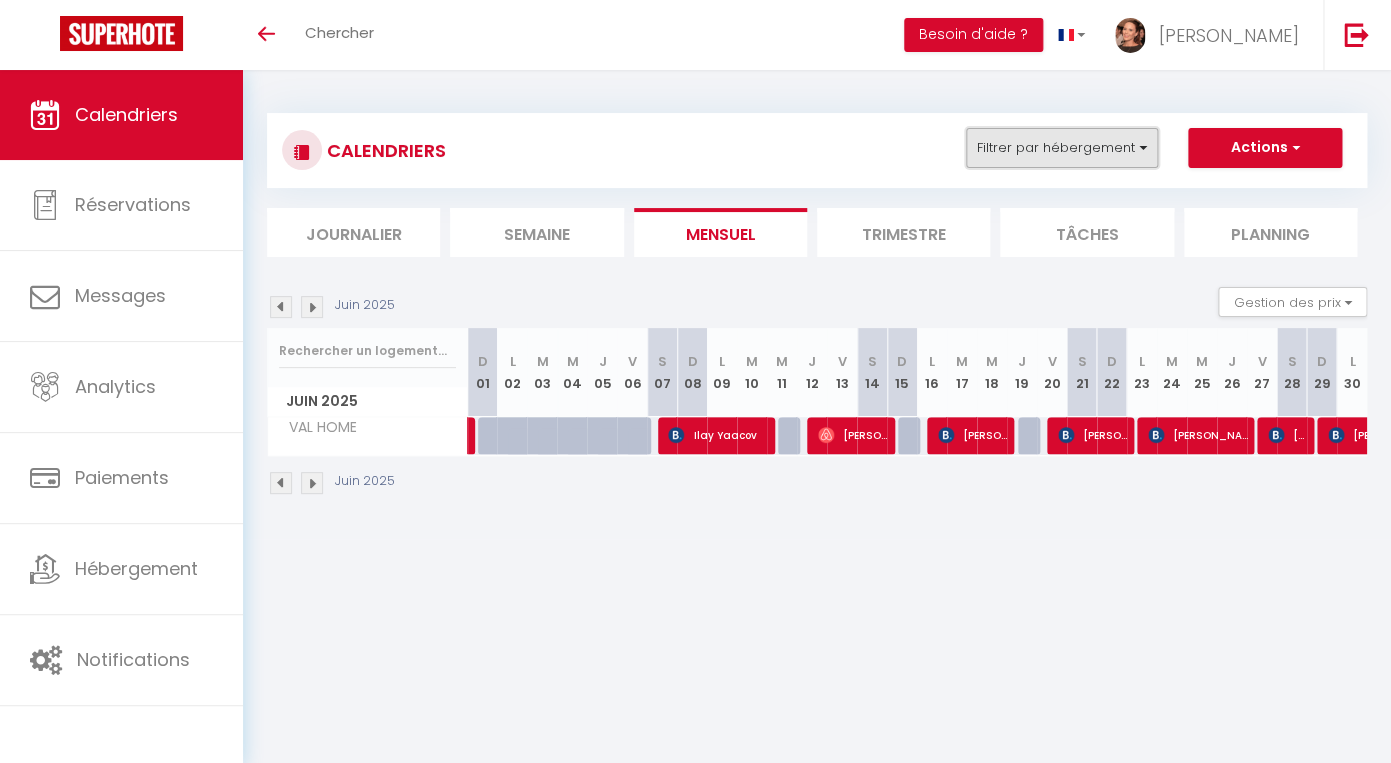 click on "Filtrer par hébergement" at bounding box center [1062, 148] 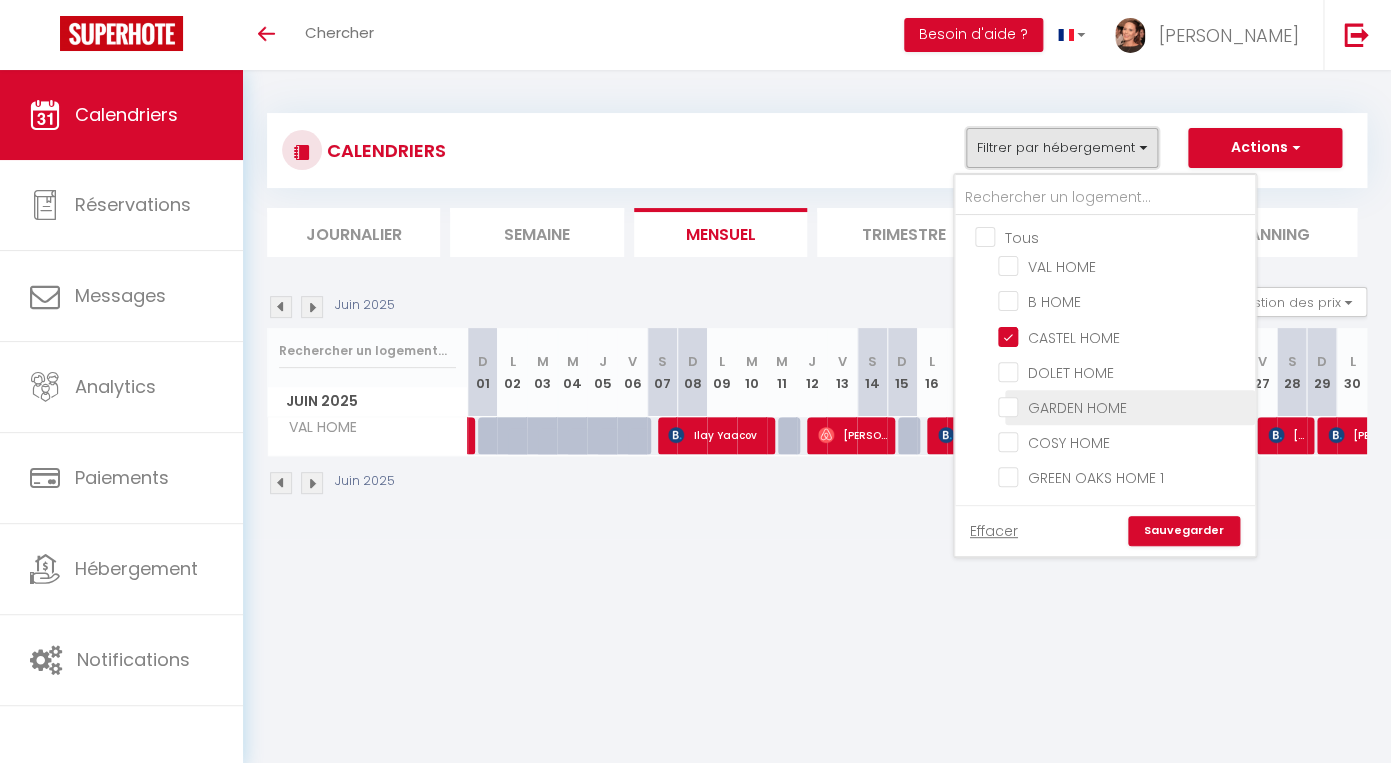 scroll, scrollTop: 70, scrollLeft: 0, axis: vertical 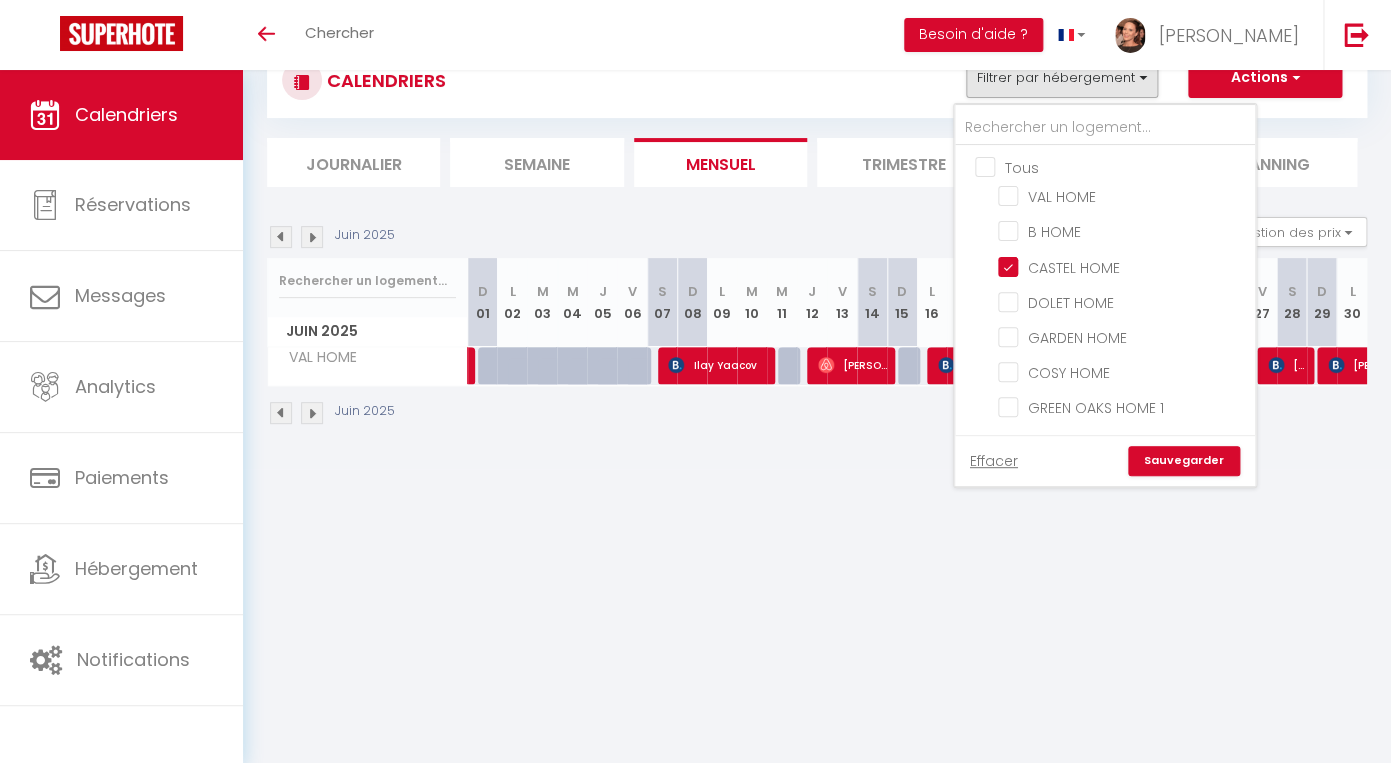click on "Sauvegarder" at bounding box center [1184, 461] 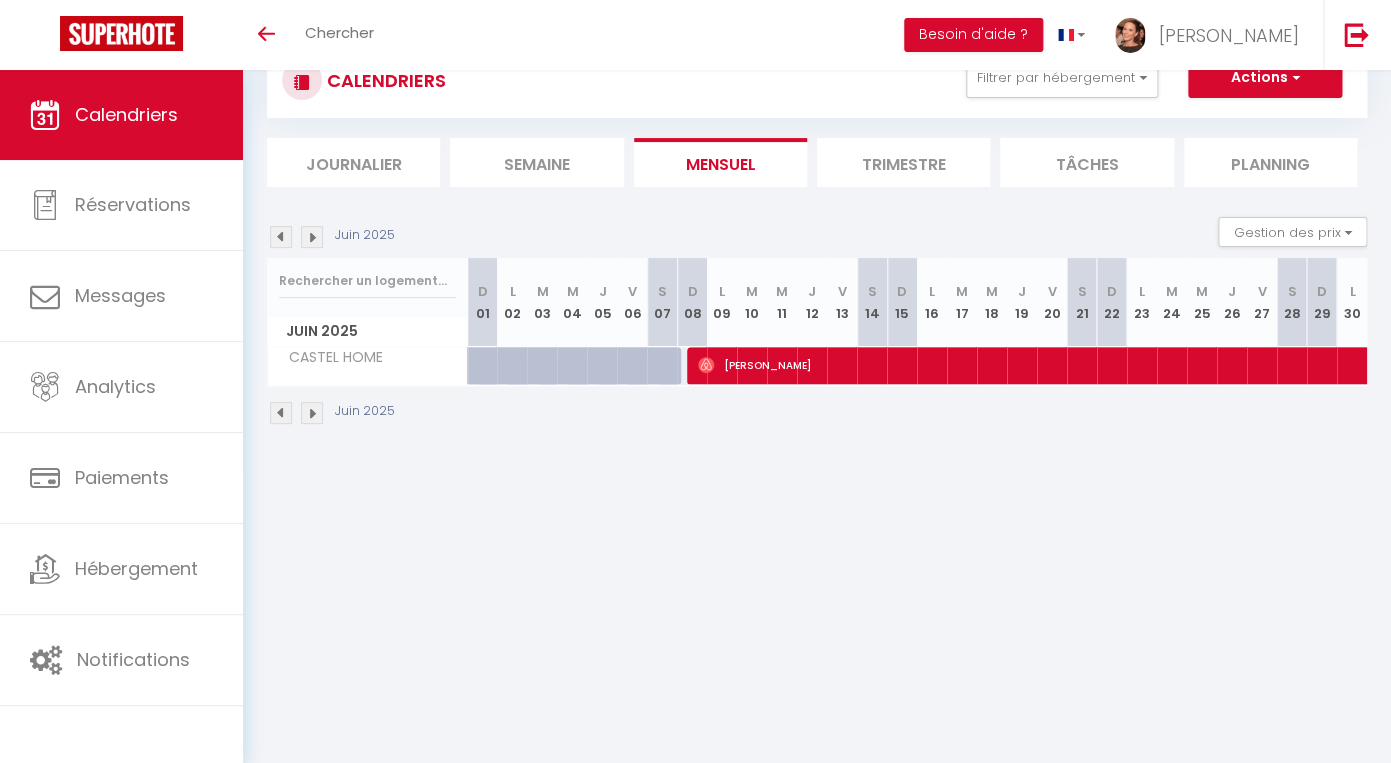 click at bounding box center (281, 237) 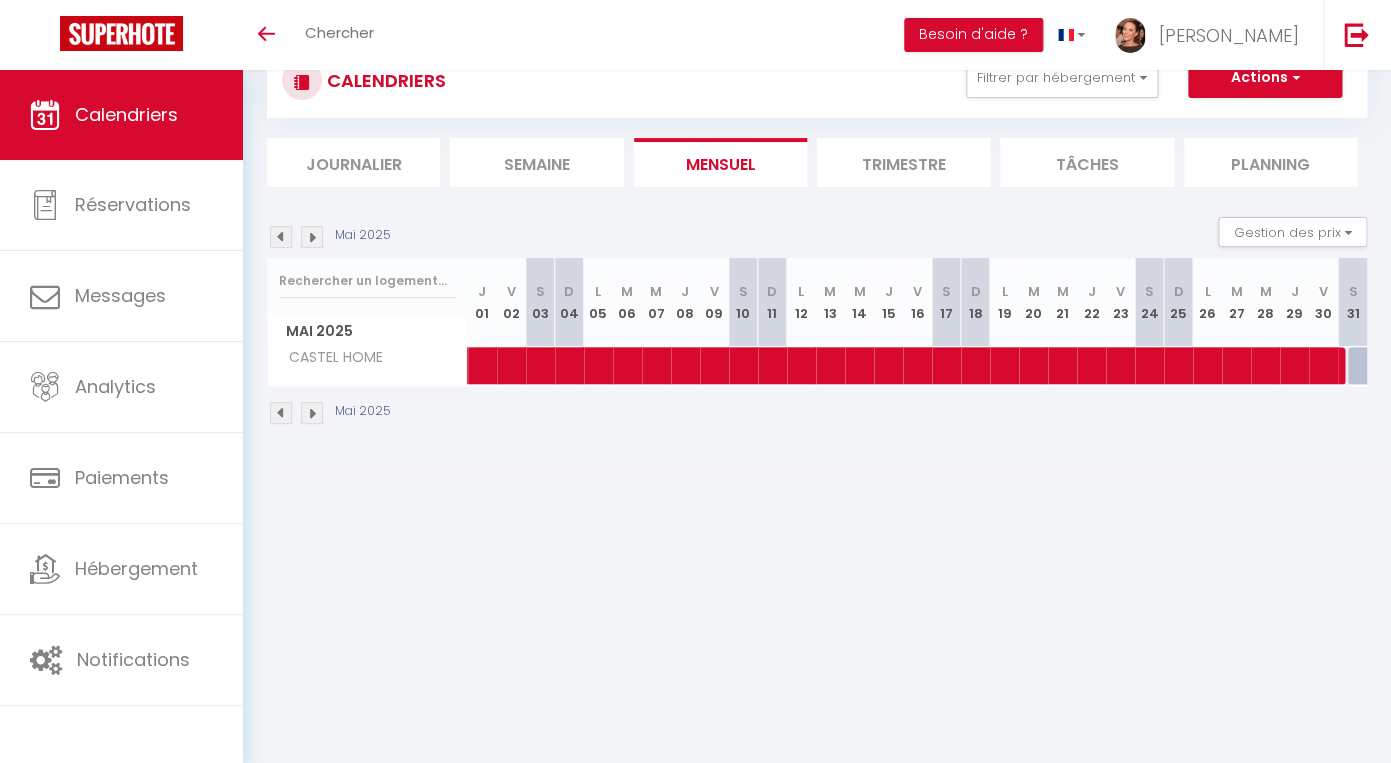 click at bounding box center [281, 237] 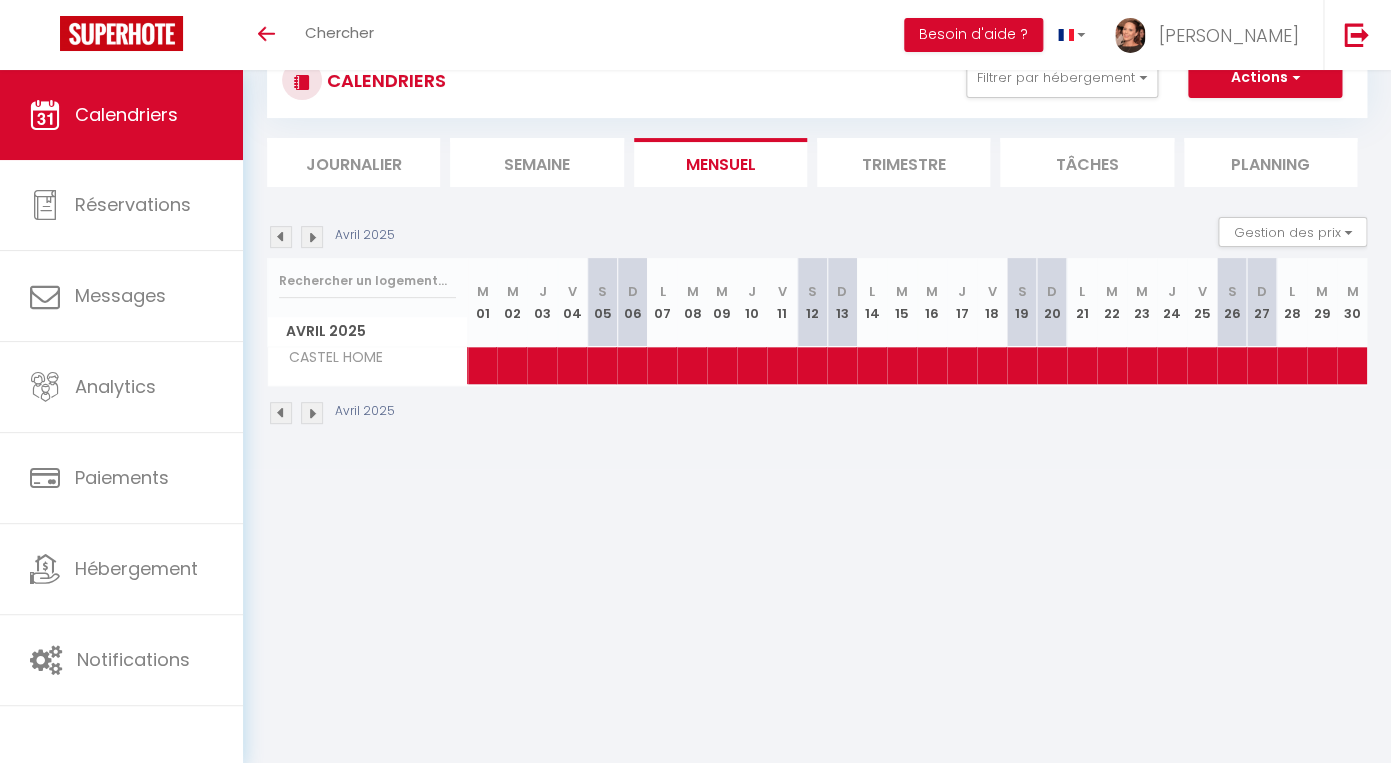 click at bounding box center [281, 237] 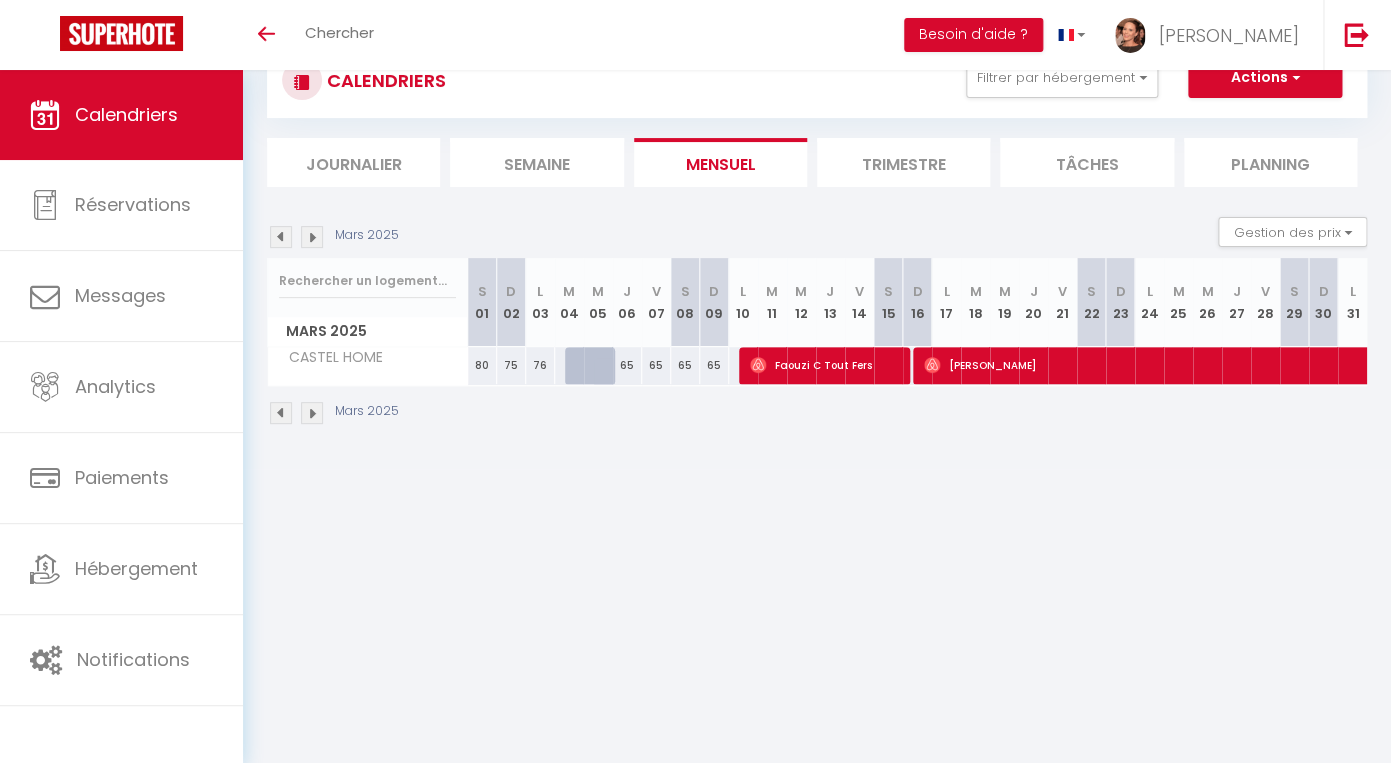 click at bounding box center (312, 237) 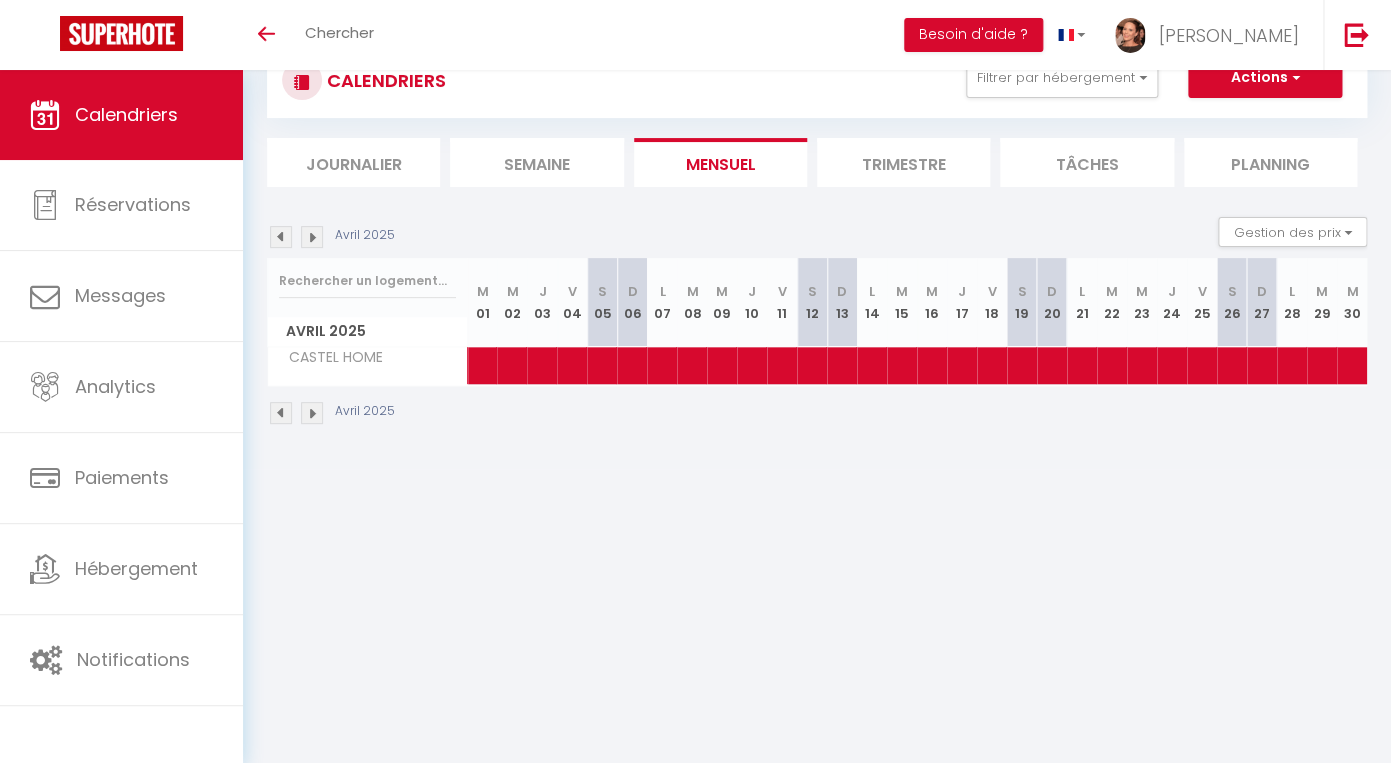 click at bounding box center (312, 237) 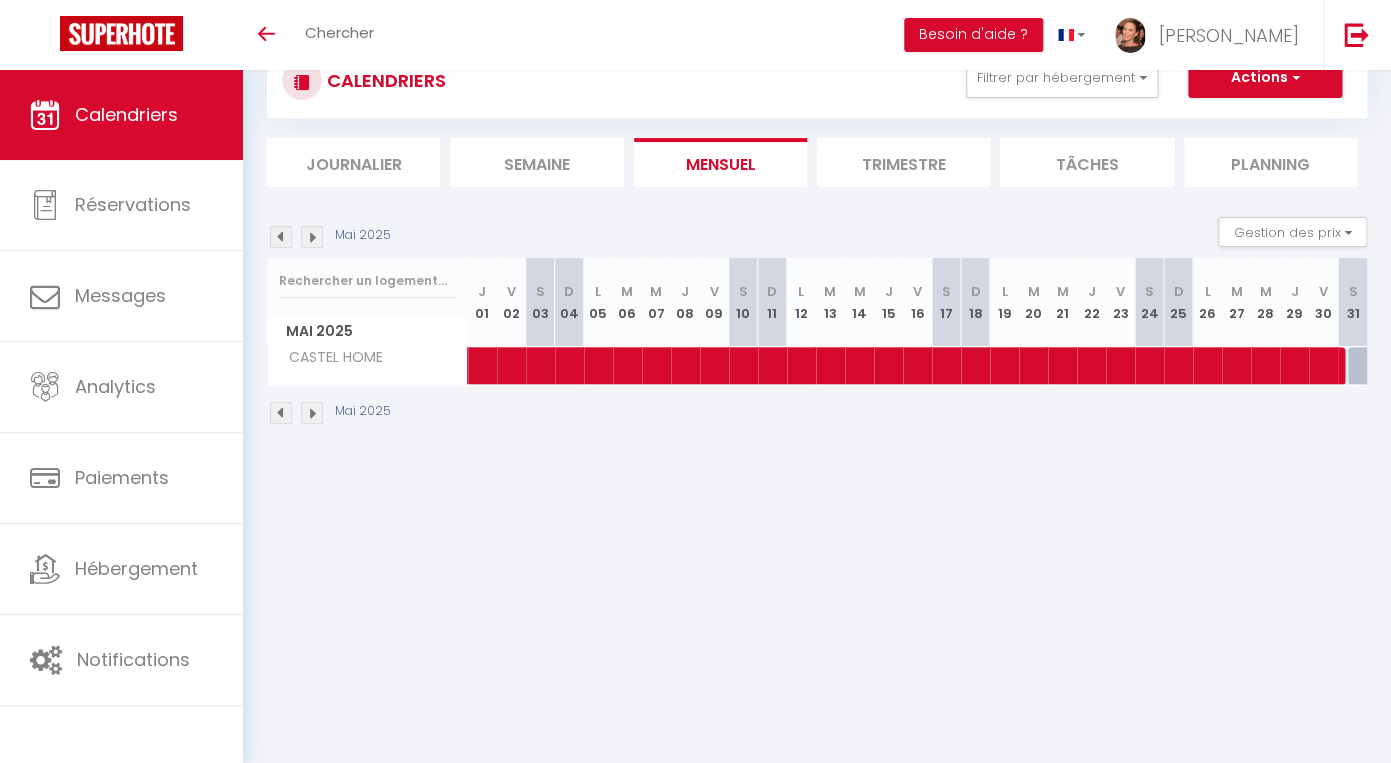 click at bounding box center [312, 237] 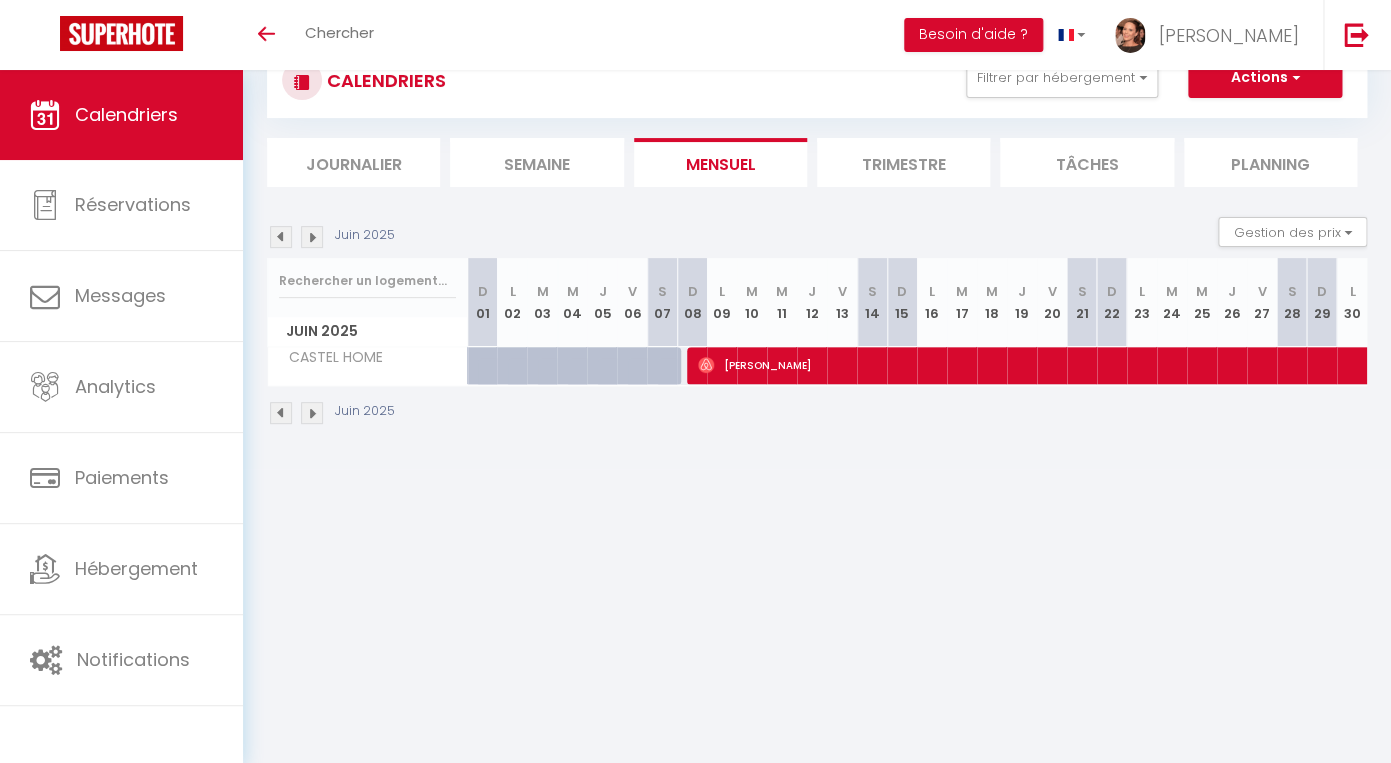 click at bounding box center [281, 237] 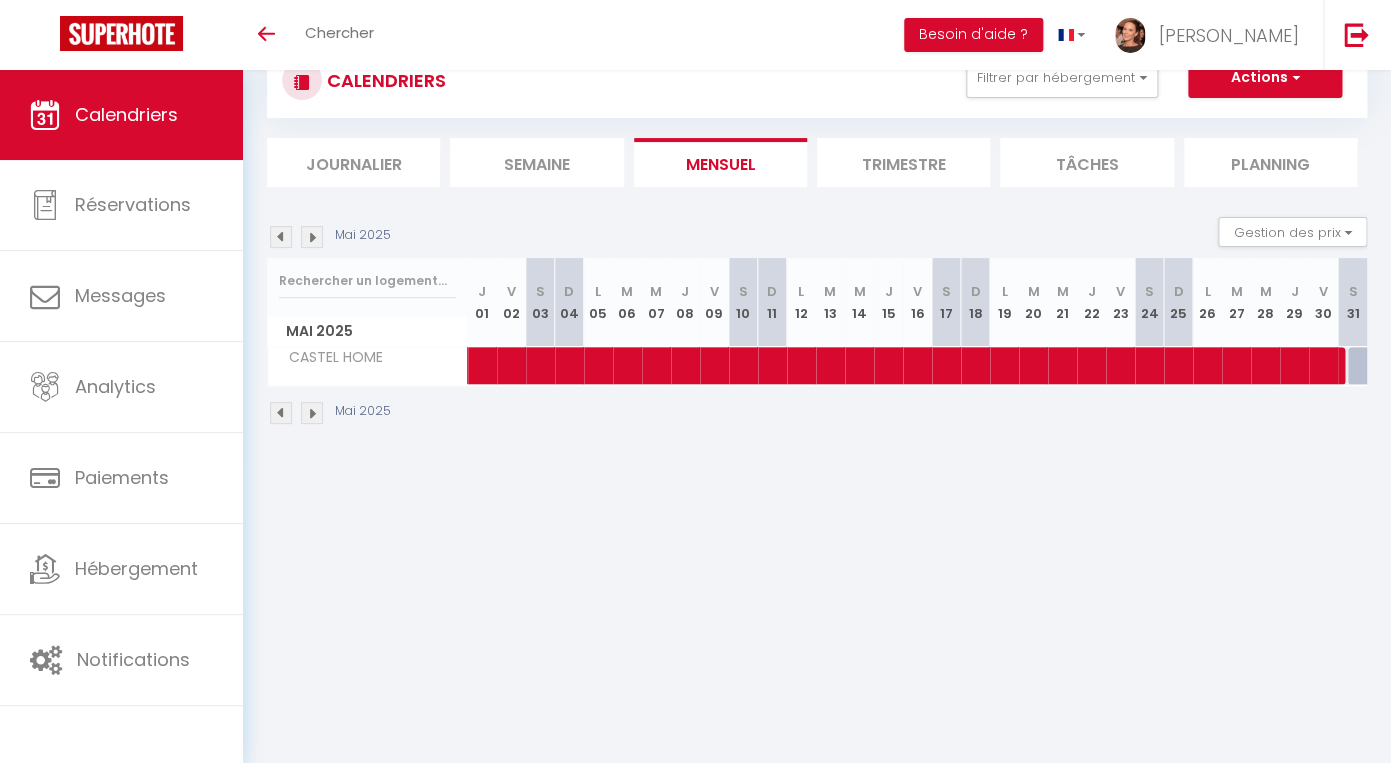 click at bounding box center (312, 237) 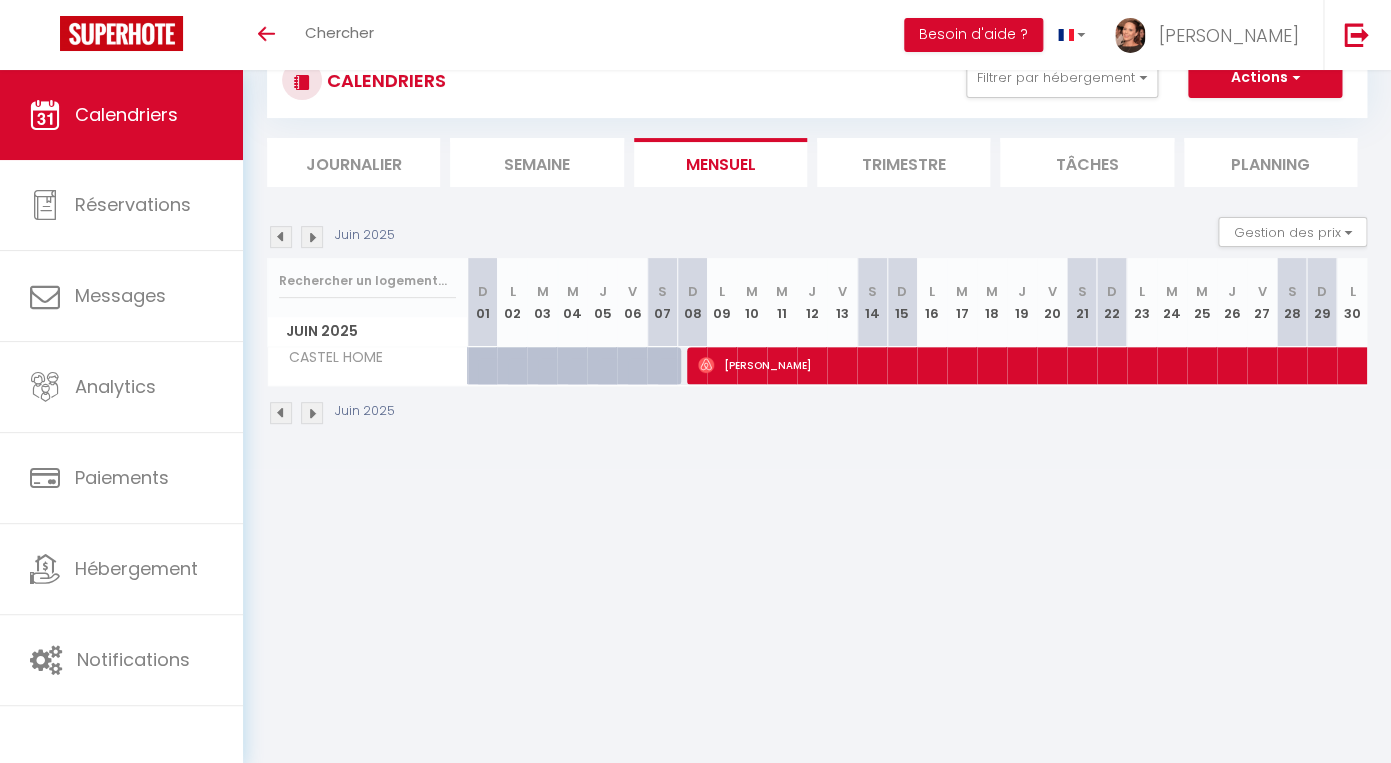 click at bounding box center (312, 237) 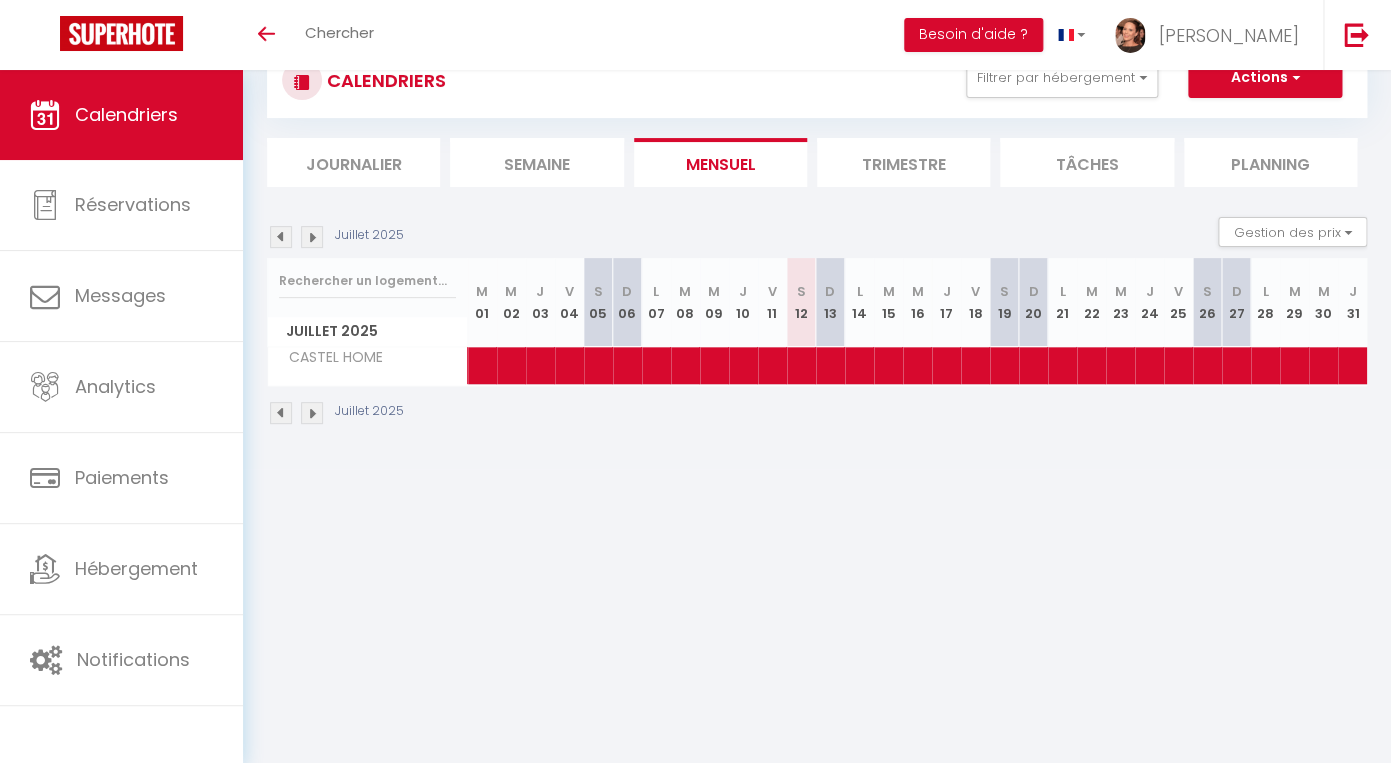 click at bounding box center [281, 237] 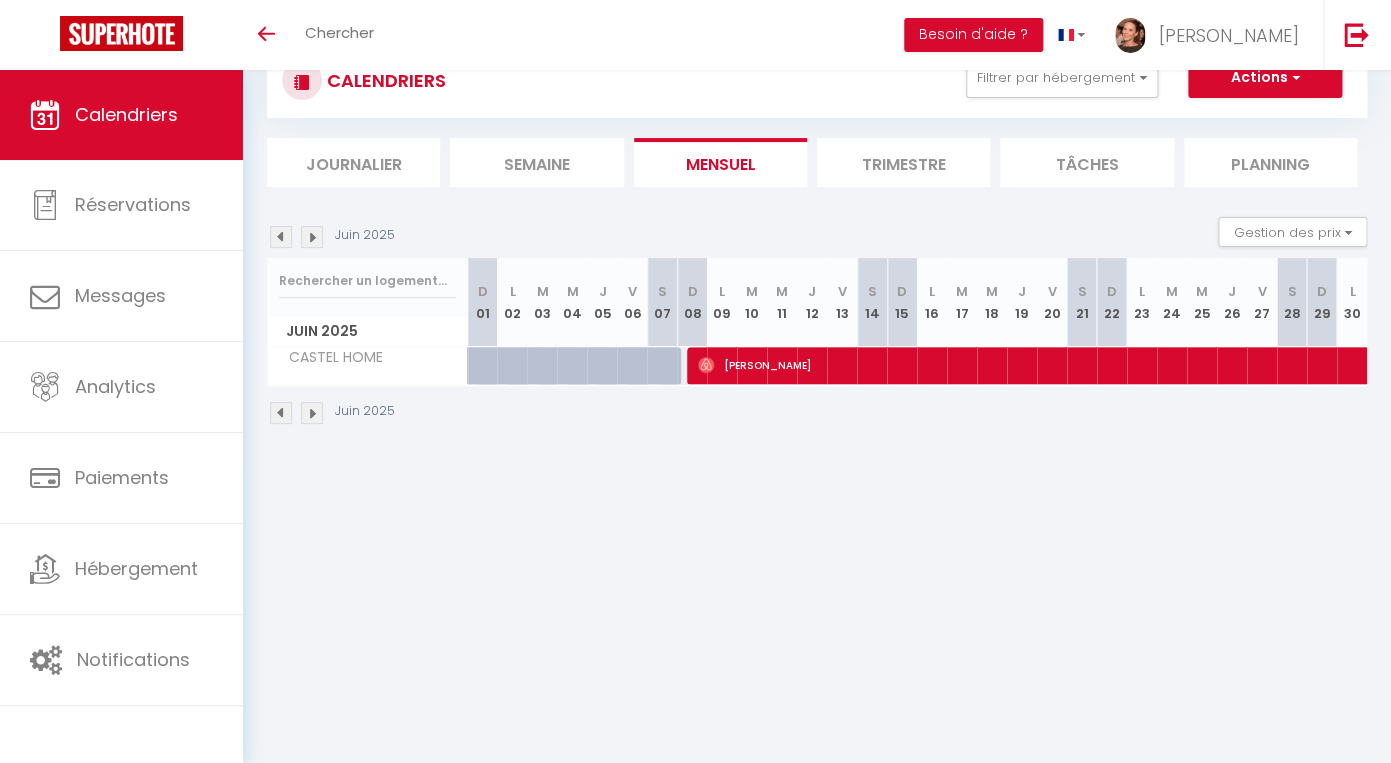 click on "[PERSON_NAME]" at bounding box center [2078, 365] 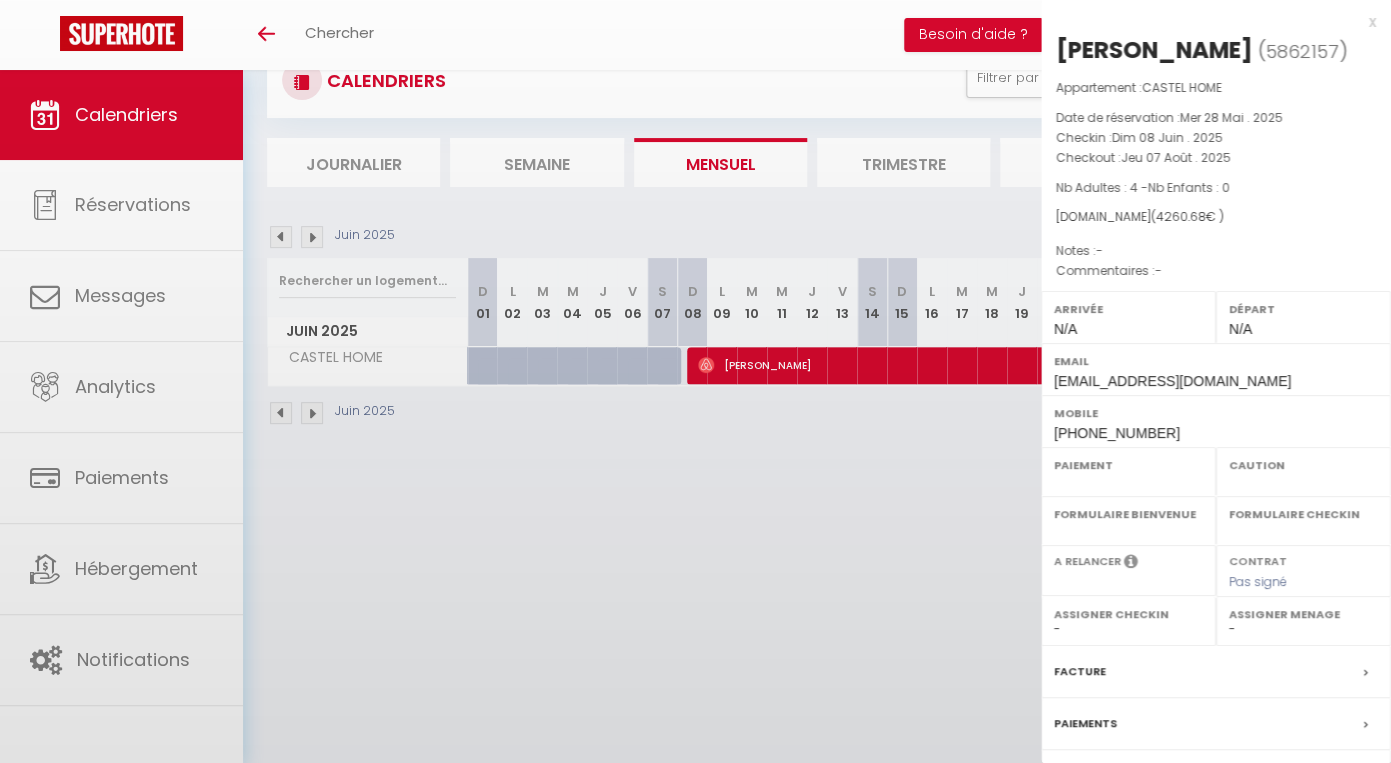 select on "OK" 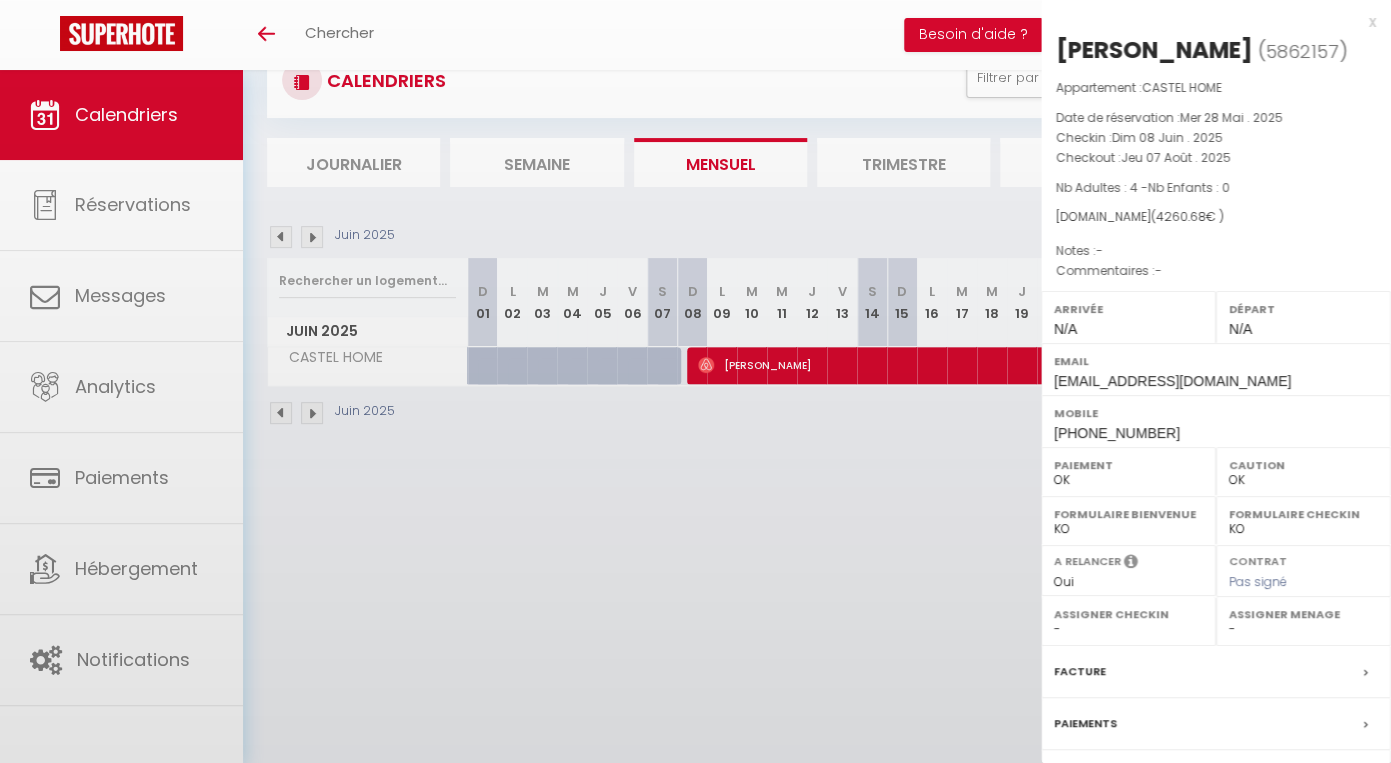 scroll, scrollTop: 169, scrollLeft: 0, axis: vertical 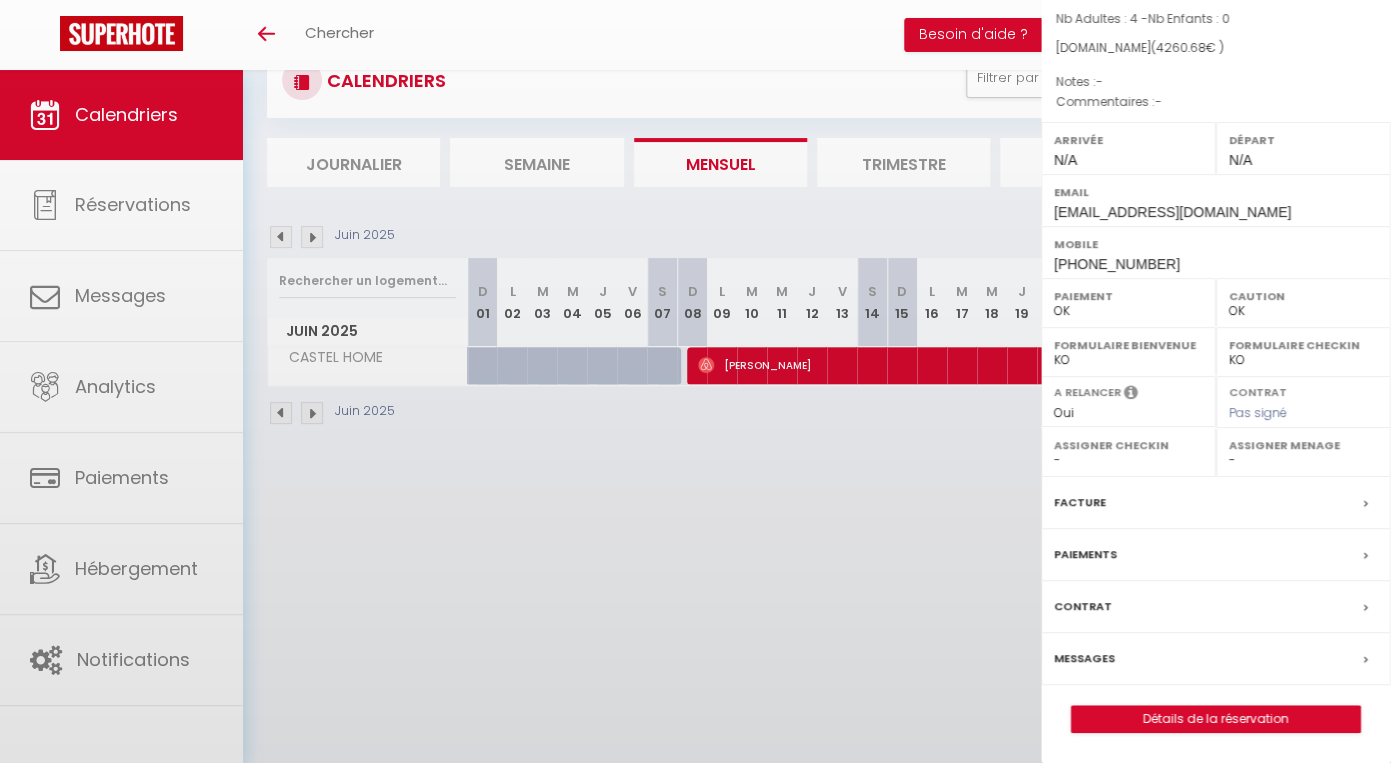 select on "23464" 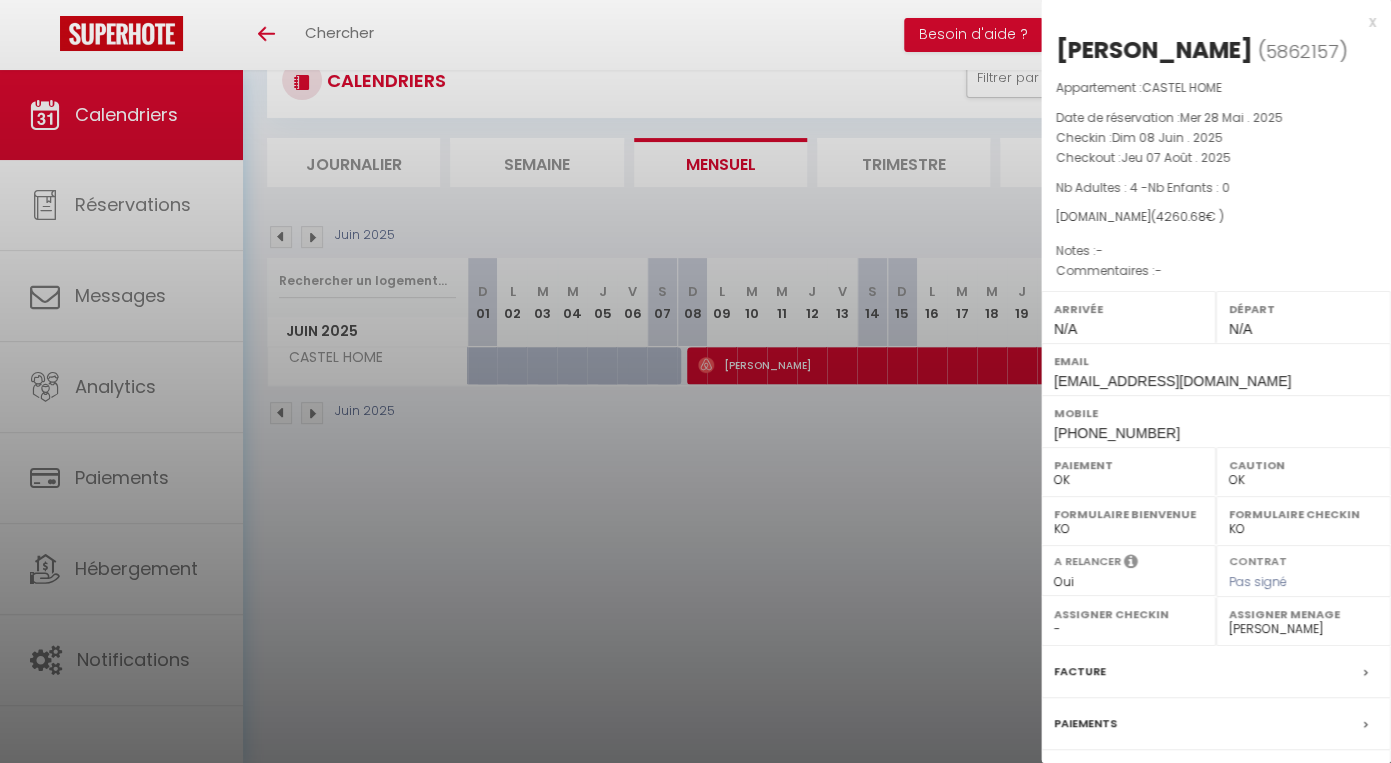 scroll, scrollTop: 169, scrollLeft: 0, axis: vertical 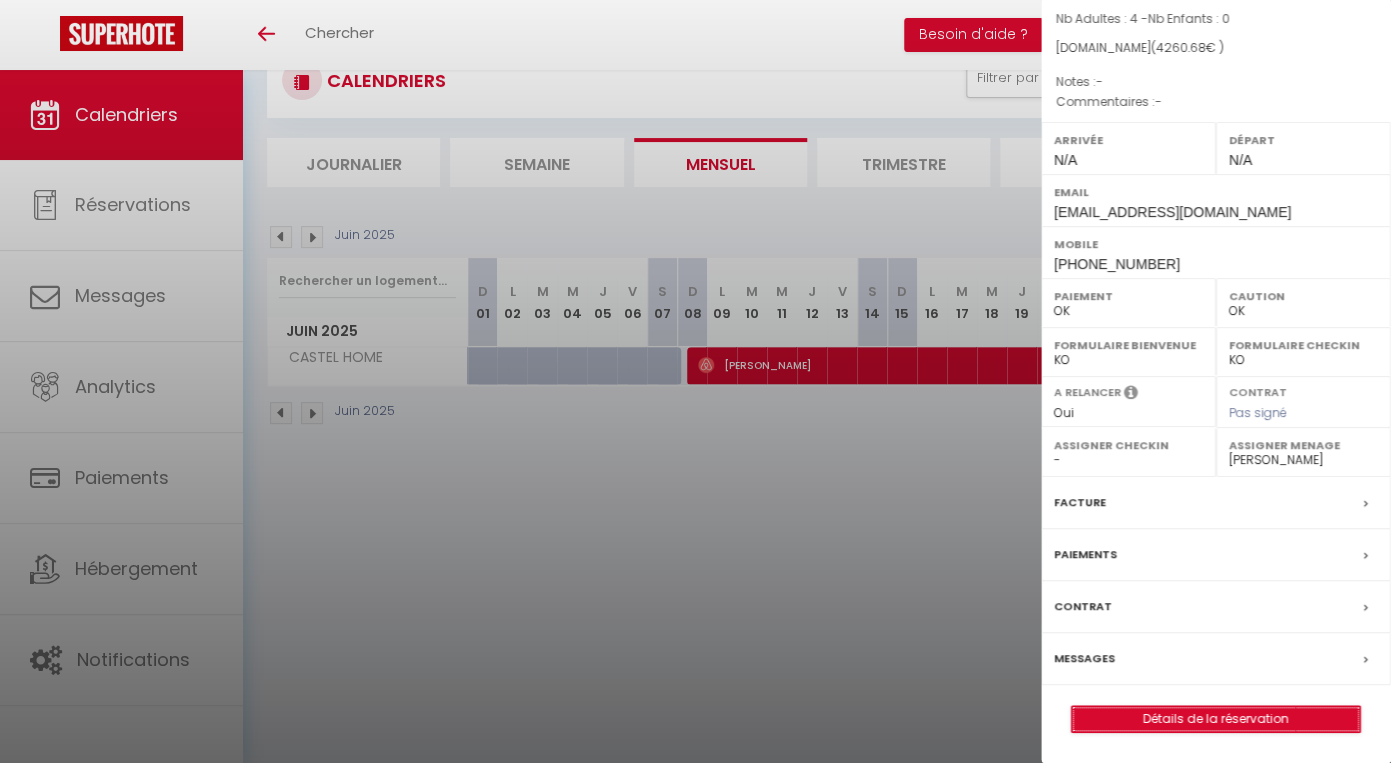 click on "Détails de la réservation" at bounding box center (1216, 719) 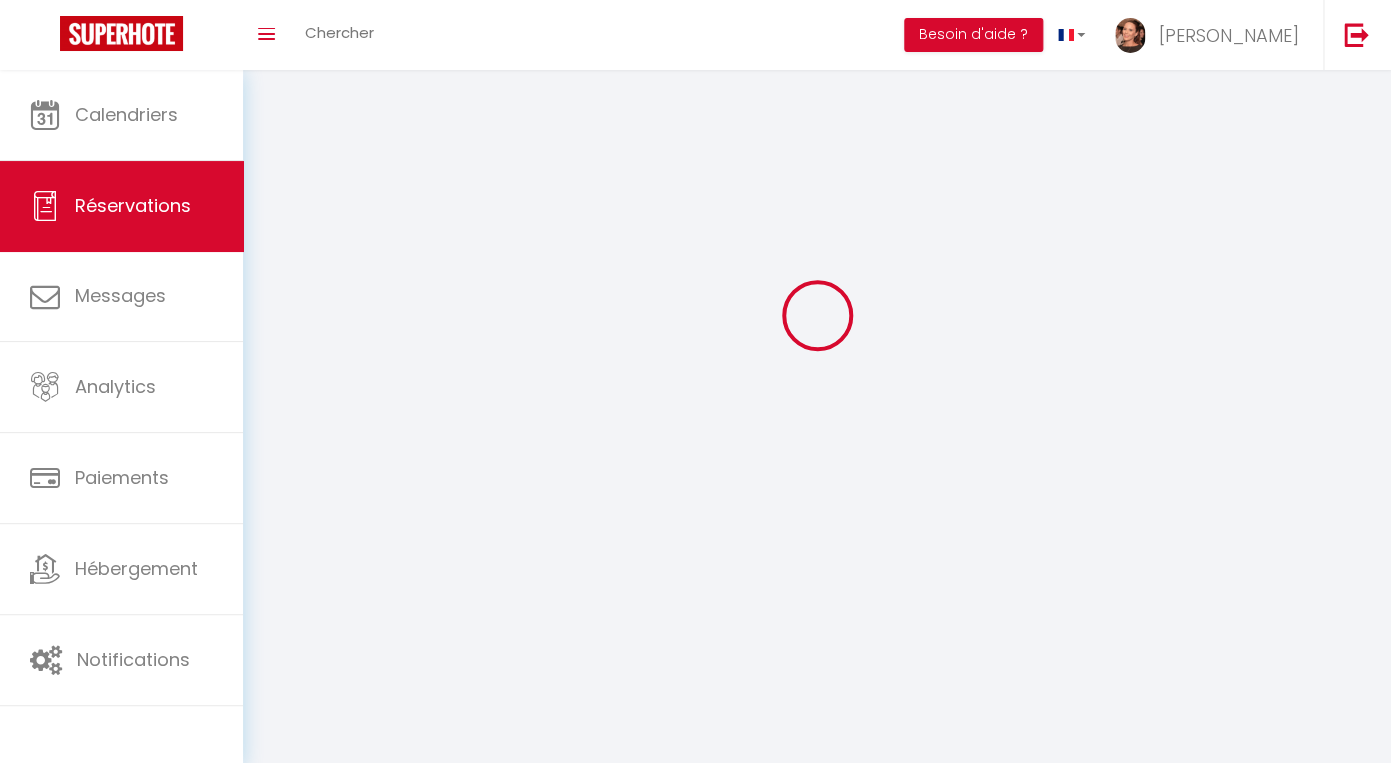 scroll, scrollTop: 0, scrollLeft: 0, axis: both 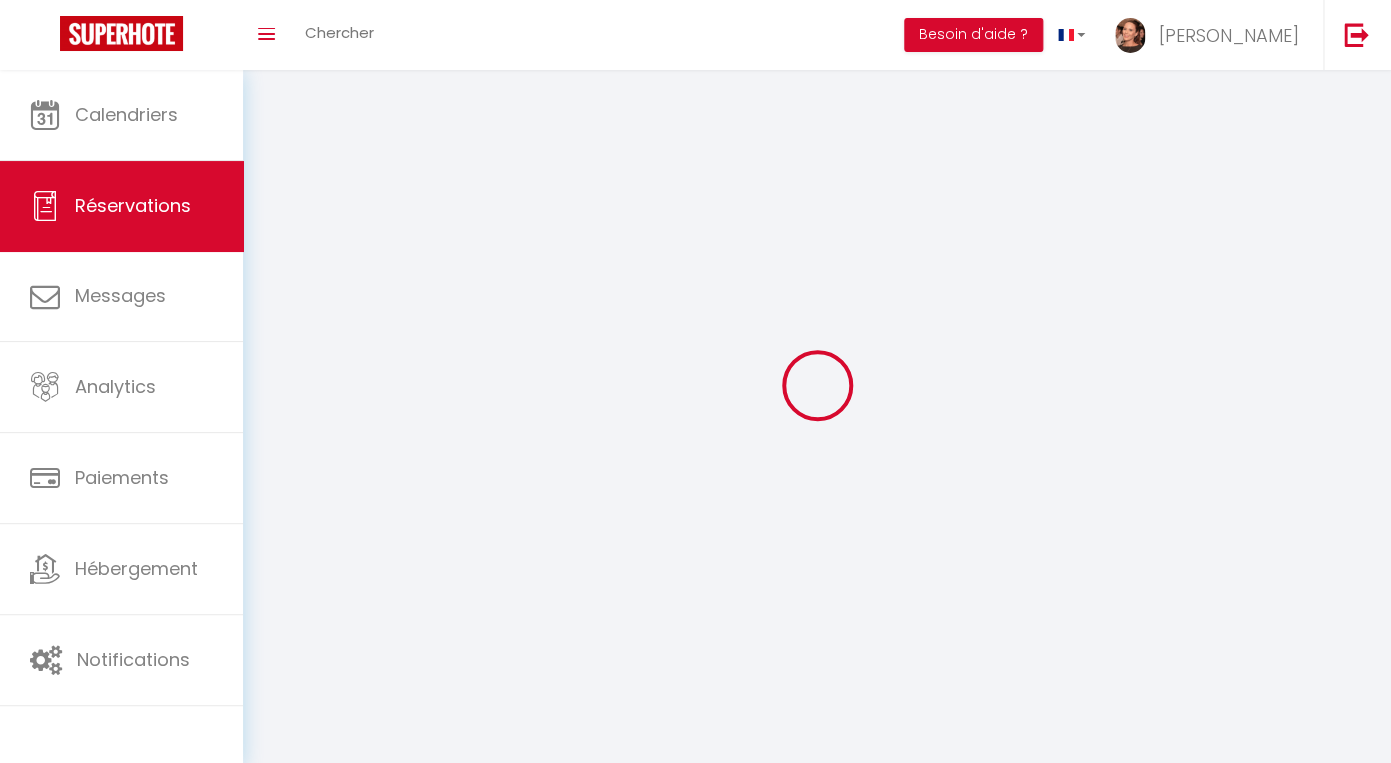 type on "[PERSON_NAME]" 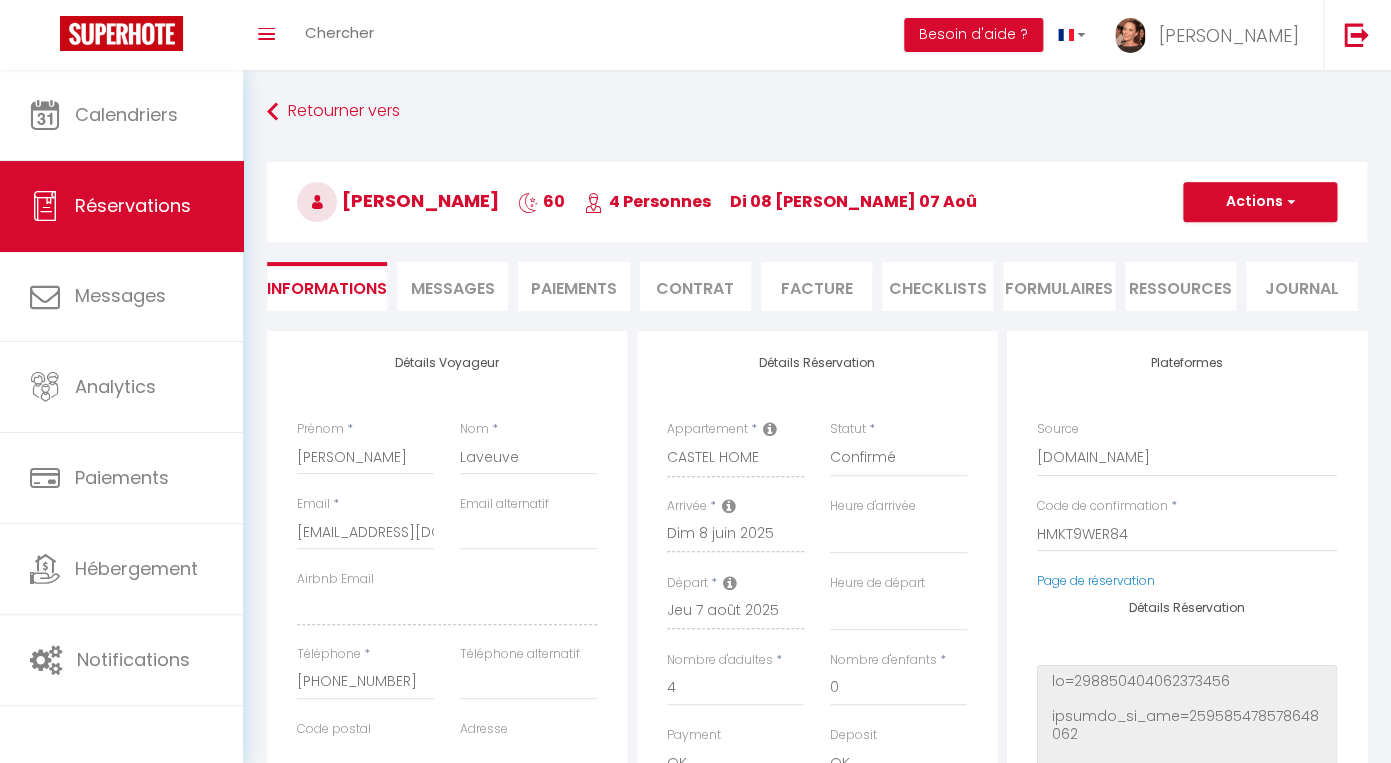 select 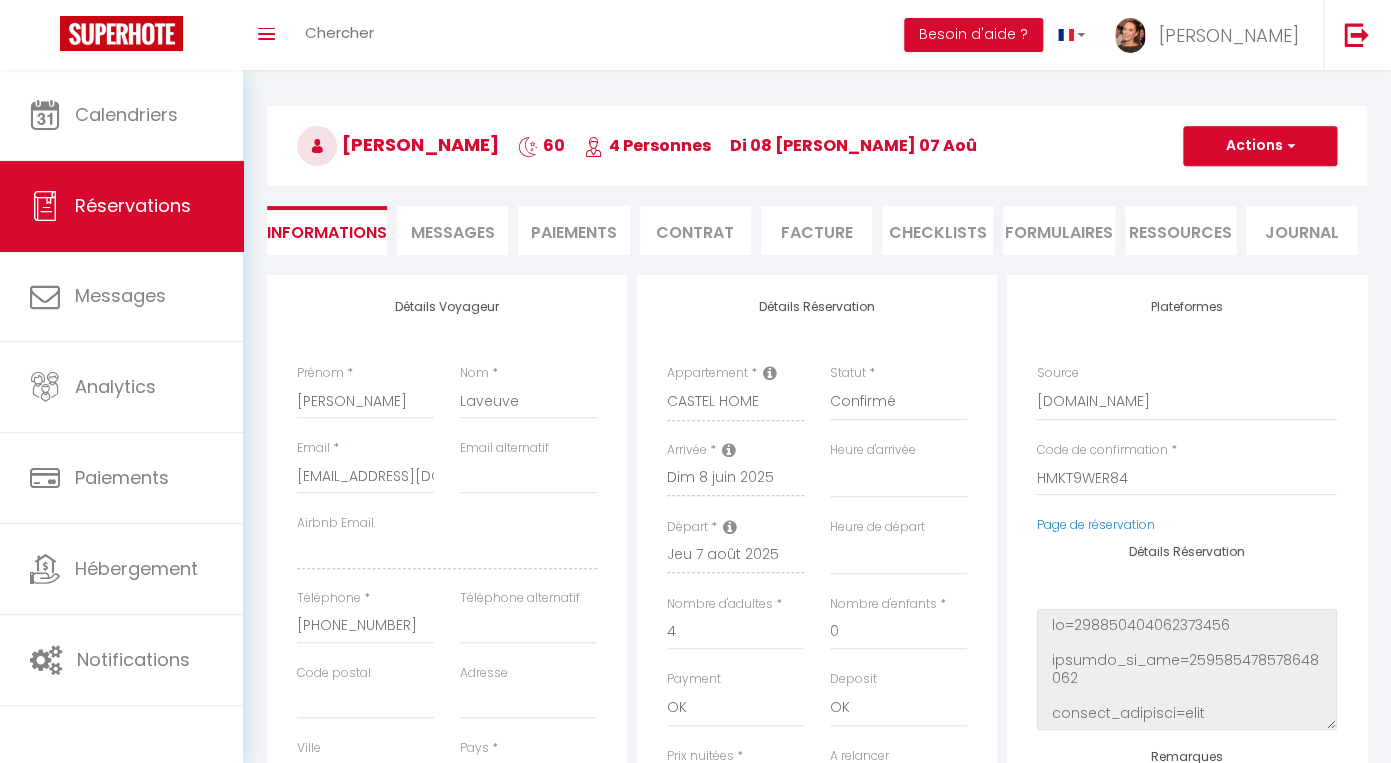 scroll, scrollTop: 58, scrollLeft: 0, axis: vertical 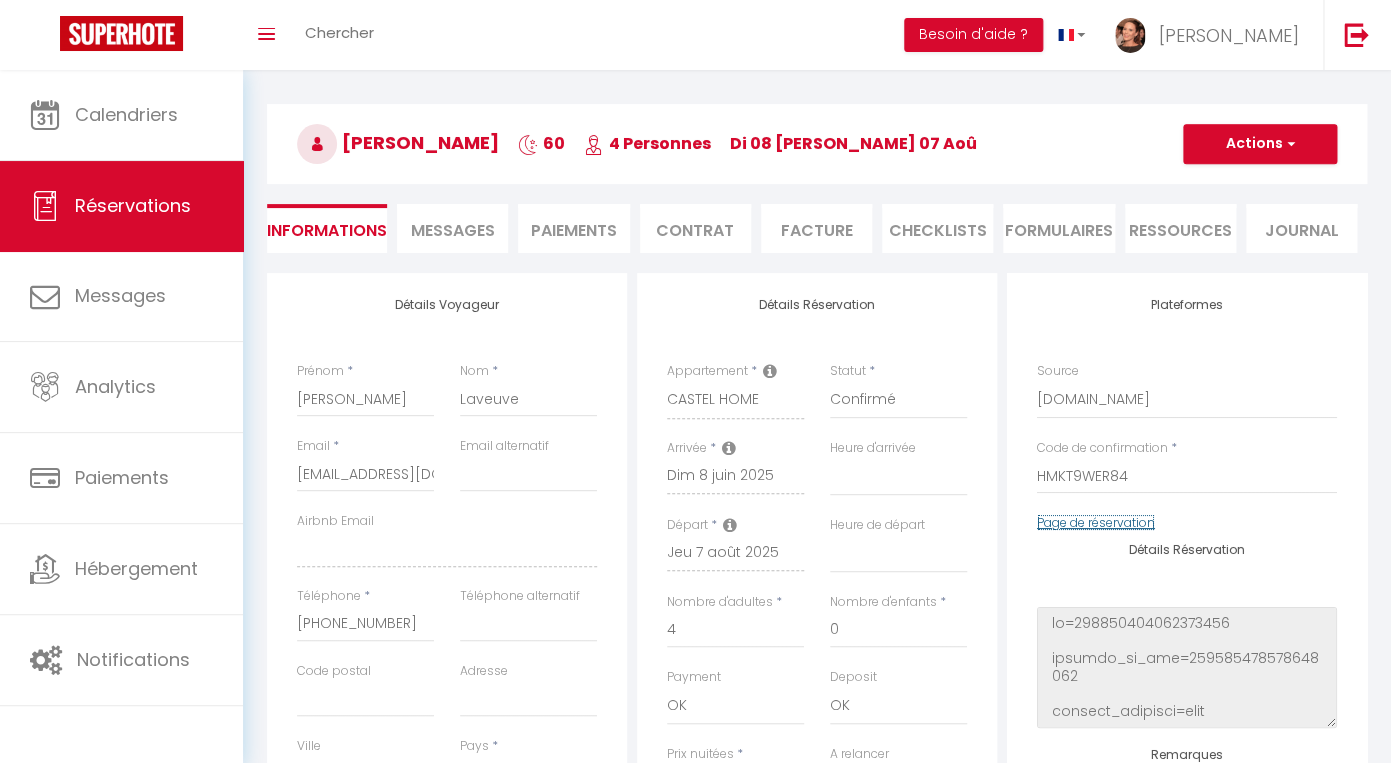 click on "Page de réservation" at bounding box center (1096, 522) 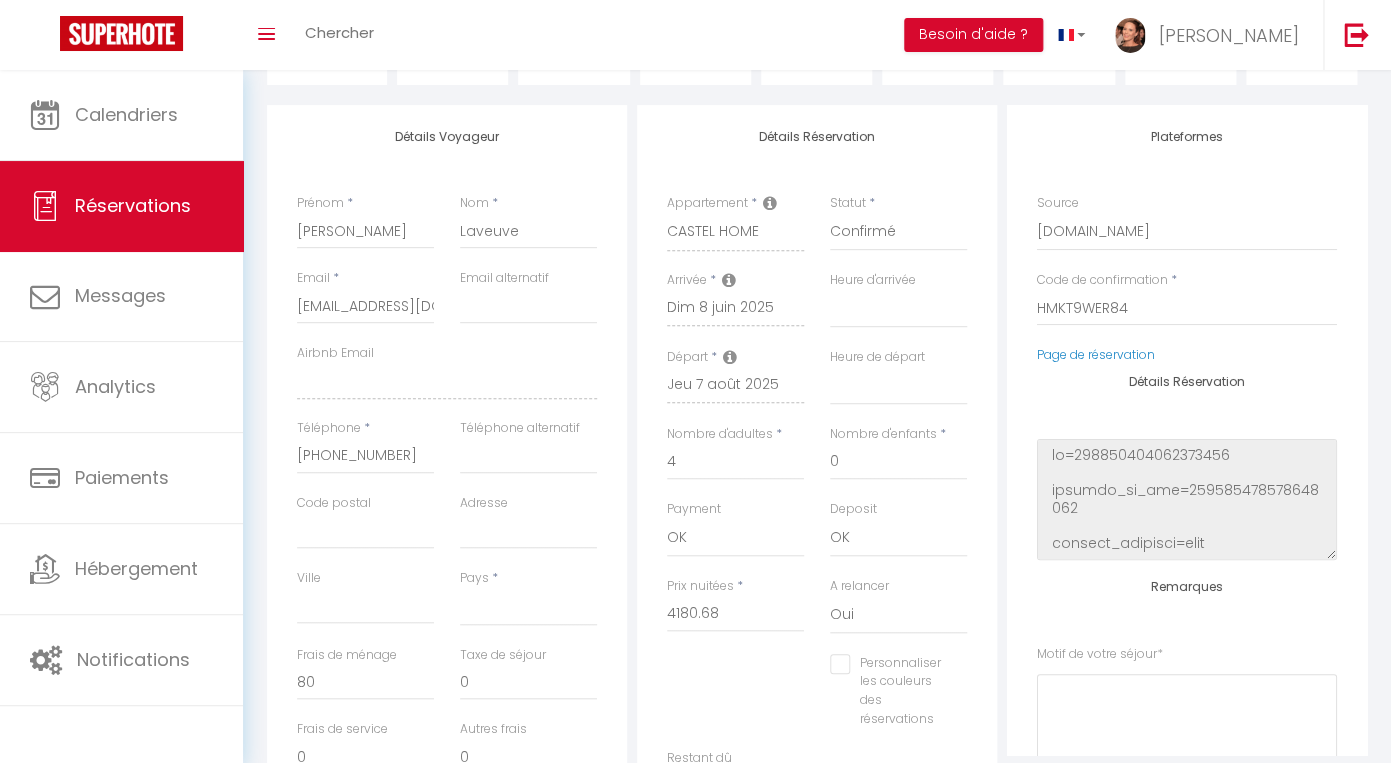 scroll, scrollTop: 0, scrollLeft: 0, axis: both 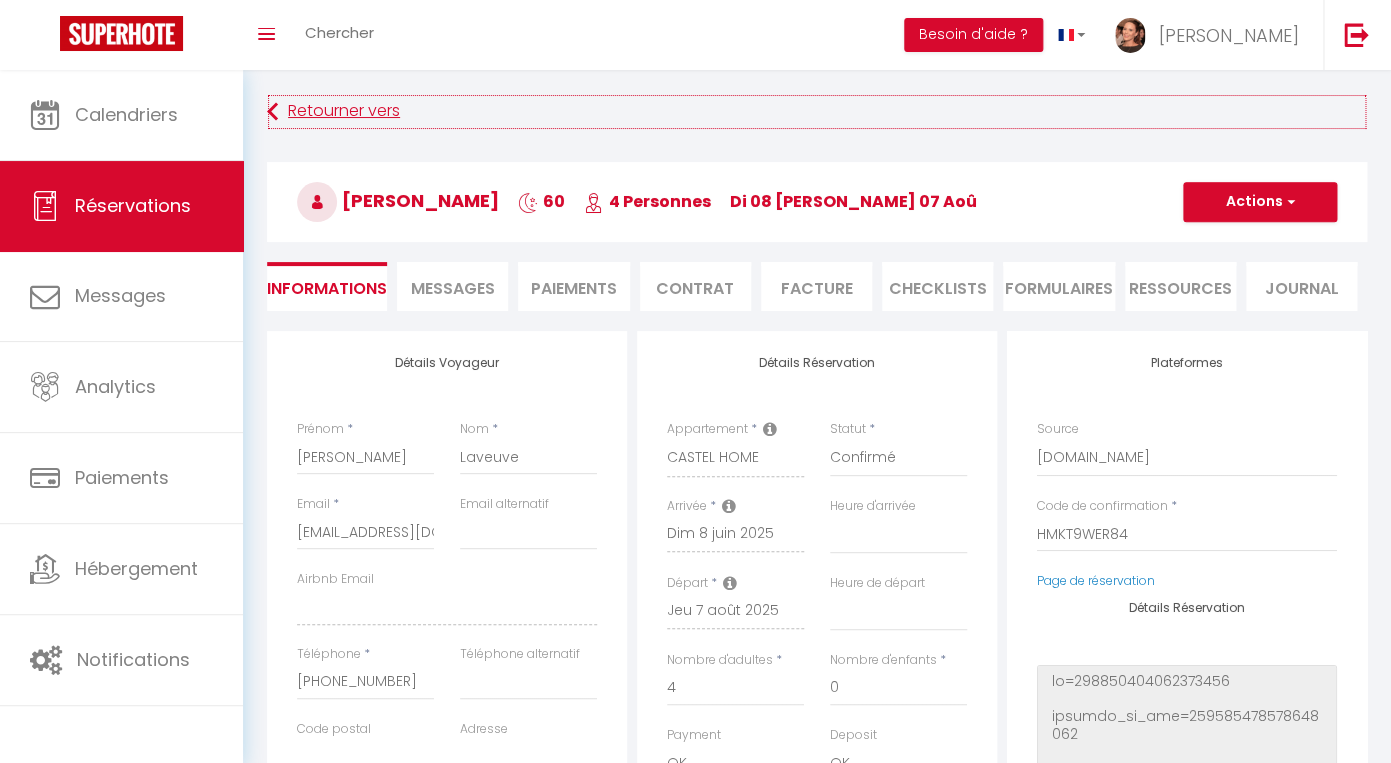 click on "Retourner vers" at bounding box center (817, 112) 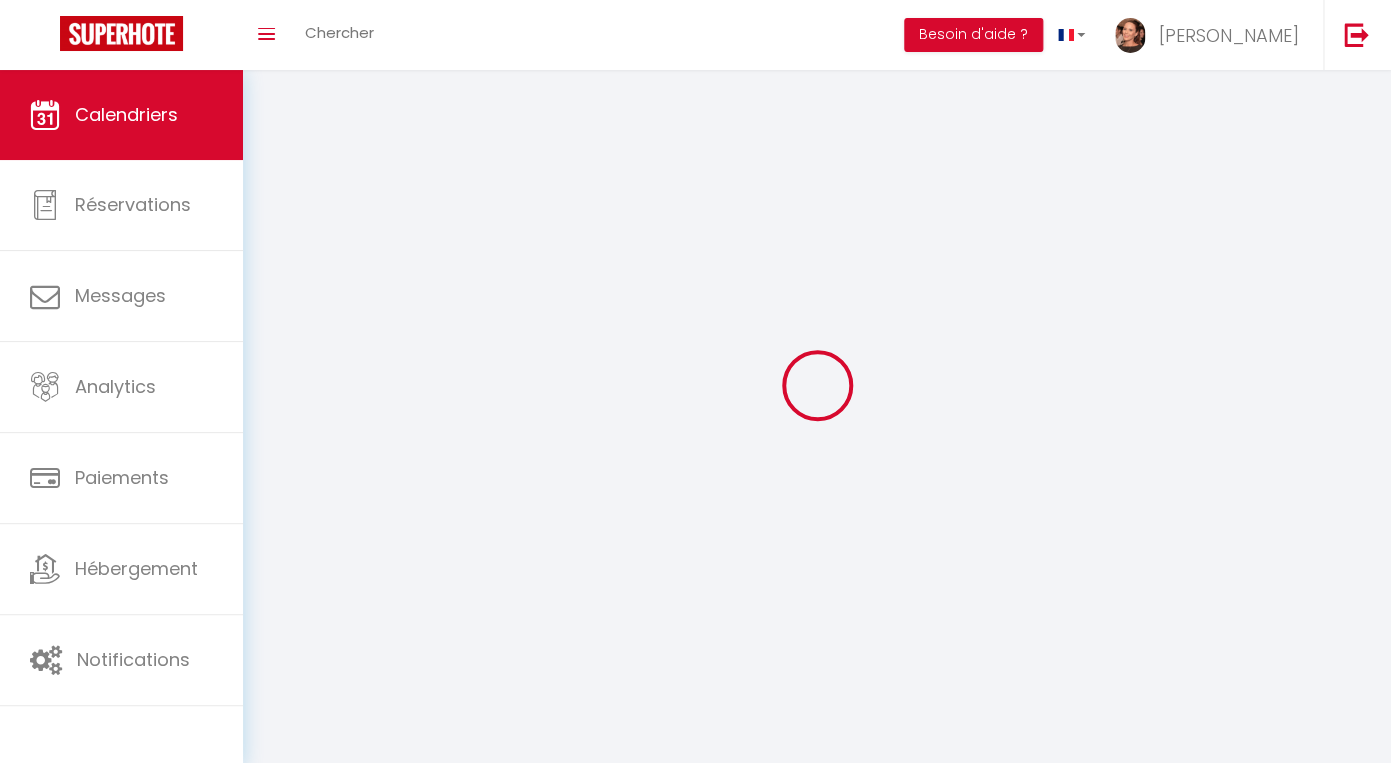 scroll, scrollTop: 70, scrollLeft: 0, axis: vertical 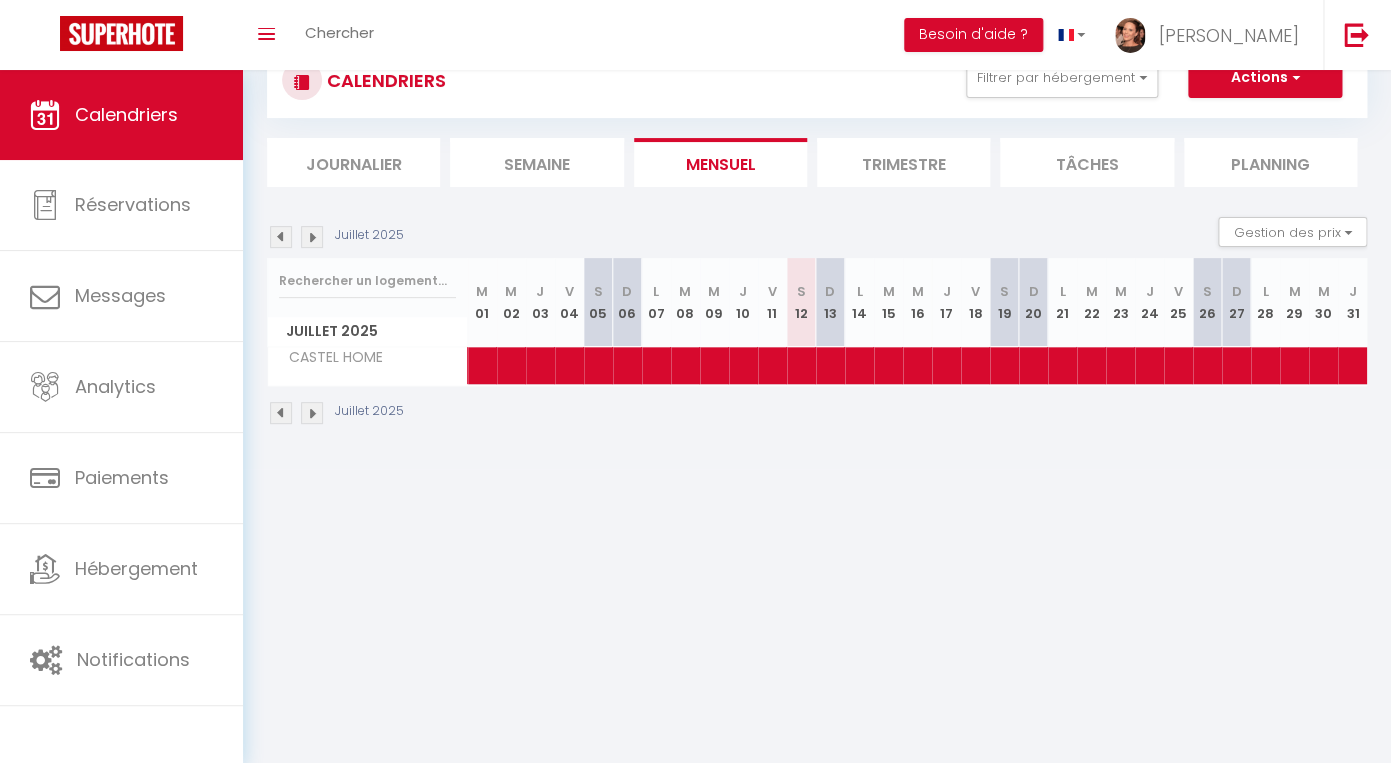 click at bounding box center [281, 237] 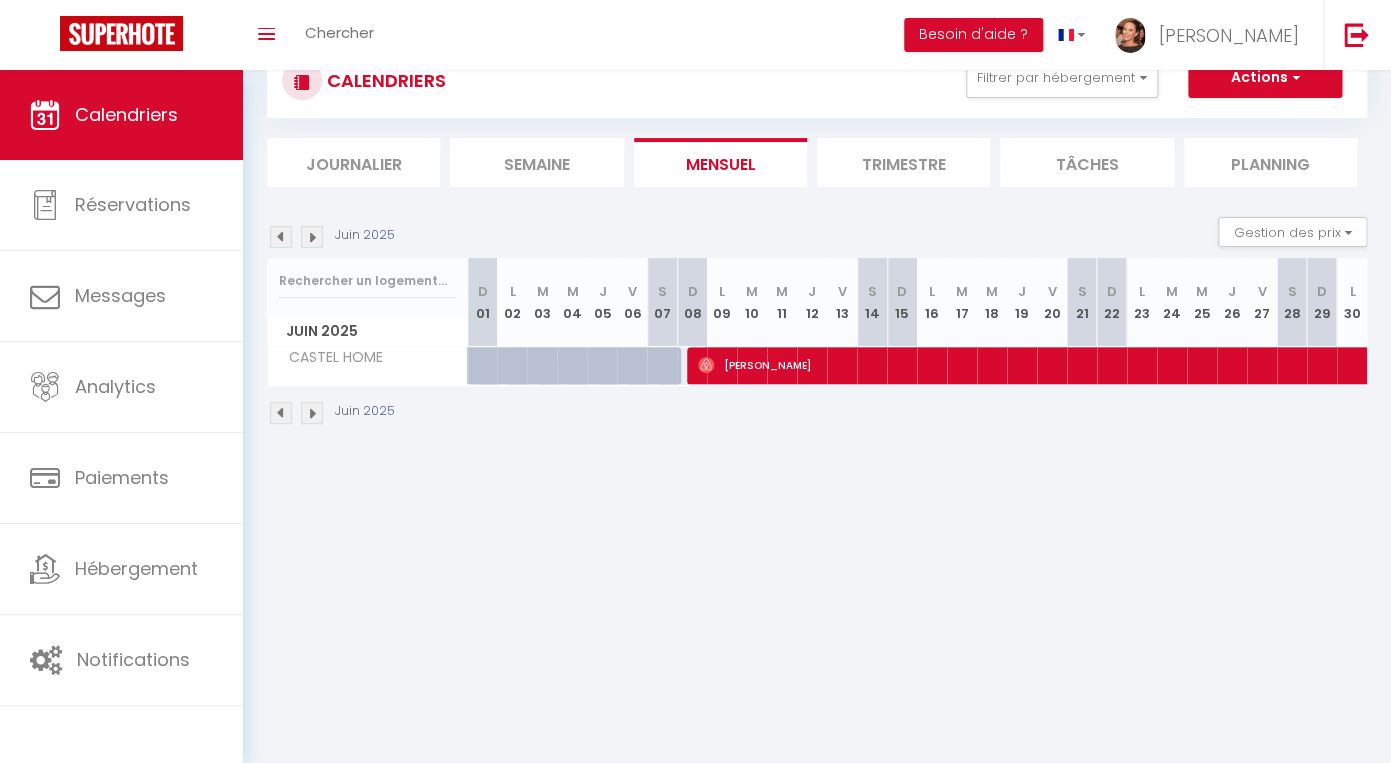 click at bounding box center [281, 237] 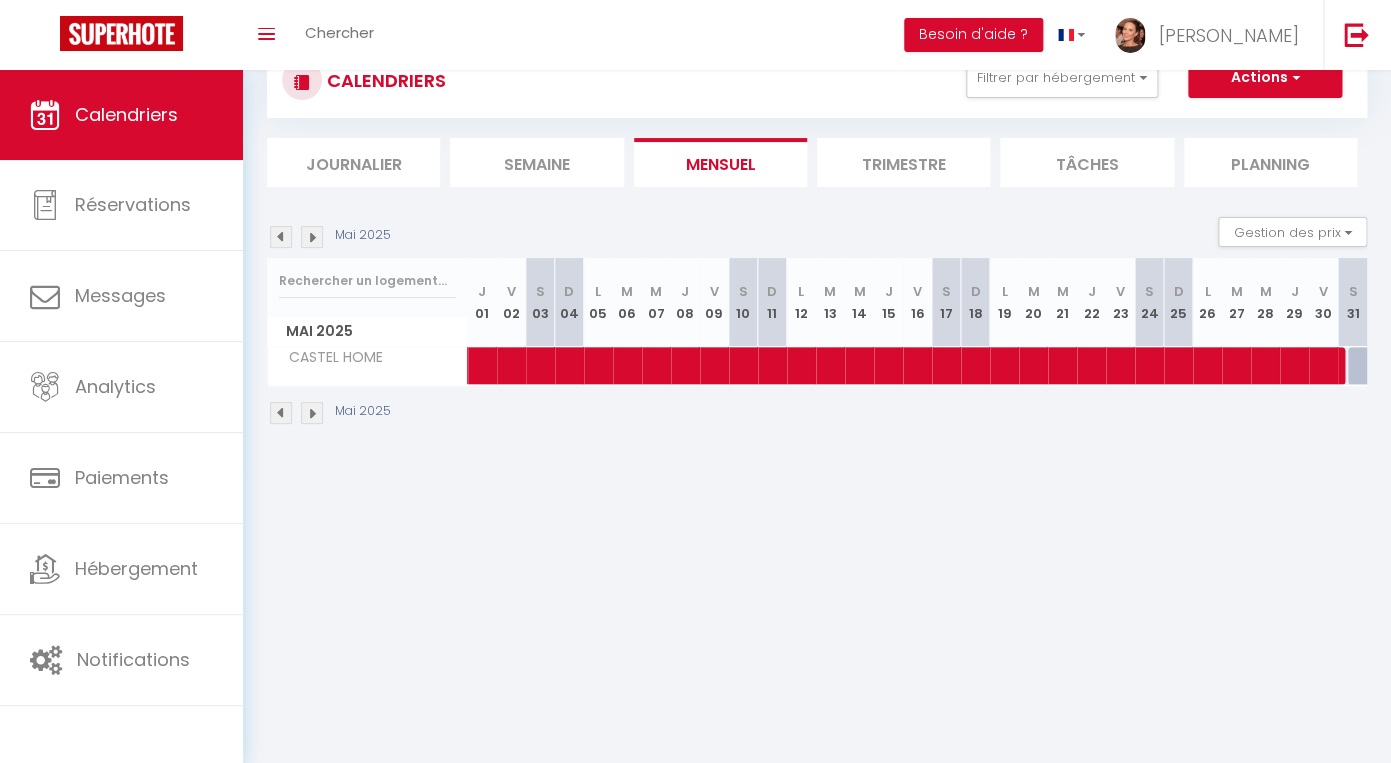 click at bounding box center [312, 237] 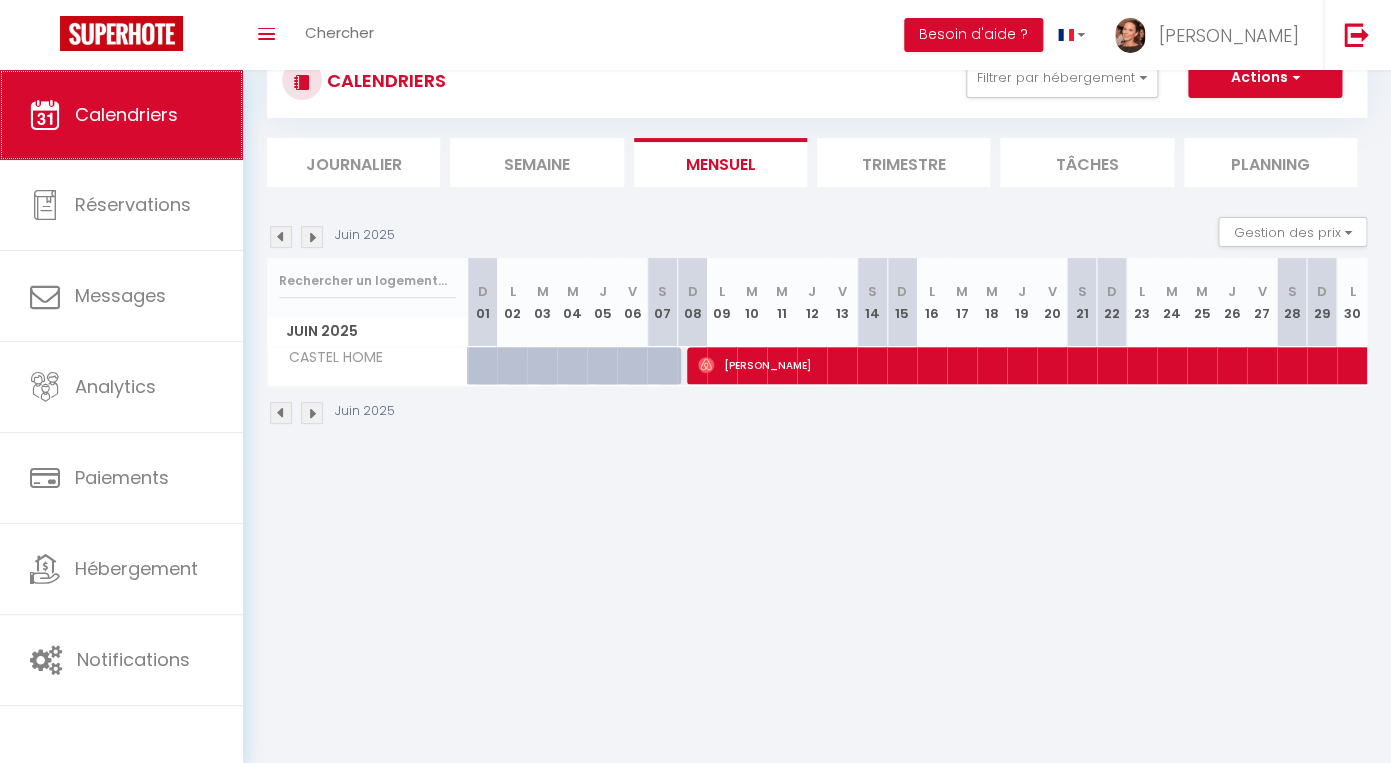 click on "Calendriers" at bounding box center [126, 114] 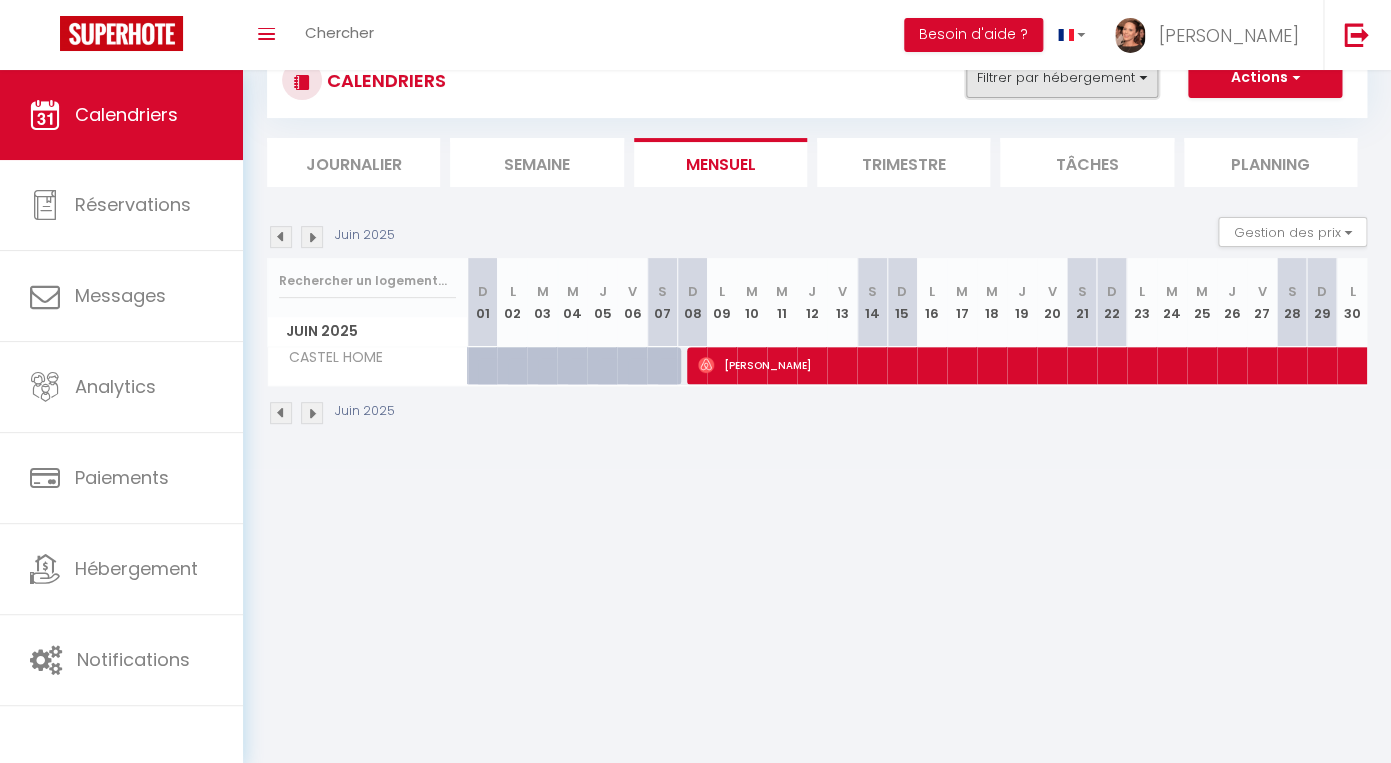 click on "Filtrer par hébergement" at bounding box center [1062, 78] 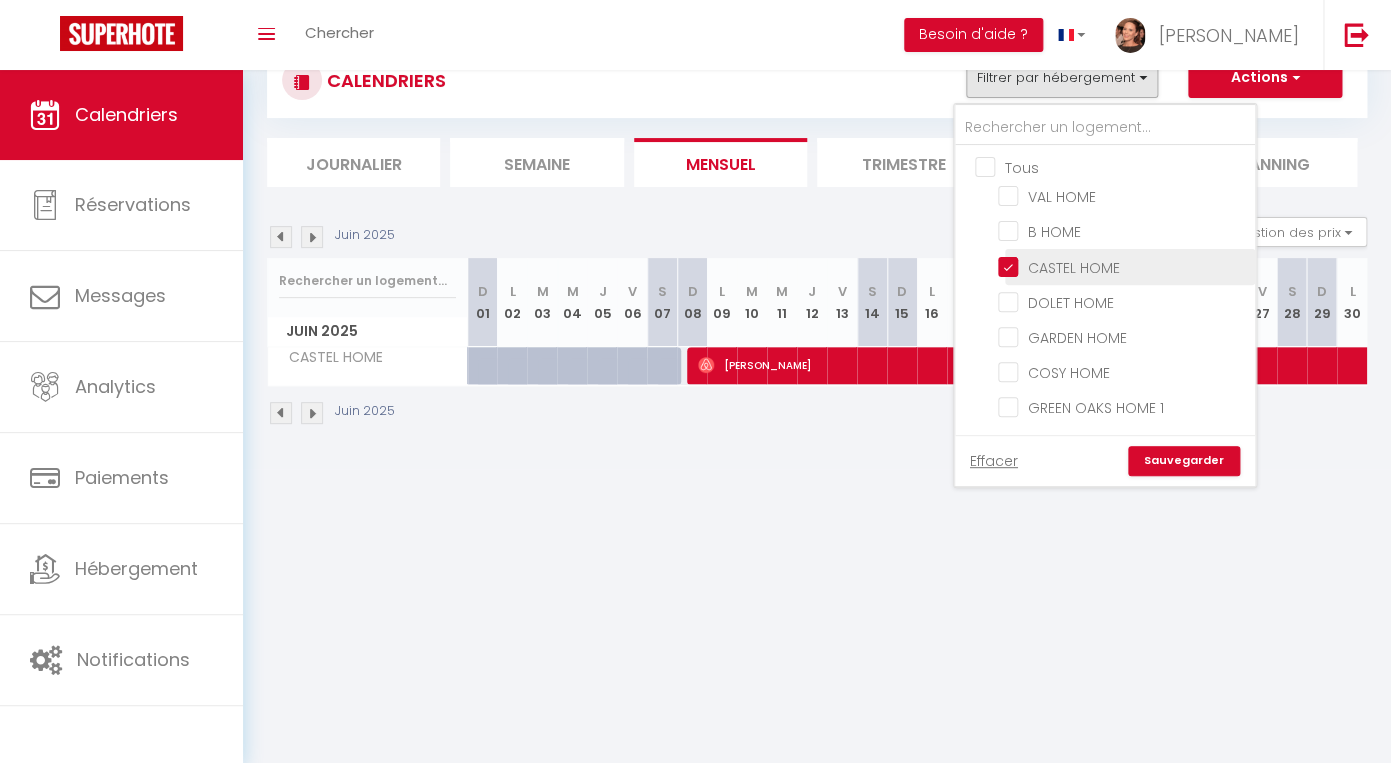 click on "CASTEL HOME" at bounding box center (1123, 265) 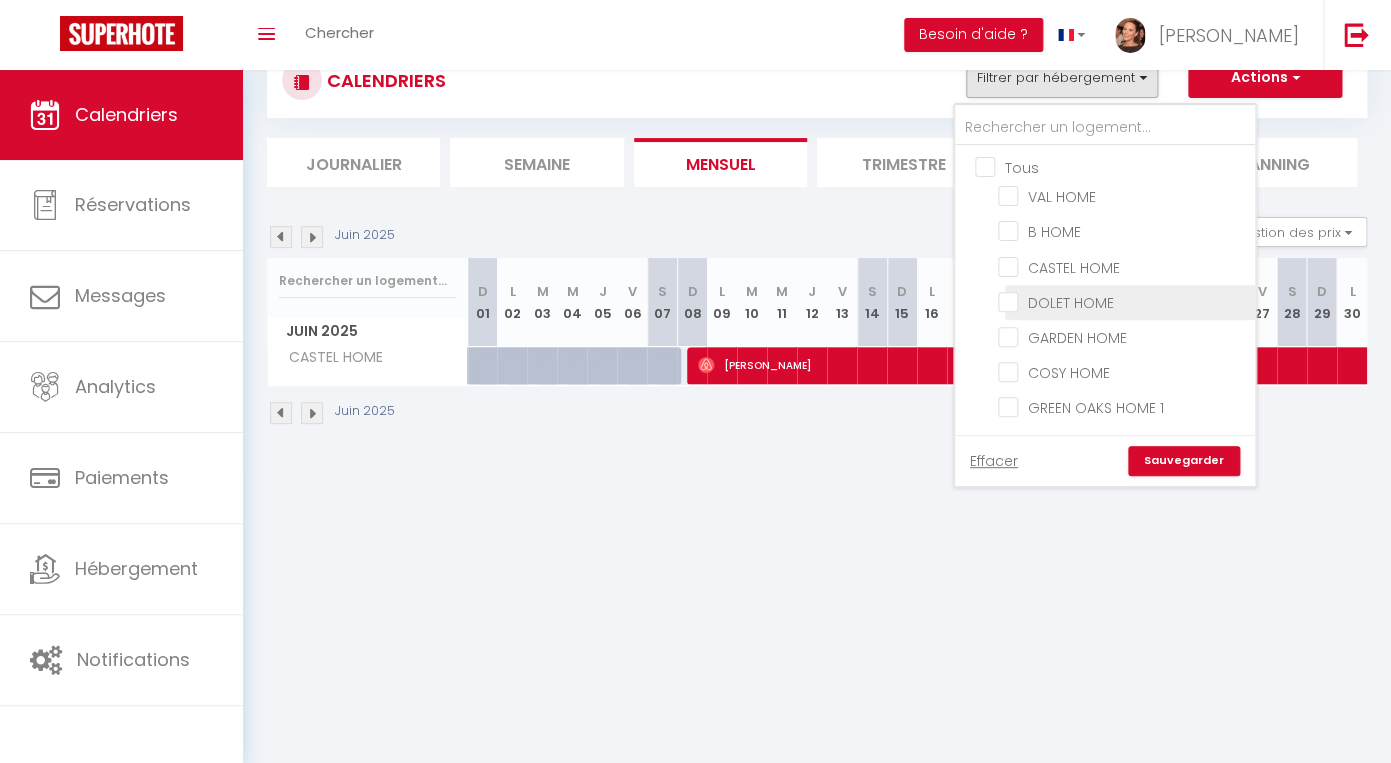 click on "DOLET HOME" at bounding box center [1123, 301] 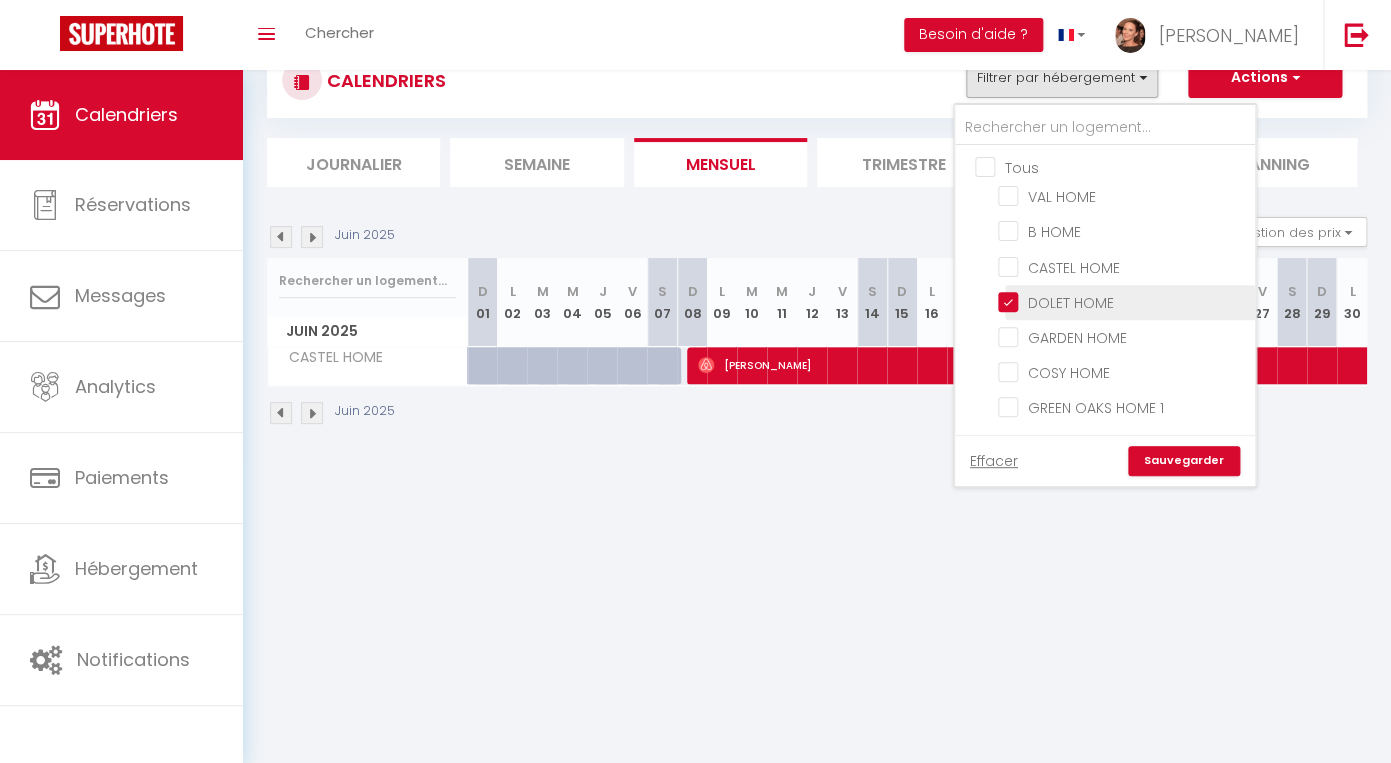 checkbox on "false" 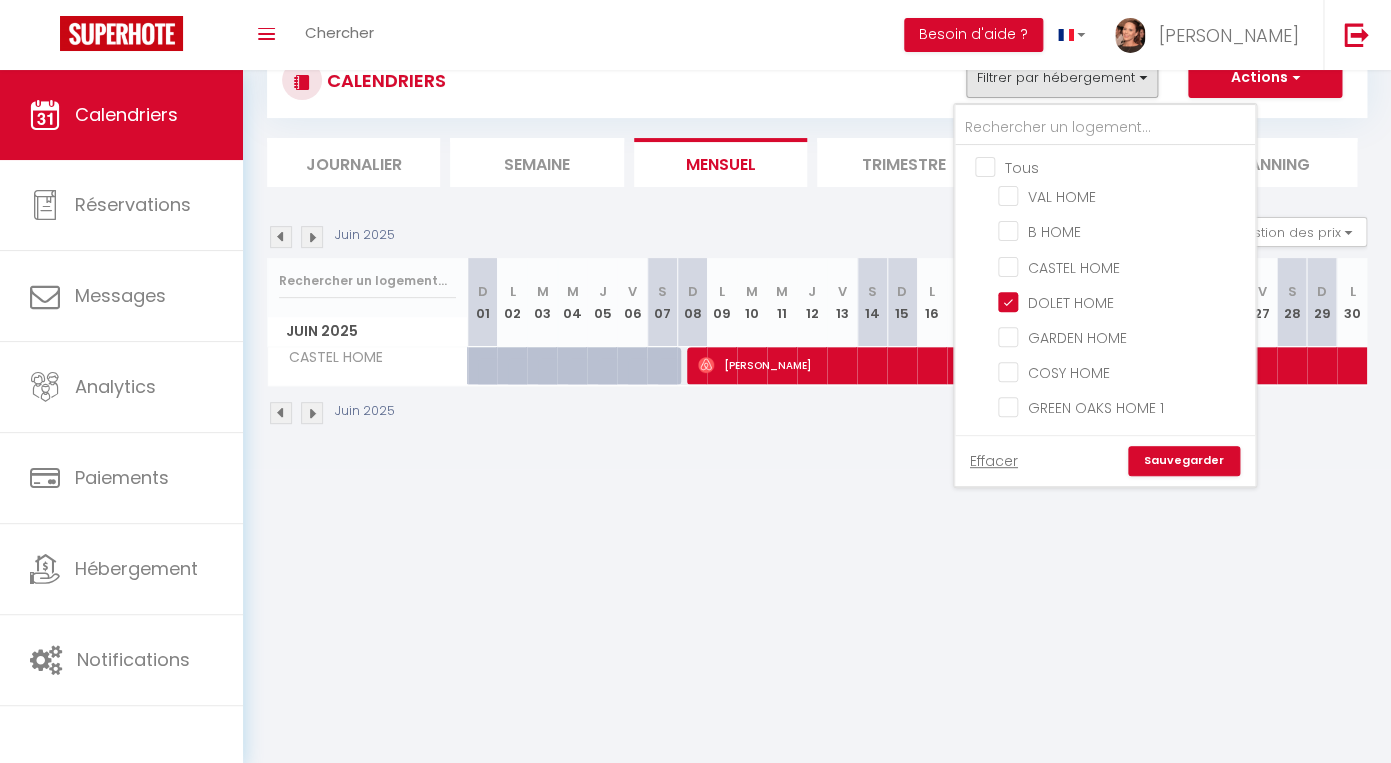 click on "Sauvegarder" at bounding box center (1184, 461) 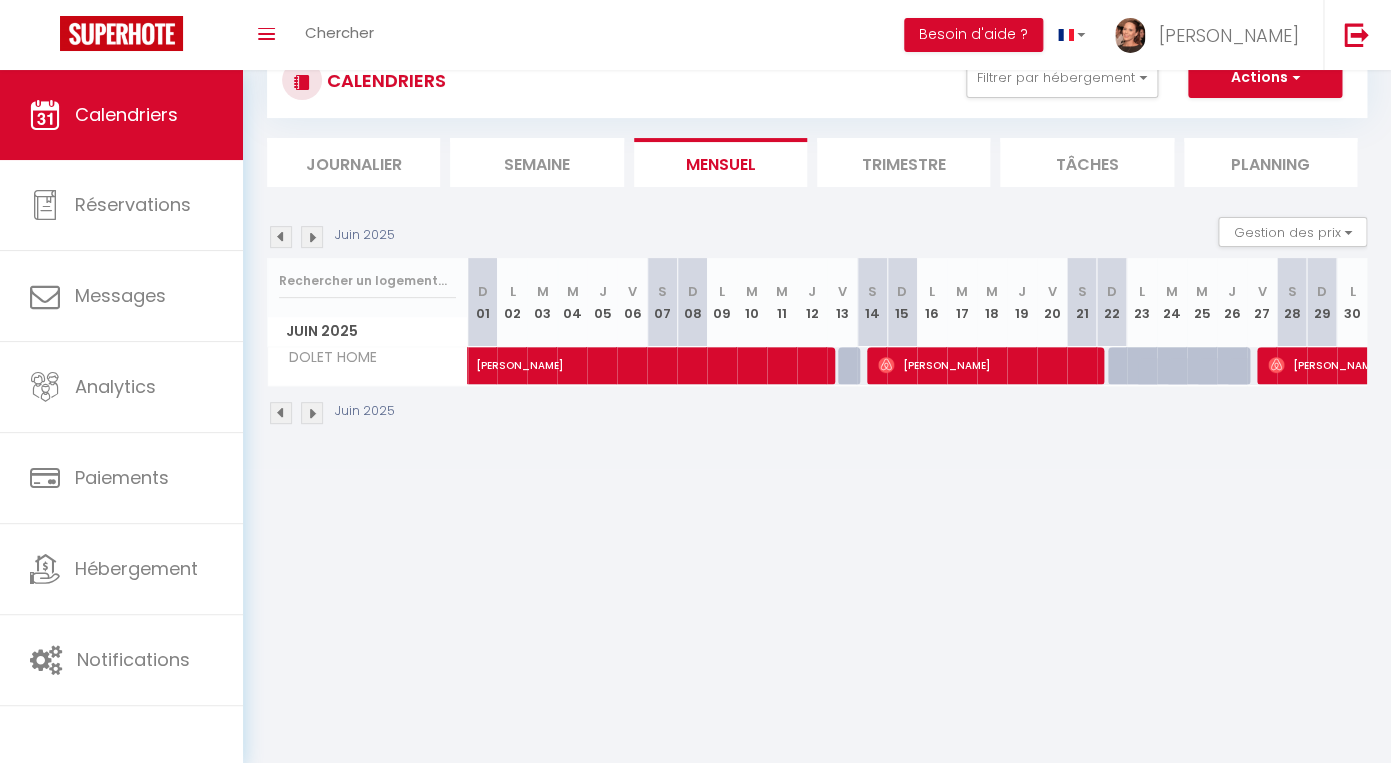 click at bounding box center (281, 237) 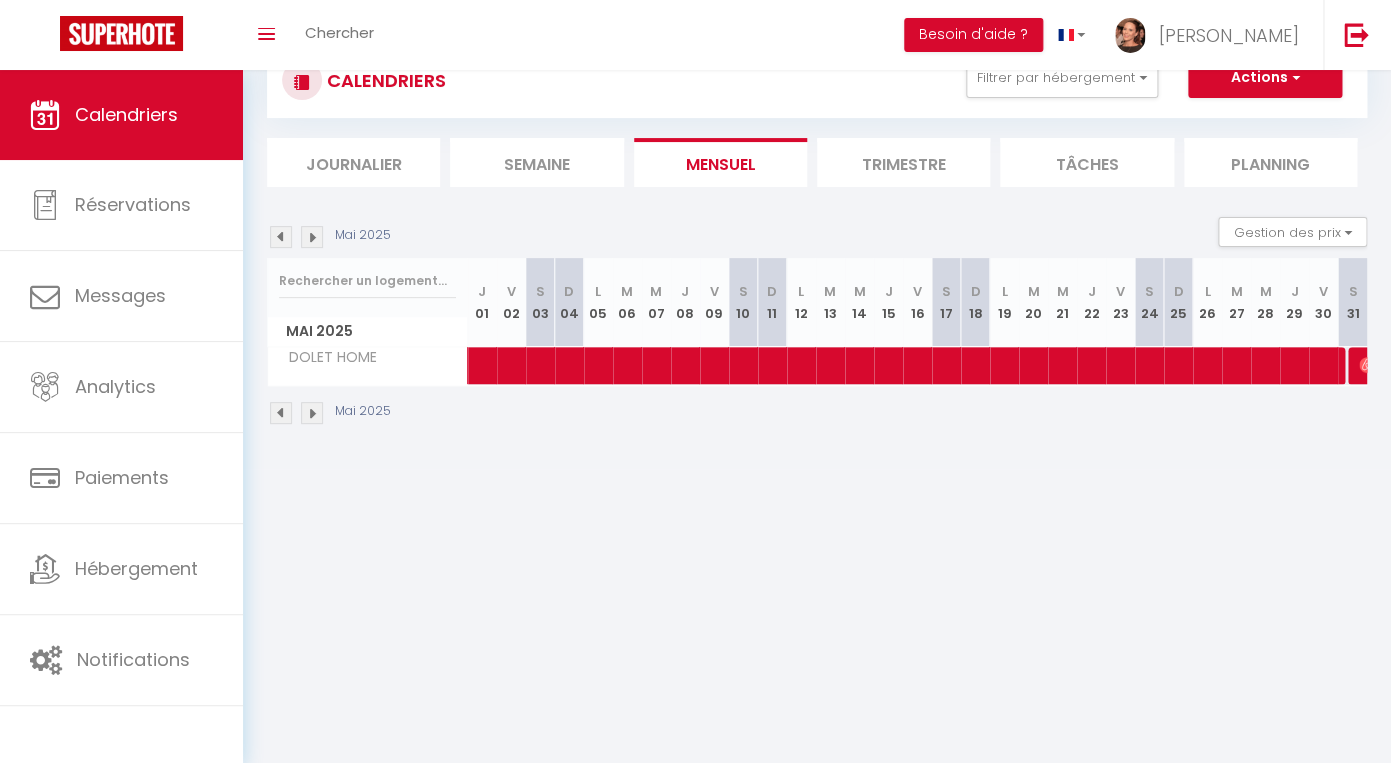 click at bounding box center (281, 237) 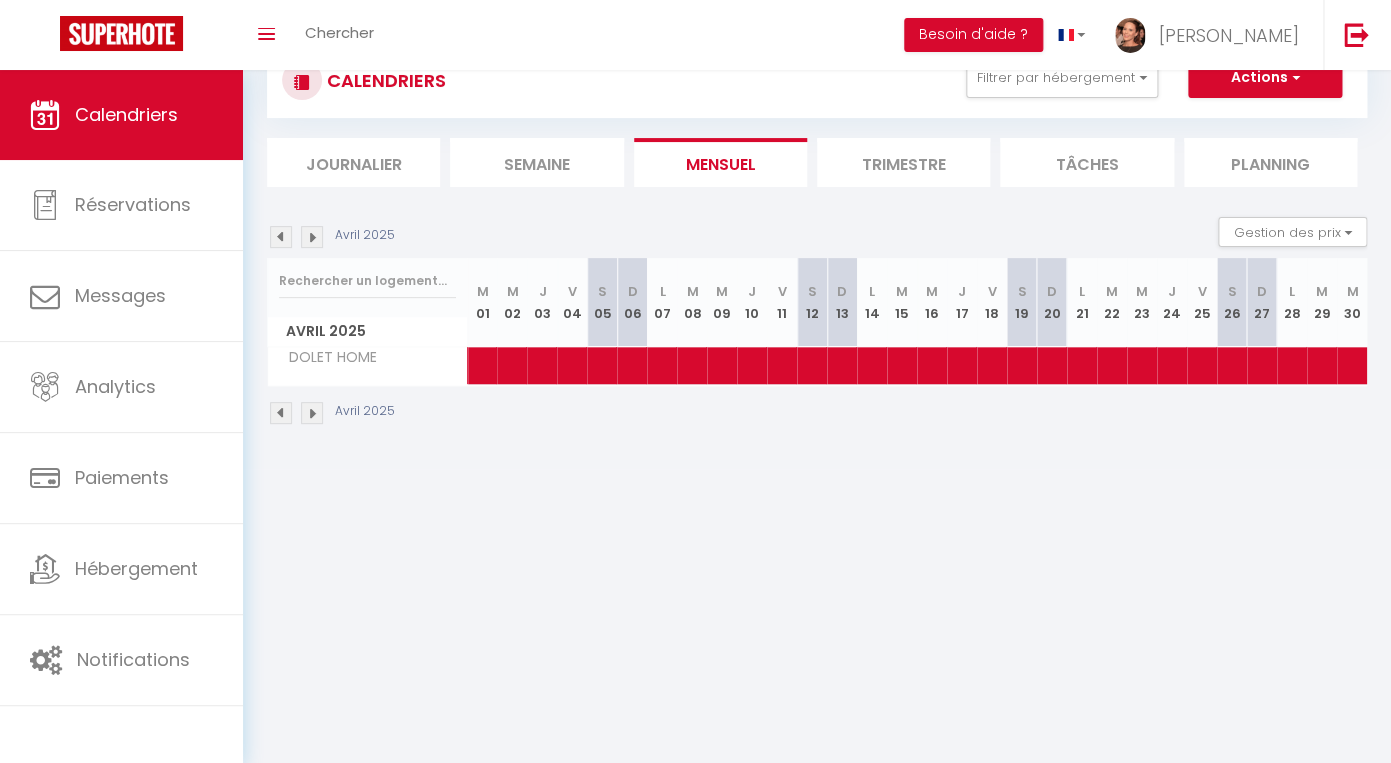 click at bounding box center [312, 237] 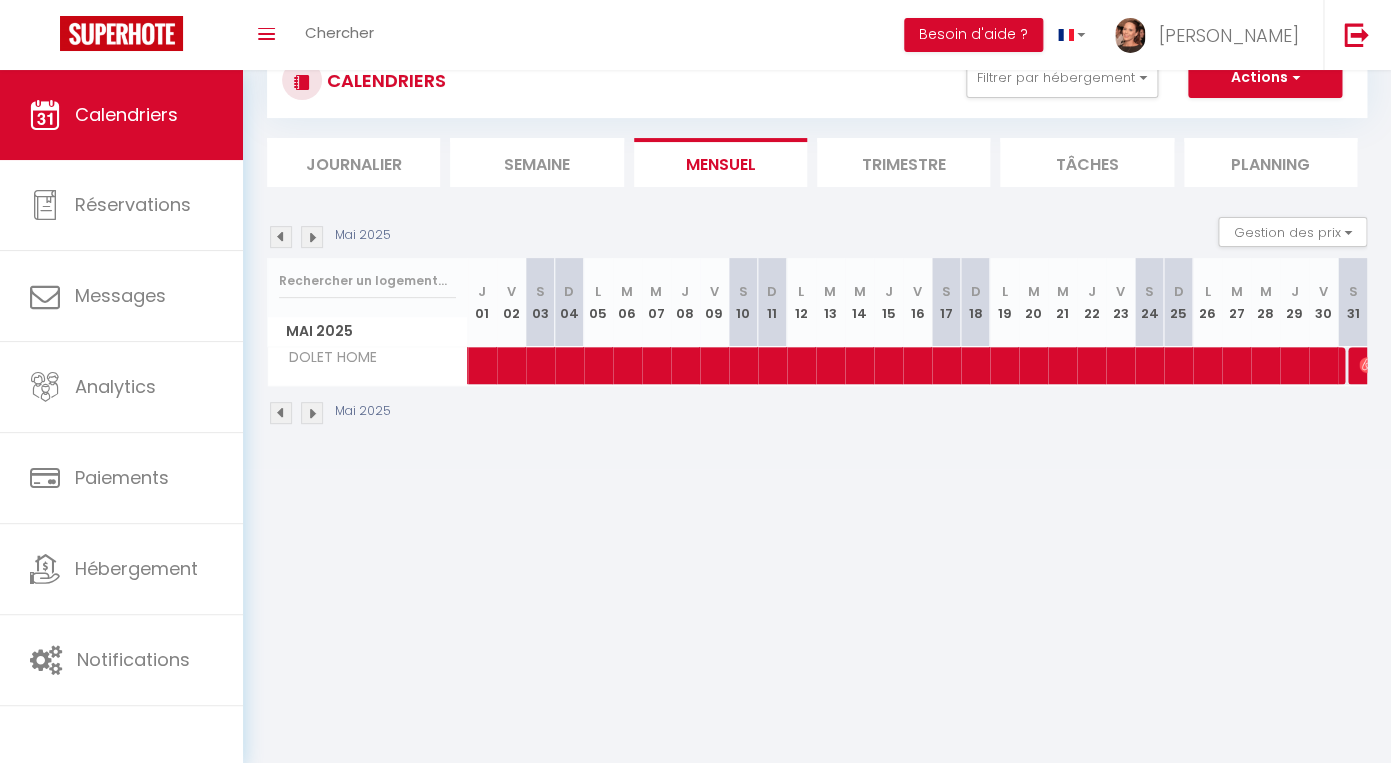 click at bounding box center [312, 237] 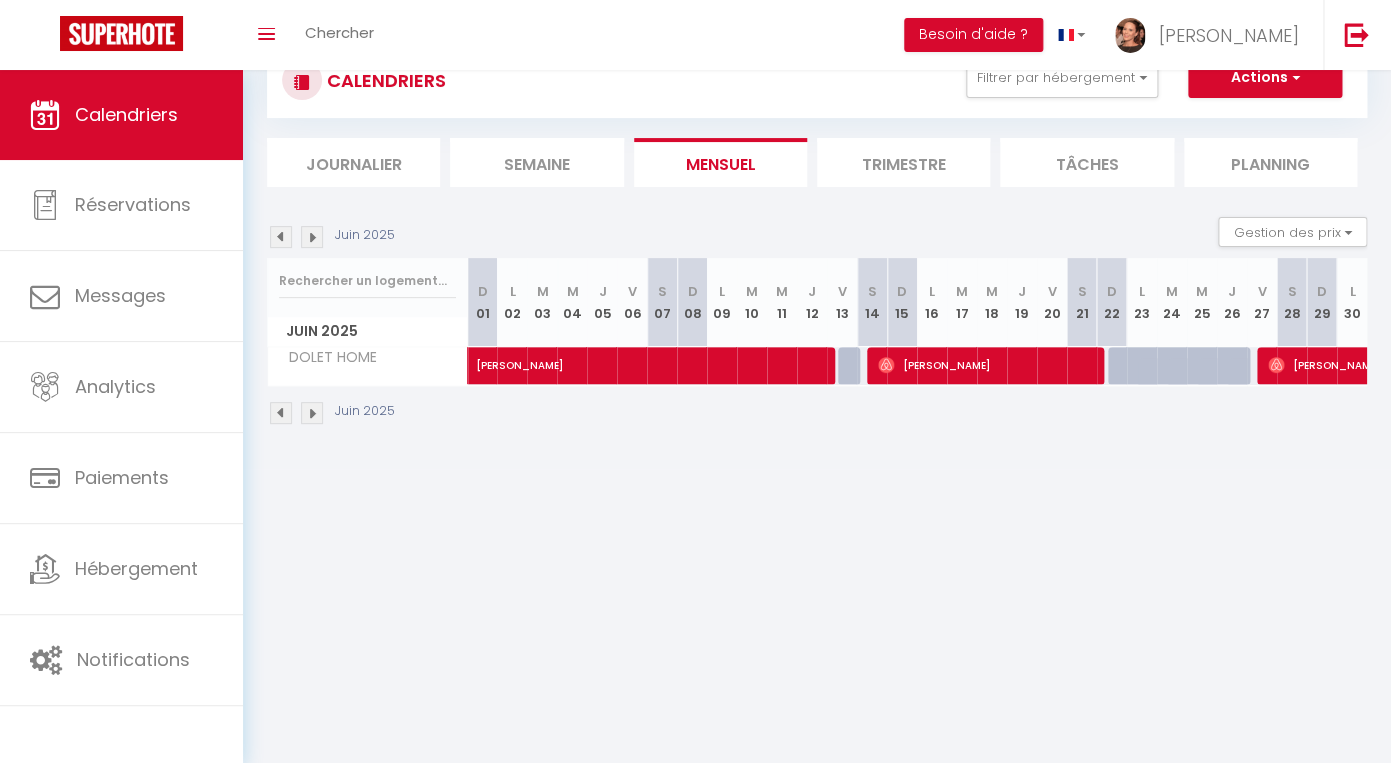 click at bounding box center (281, 237) 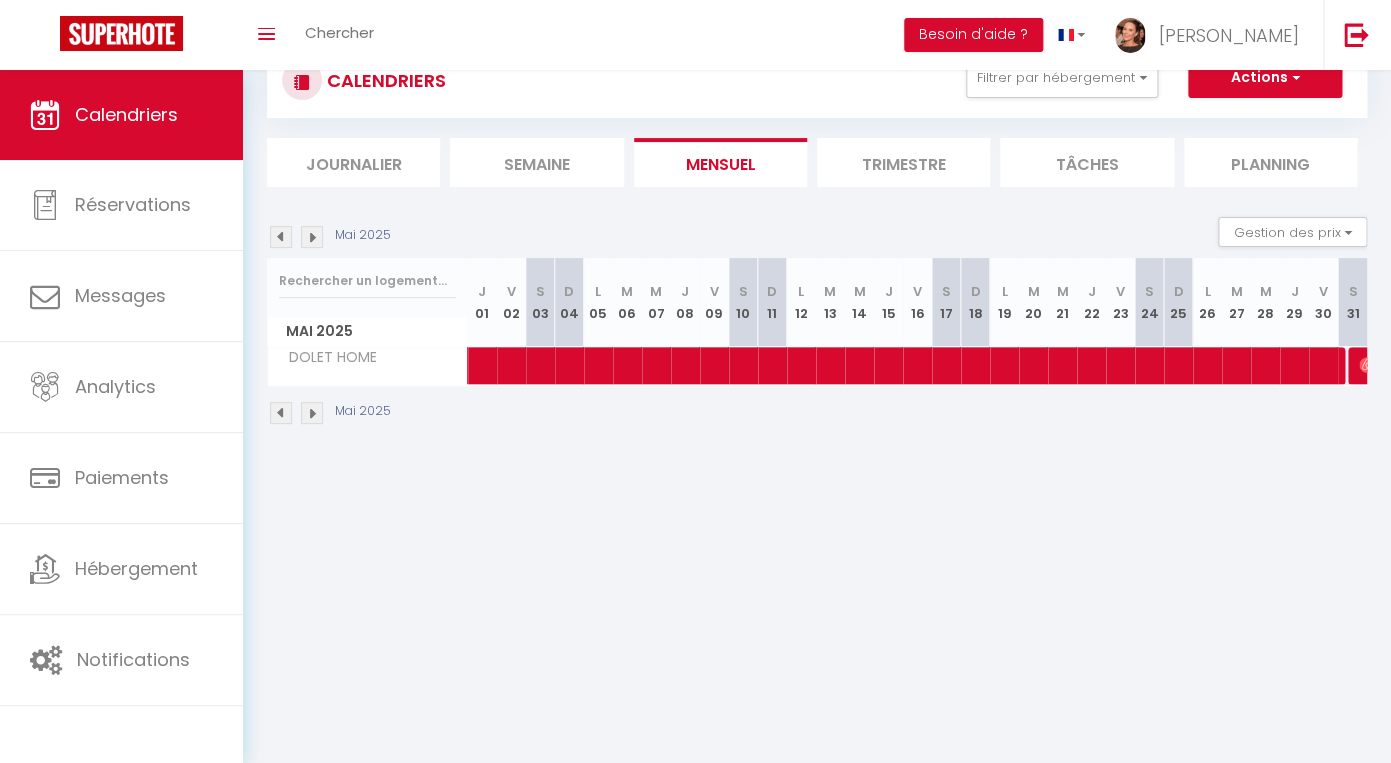 click at bounding box center (312, 237) 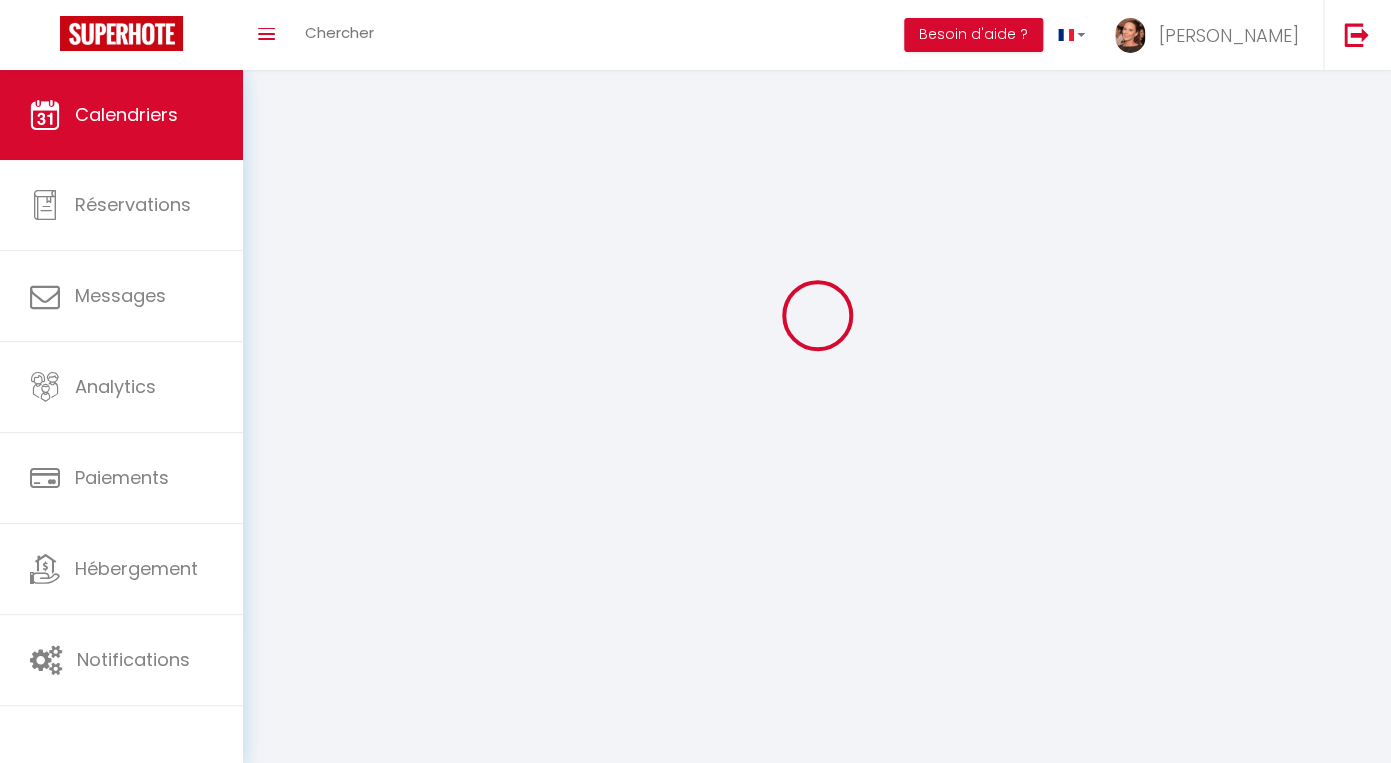 select 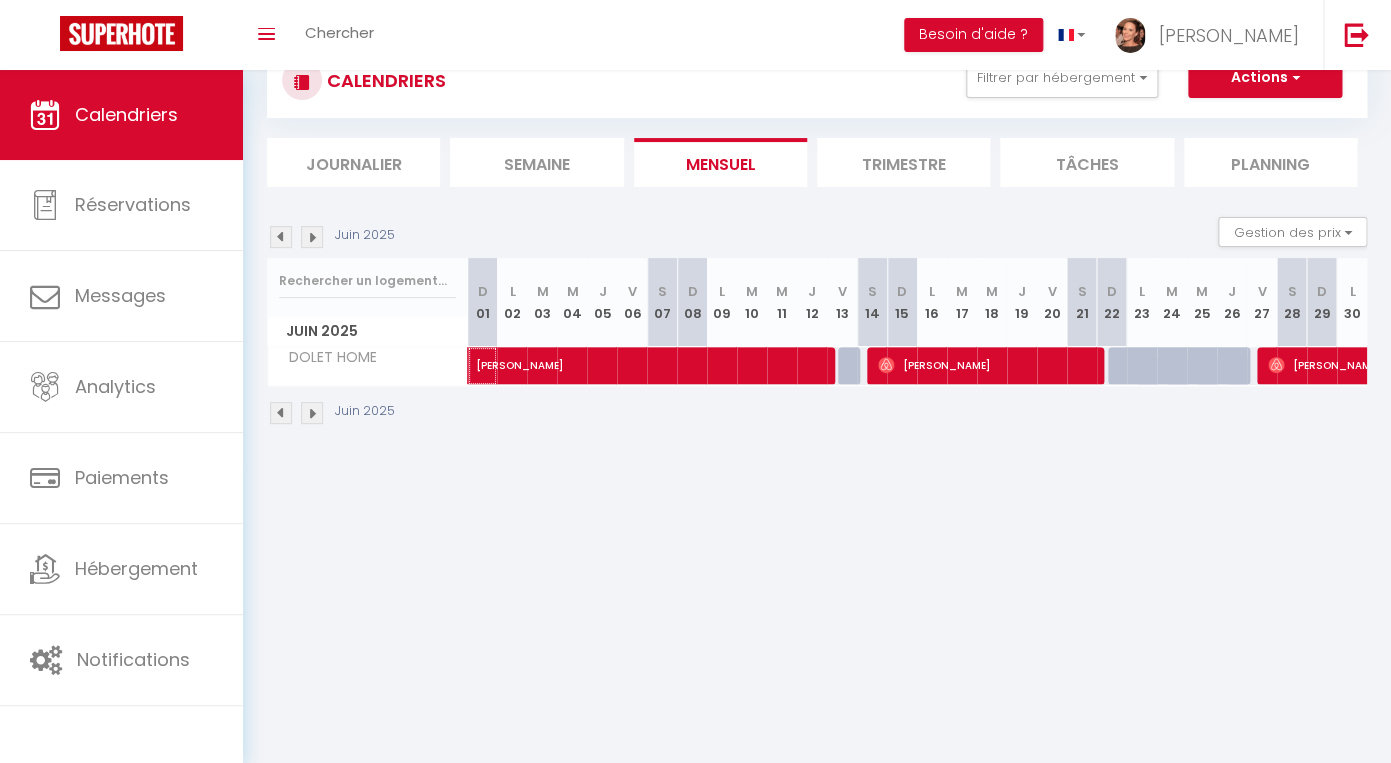 click on "[PERSON_NAME]" at bounding box center [752, 355] 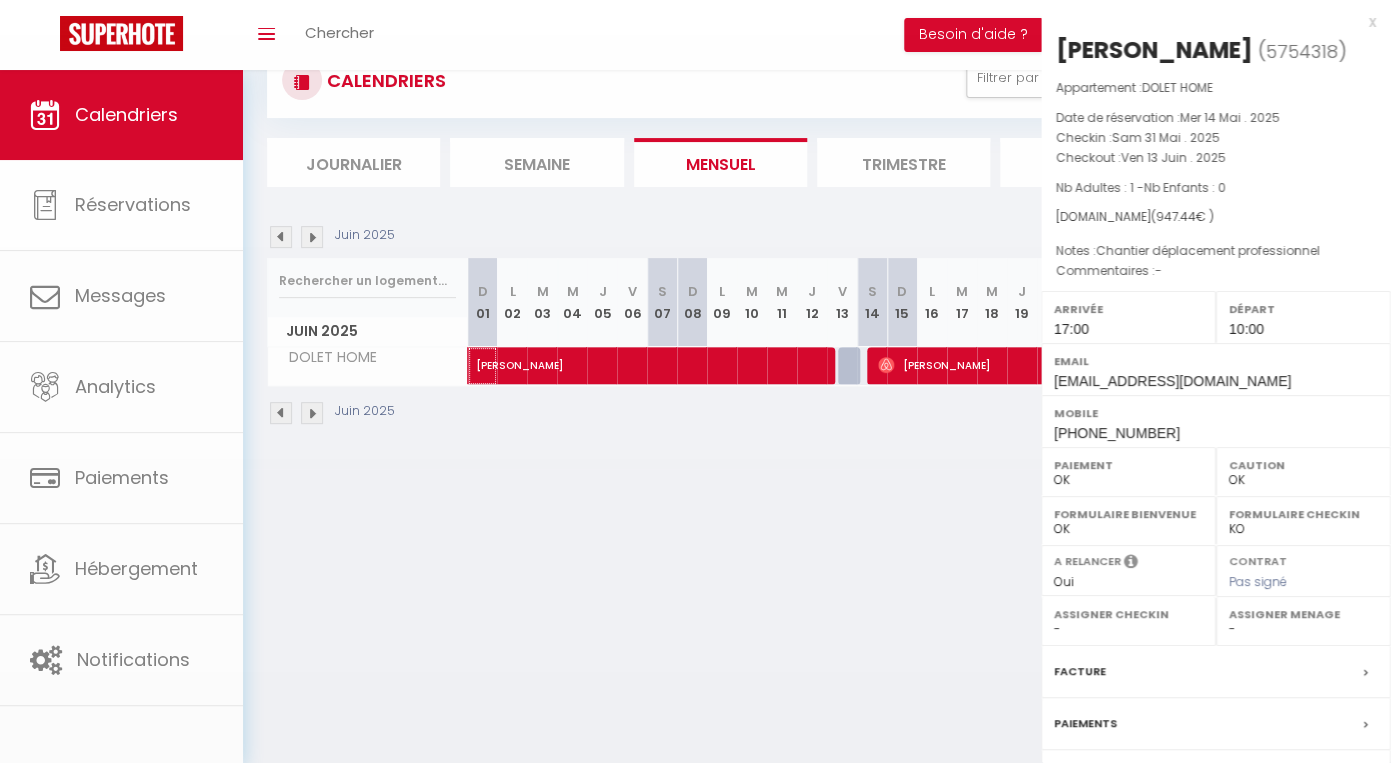 scroll, scrollTop: 169, scrollLeft: 0, axis: vertical 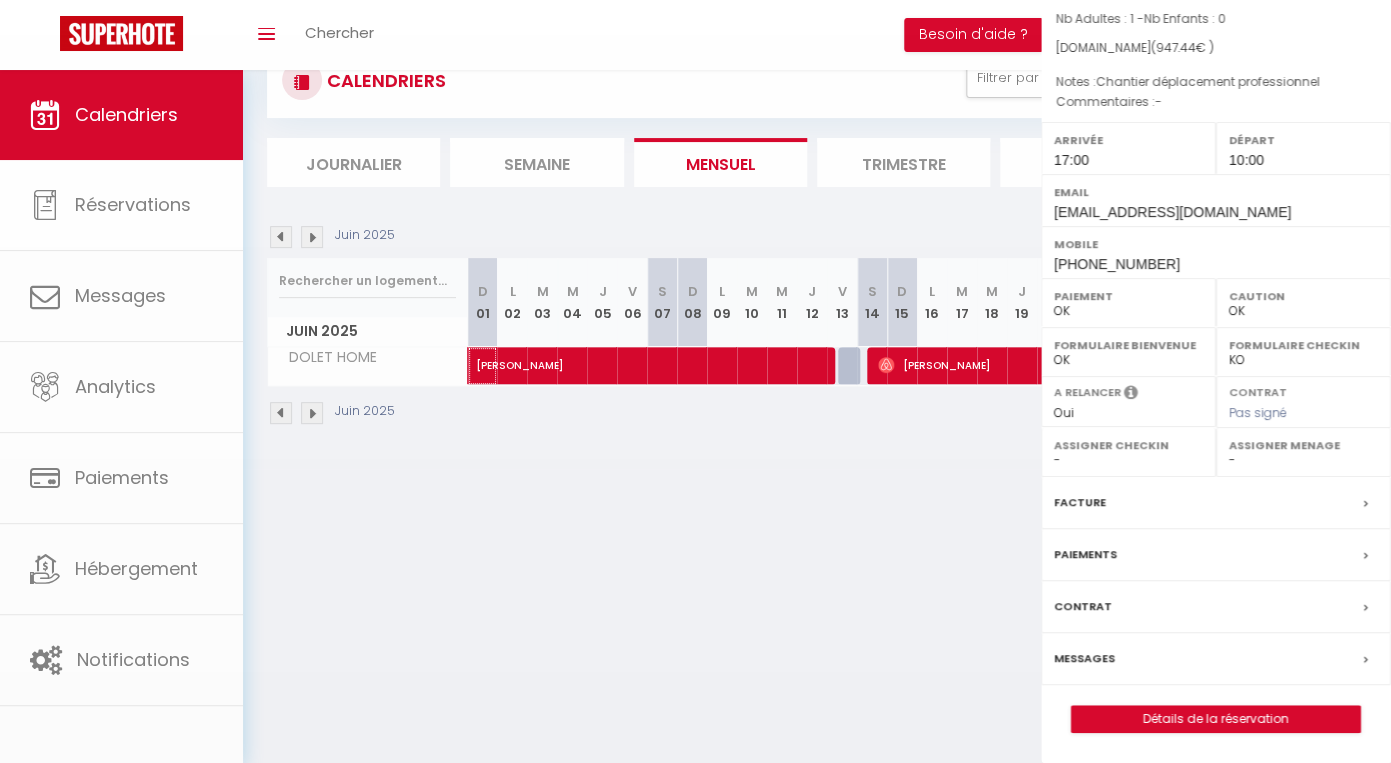 select on "42901" 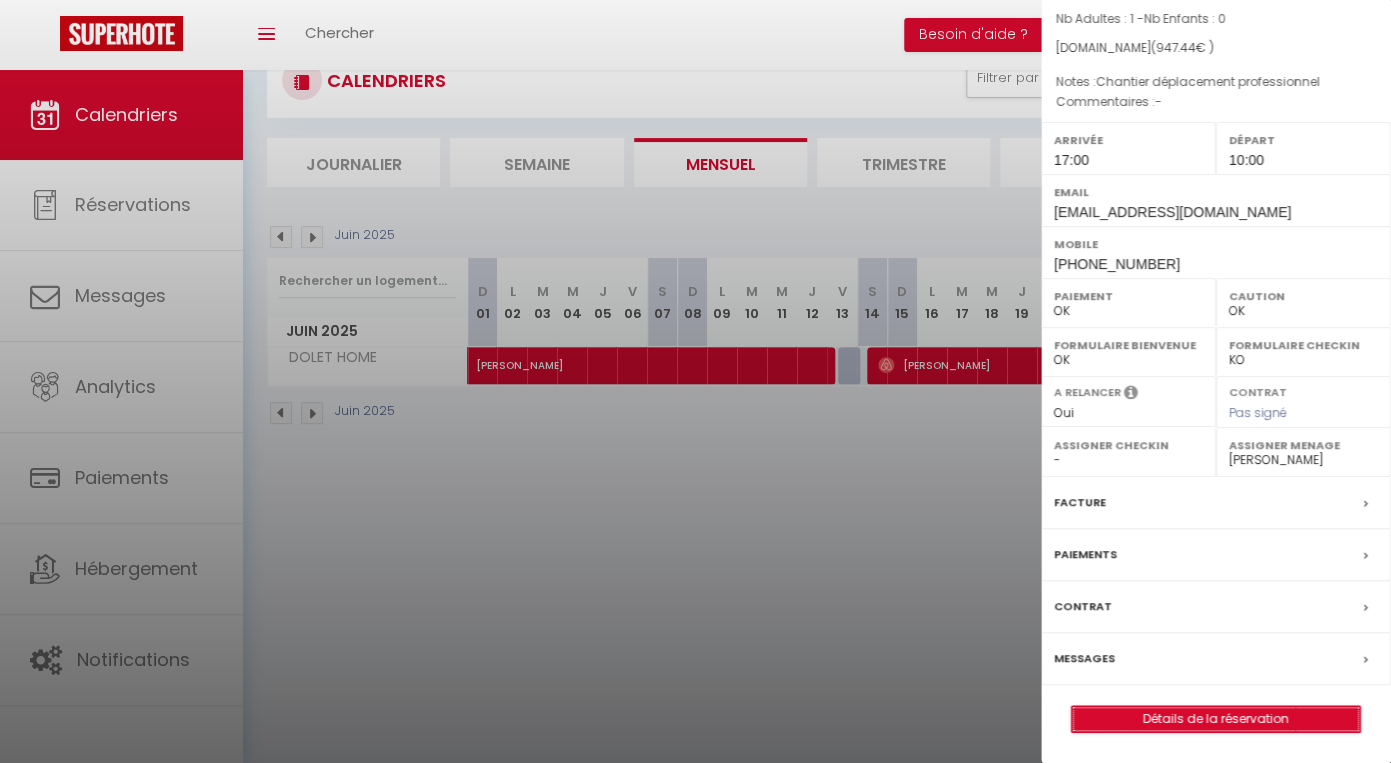 click on "Détails de la réservation" at bounding box center [1216, 719] 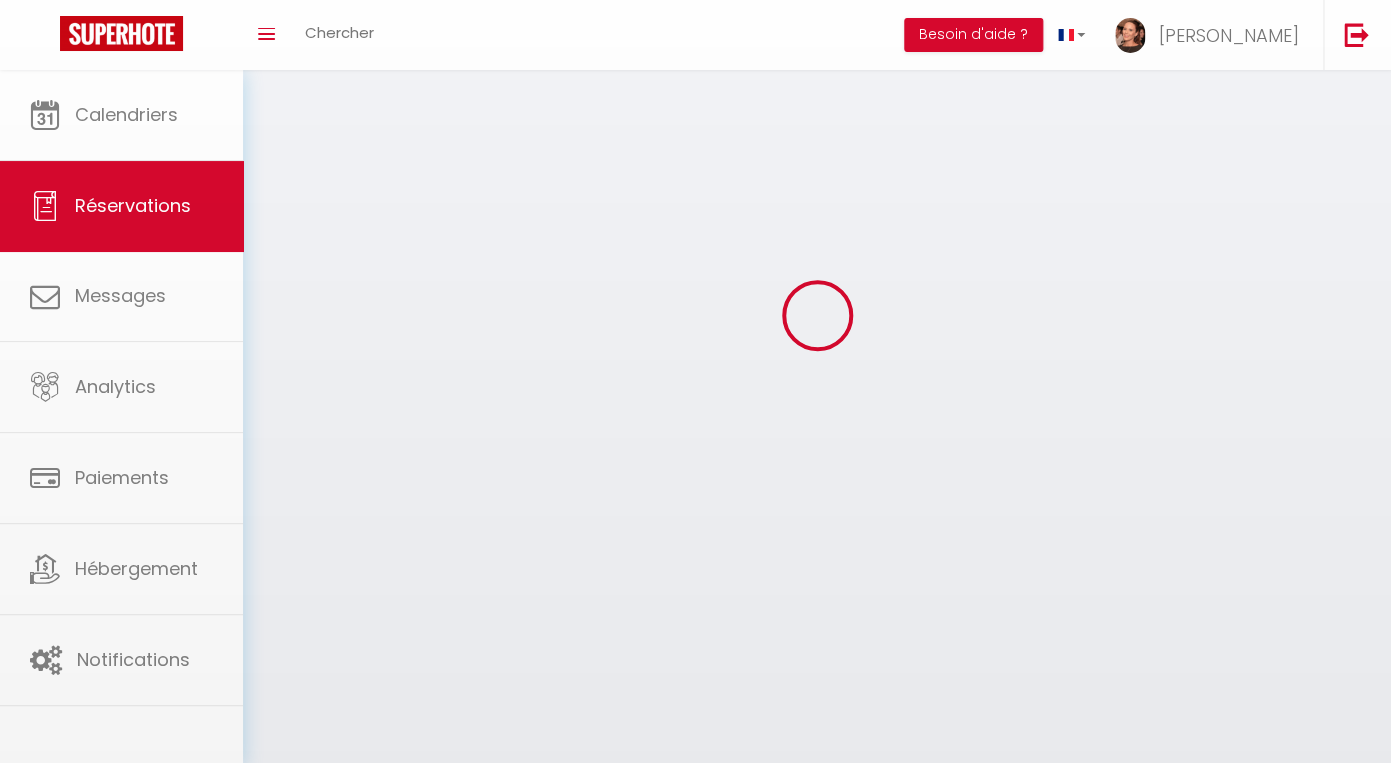 scroll, scrollTop: 0, scrollLeft: 0, axis: both 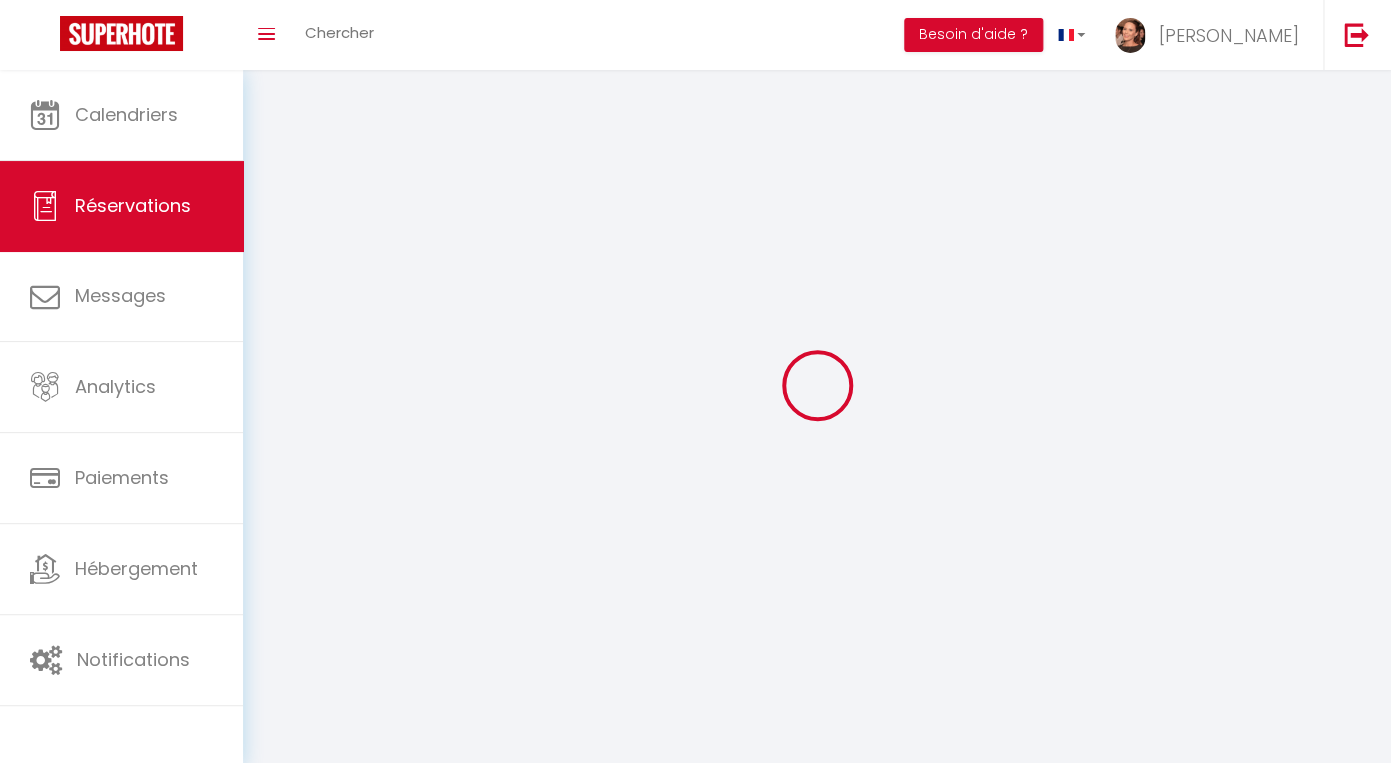 type on "[PERSON_NAME]" 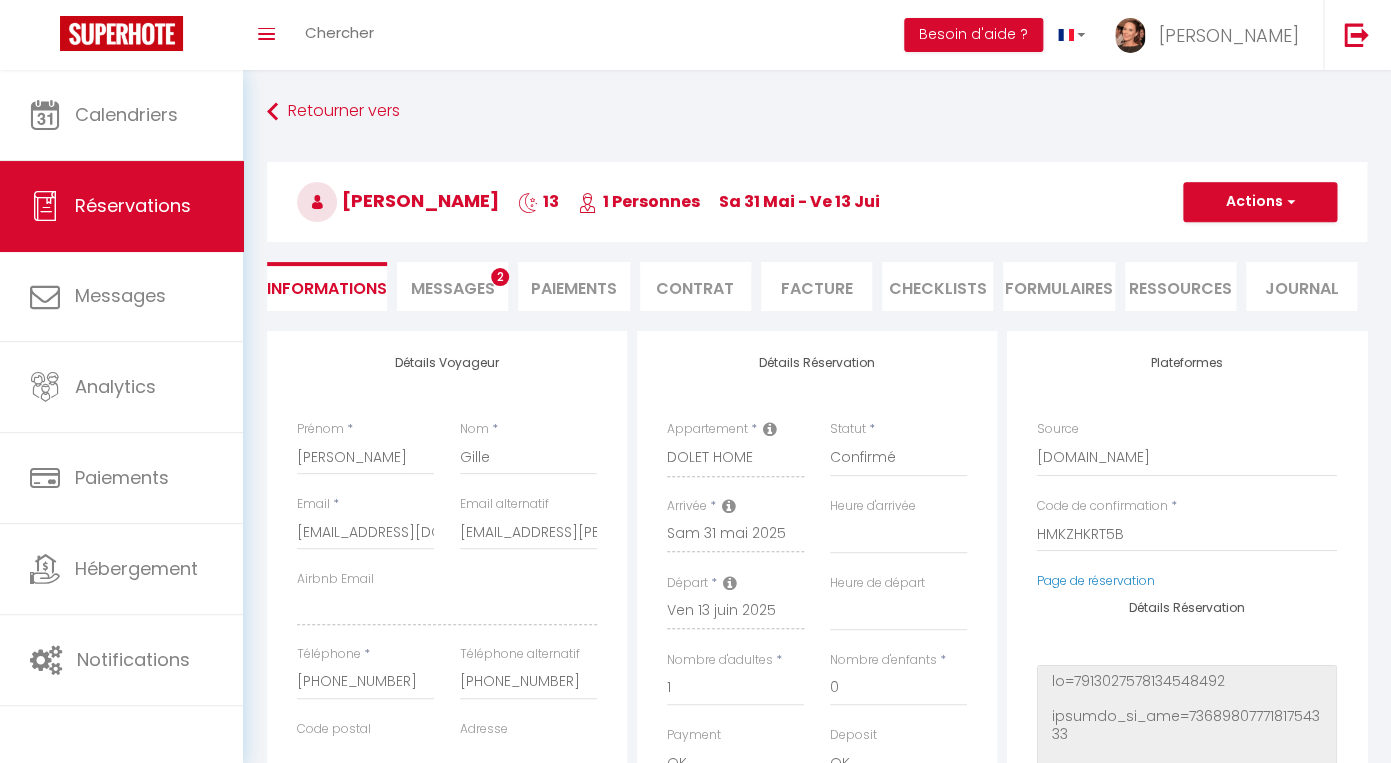type on "132.44" 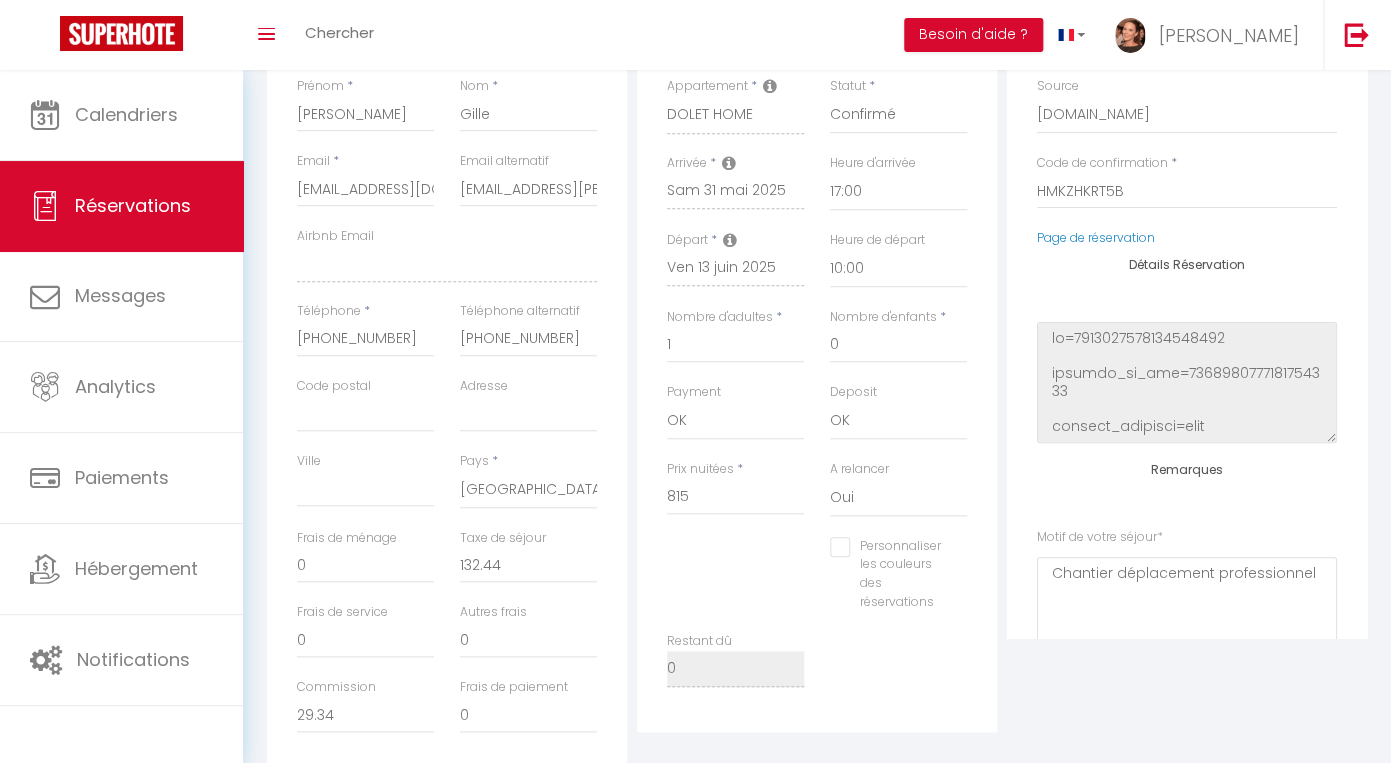 scroll, scrollTop: 0, scrollLeft: 0, axis: both 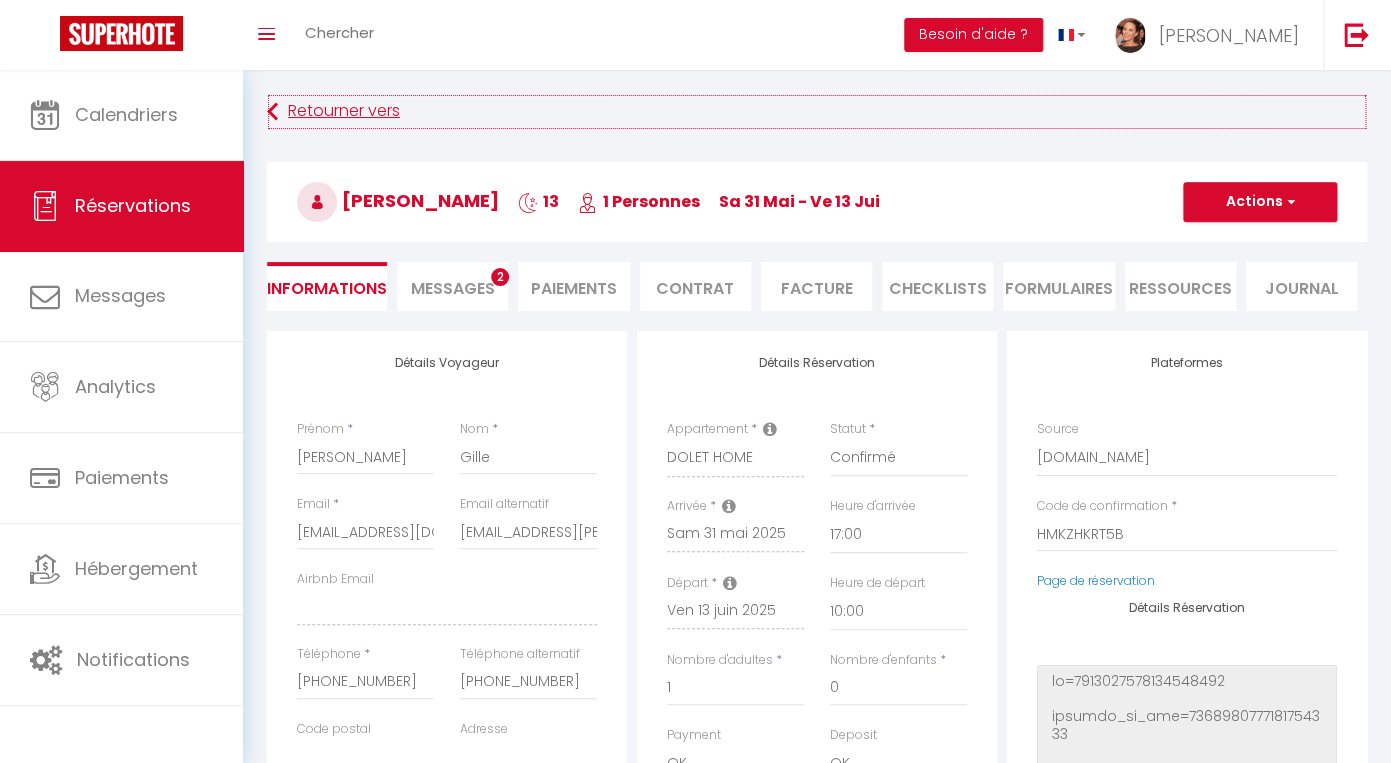 click at bounding box center (272, 112) 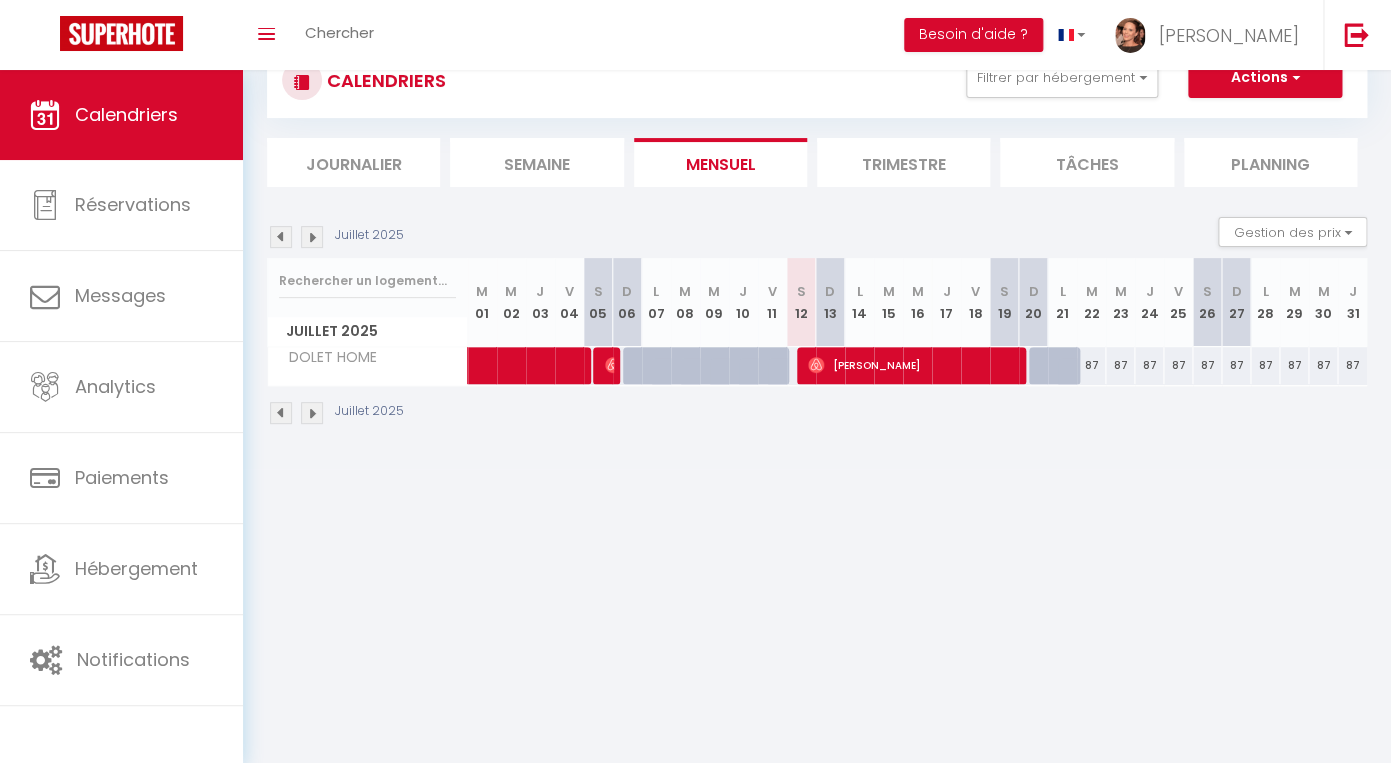 click at bounding box center (281, 237) 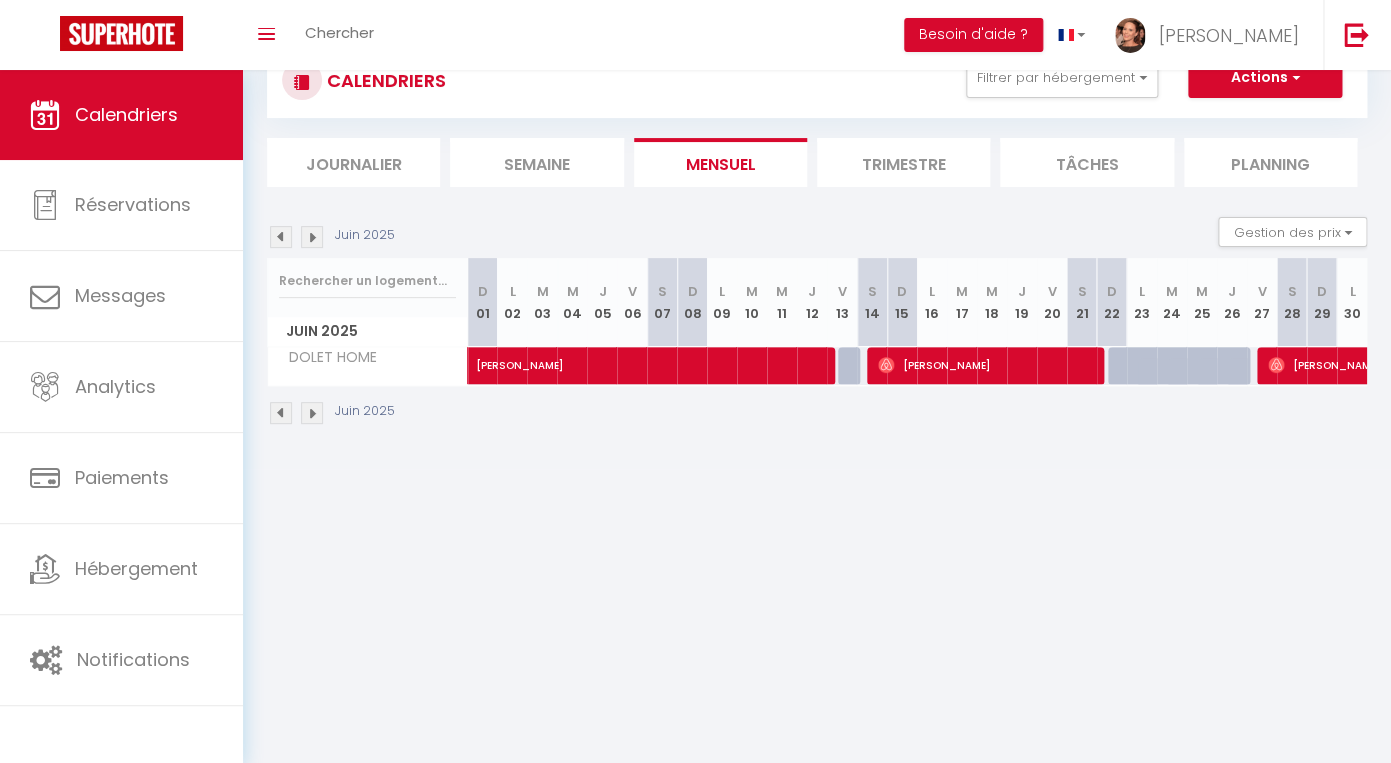click at bounding box center (281, 237) 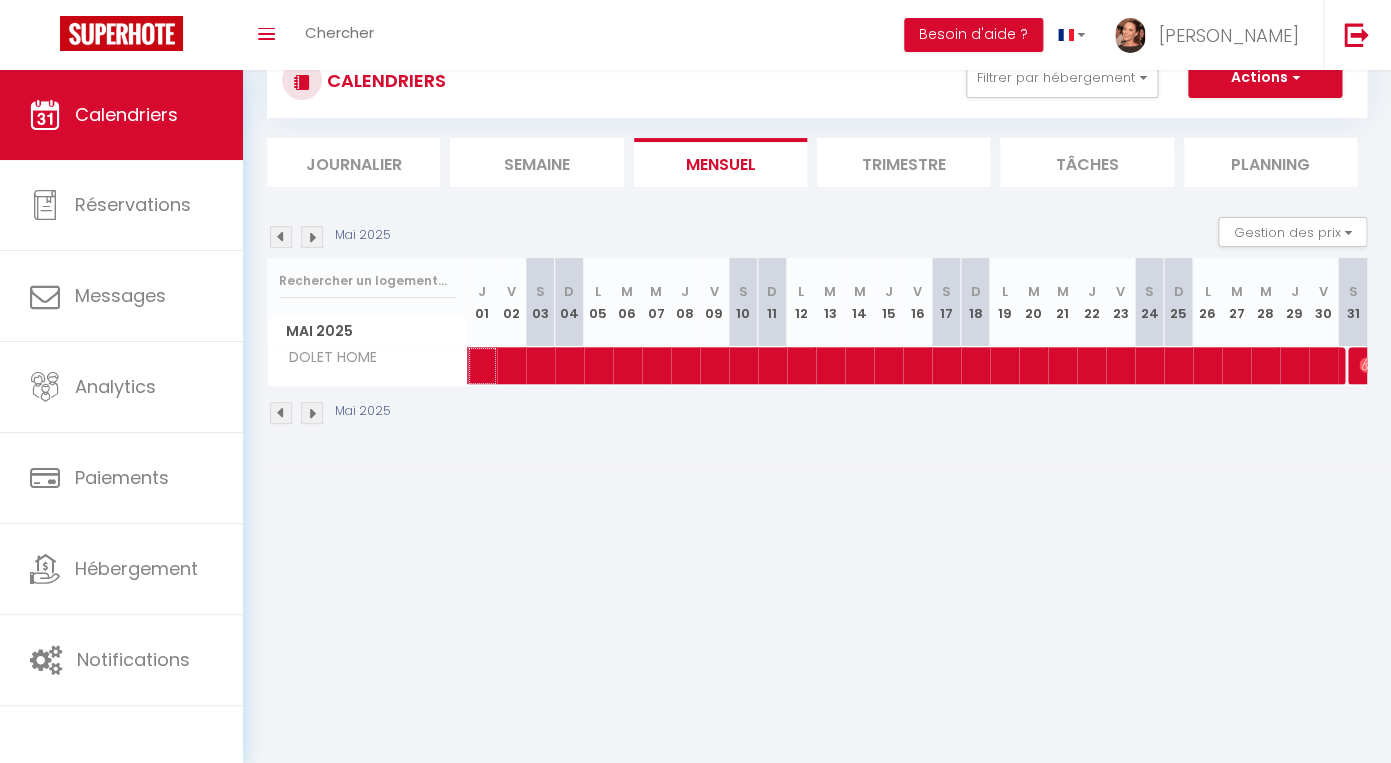 click at bounding box center (1179, 366) 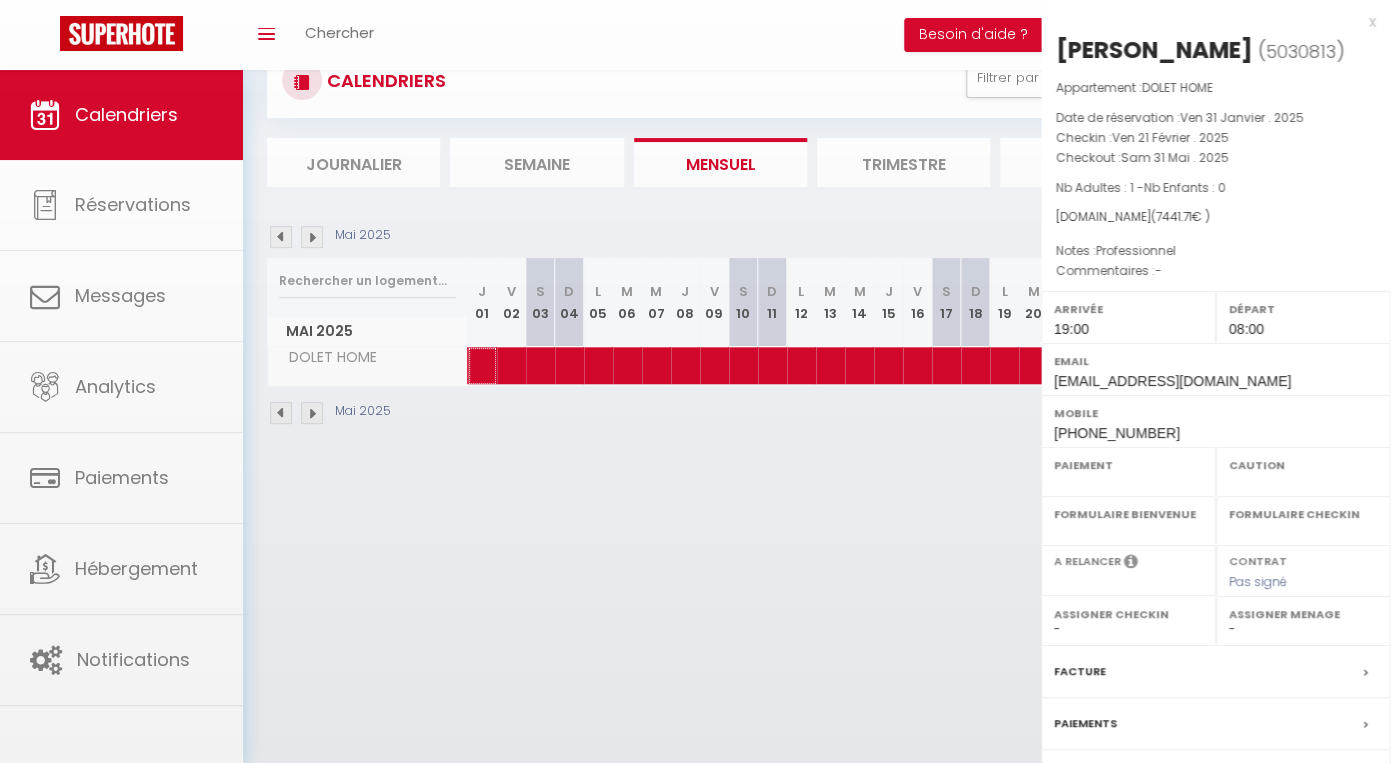 select on "OK" 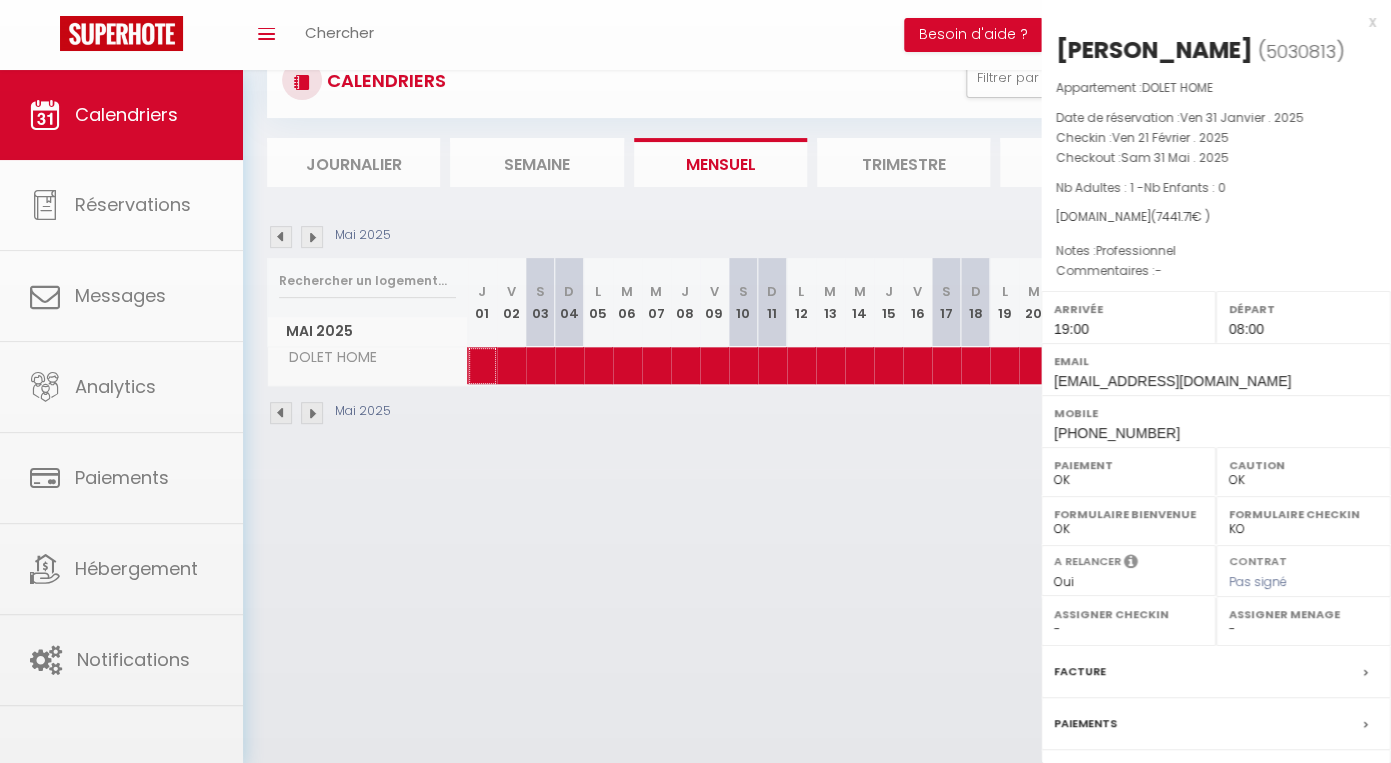 scroll, scrollTop: 169, scrollLeft: 0, axis: vertical 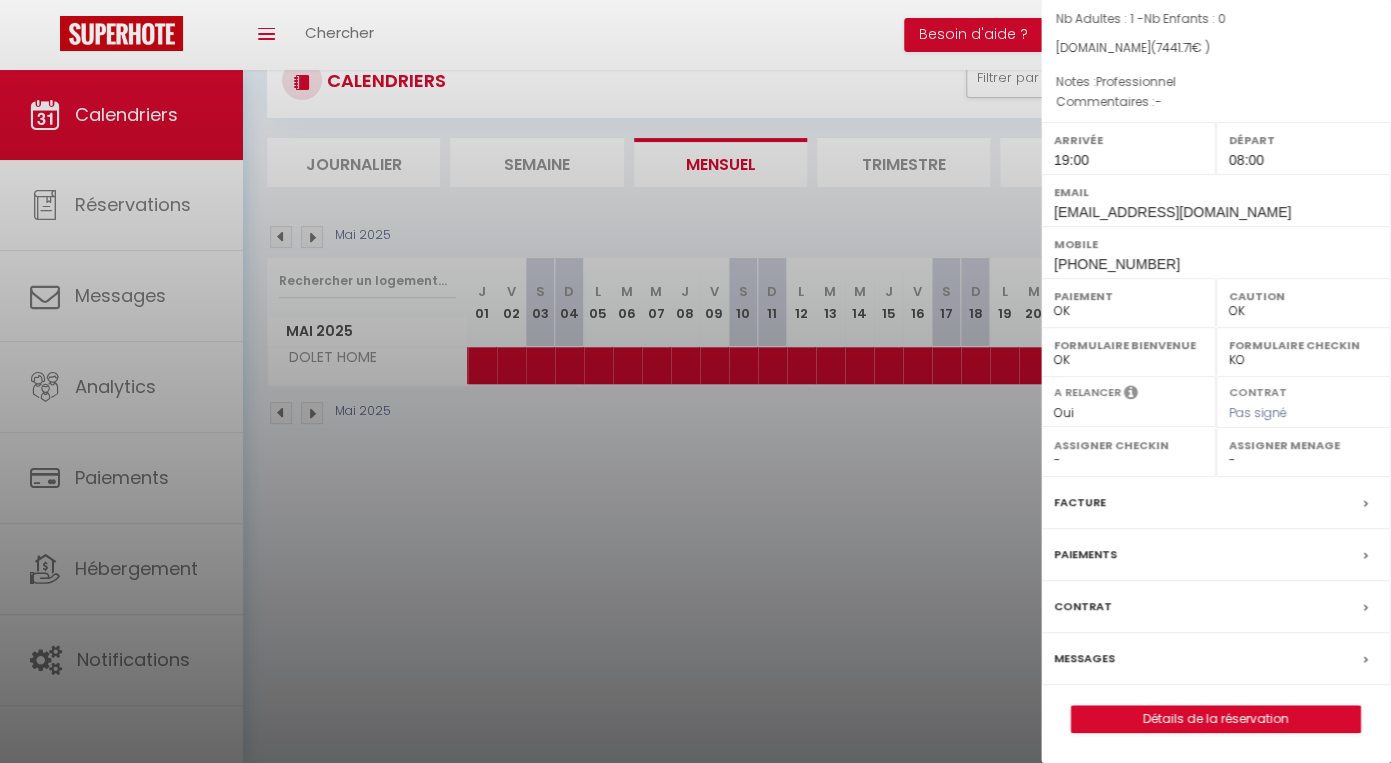 click at bounding box center (695, 381) 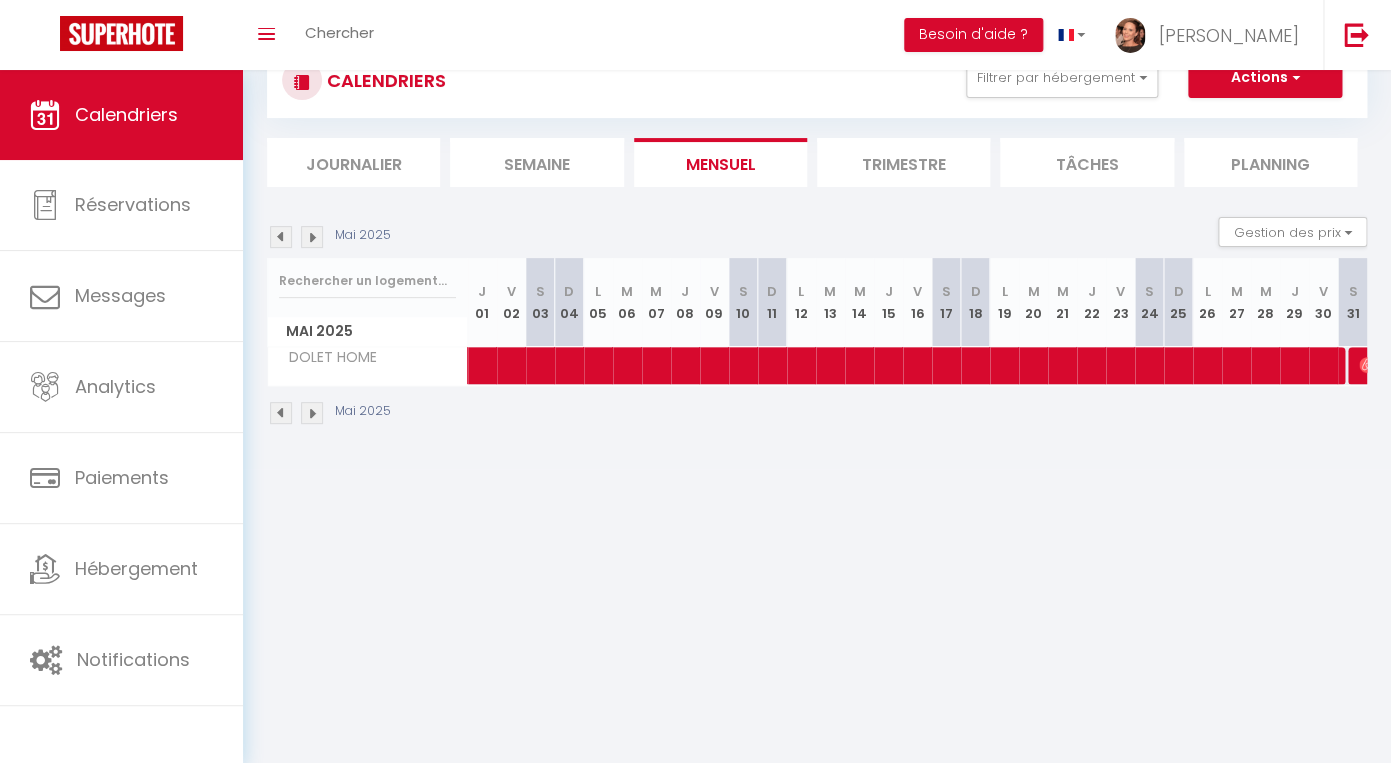 click at bounding box center (312, 237) 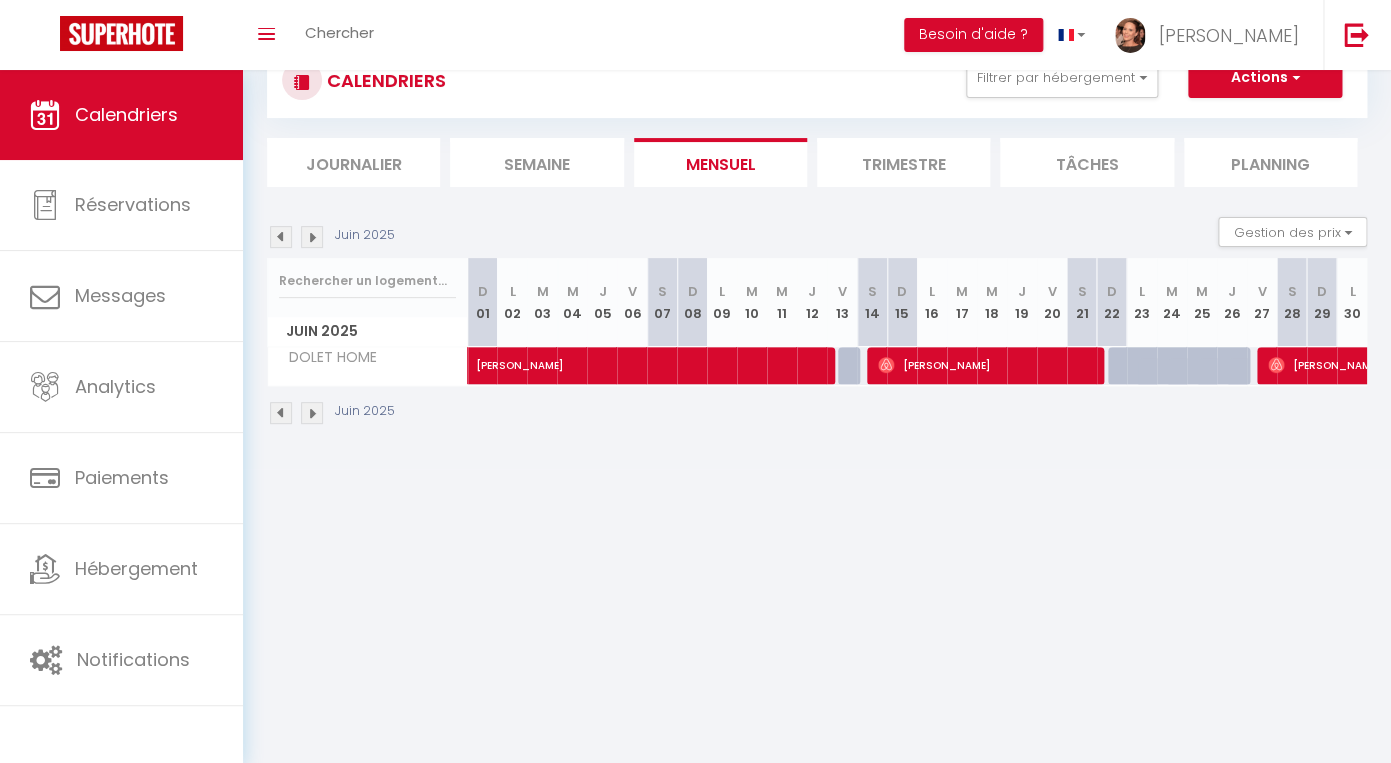 click at bounding box center (281, 237) 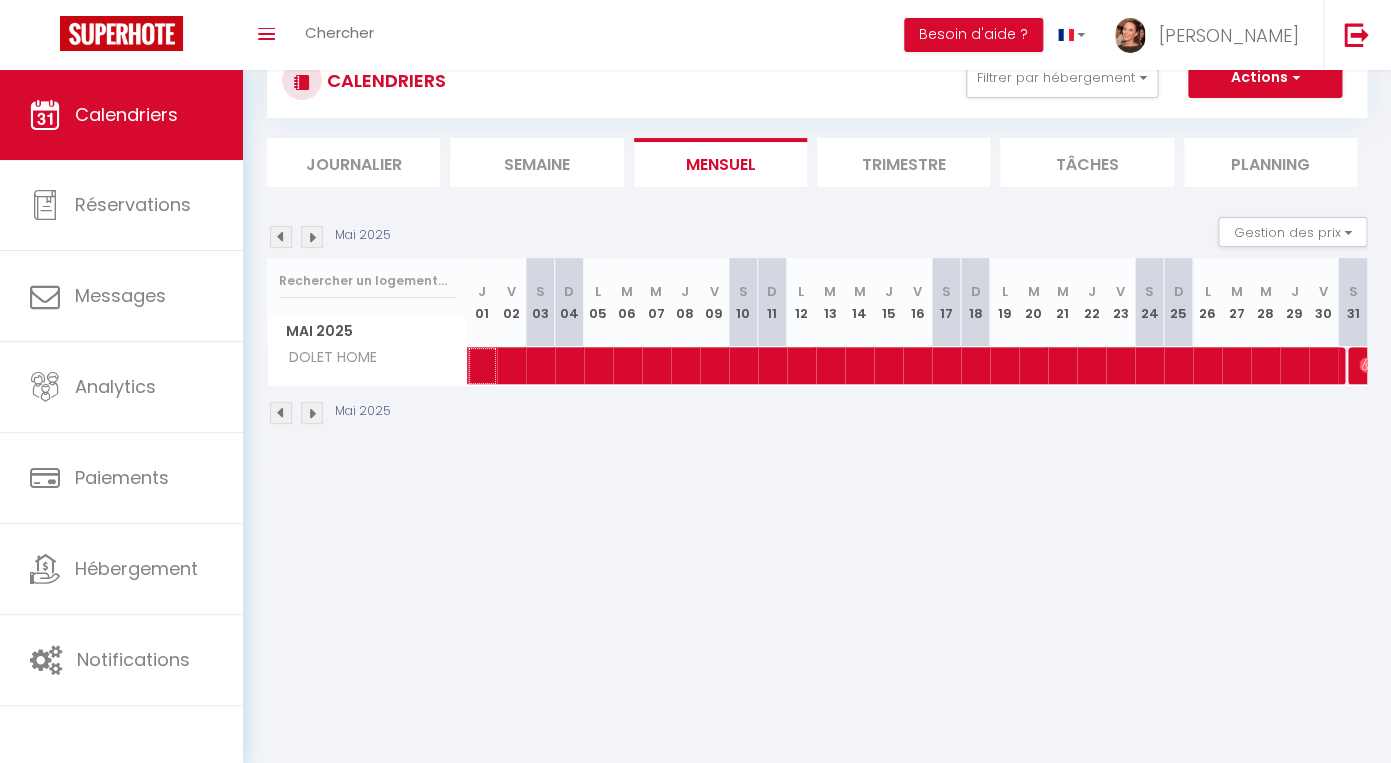 click at bounding box center (1179, 366) 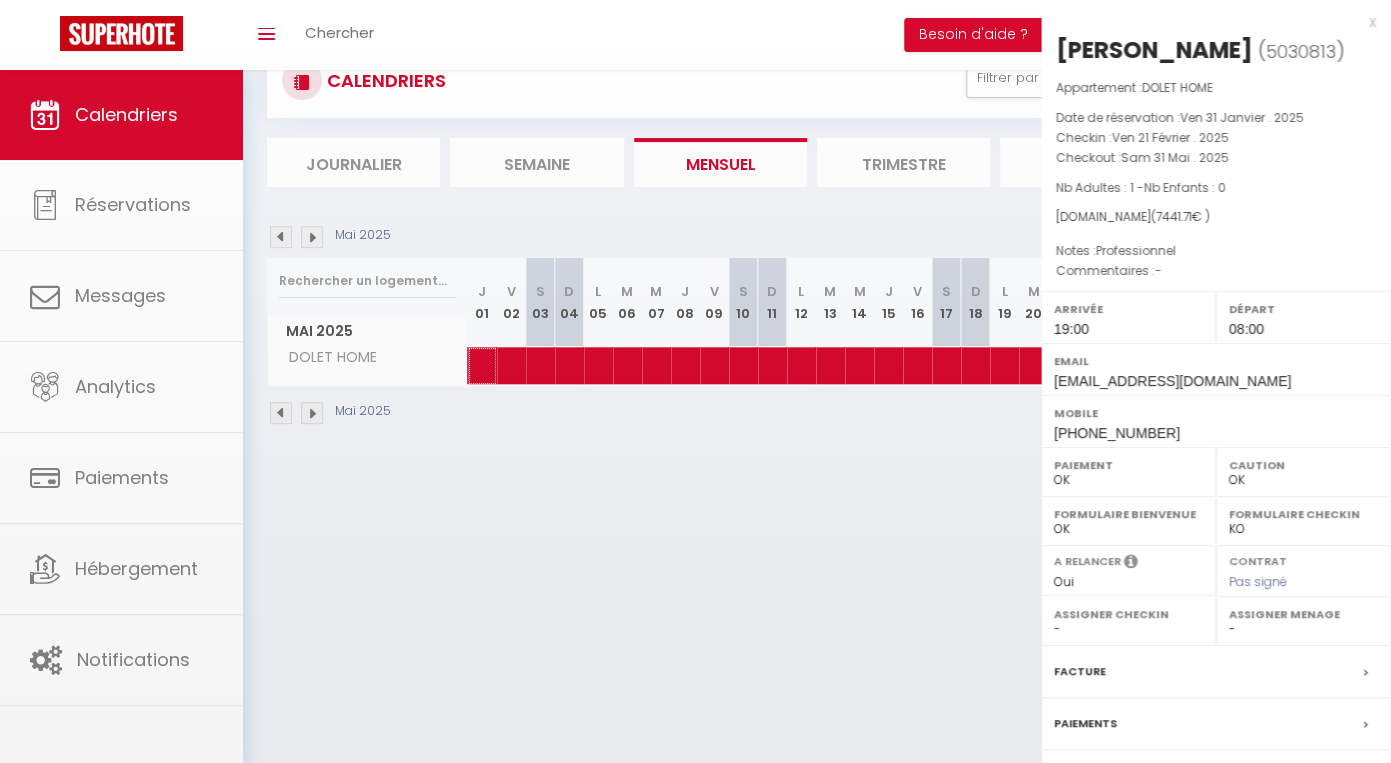 scroll, scrollTop: 169, scrollLeft: 0, axis: vertical 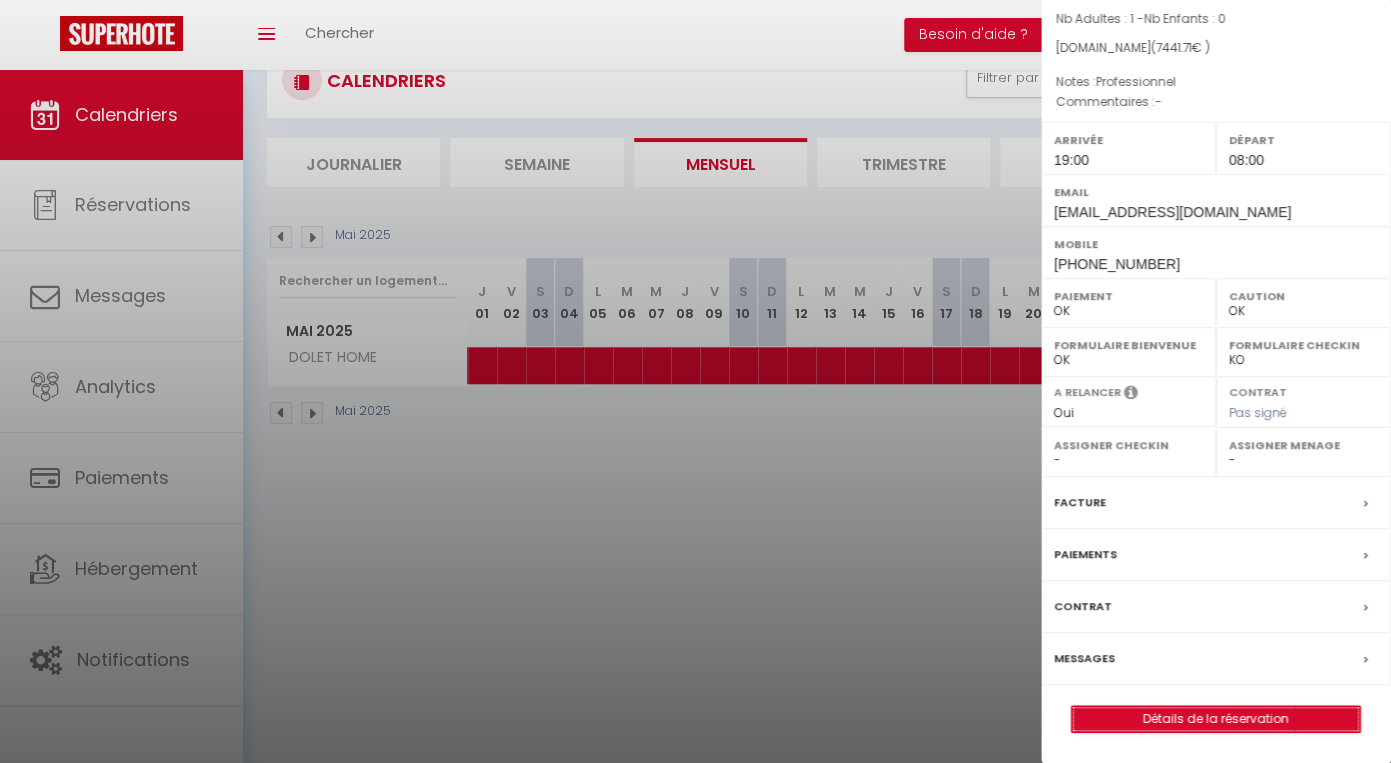 click on "Détails de la réservation" at bounding box center [1216, 719] 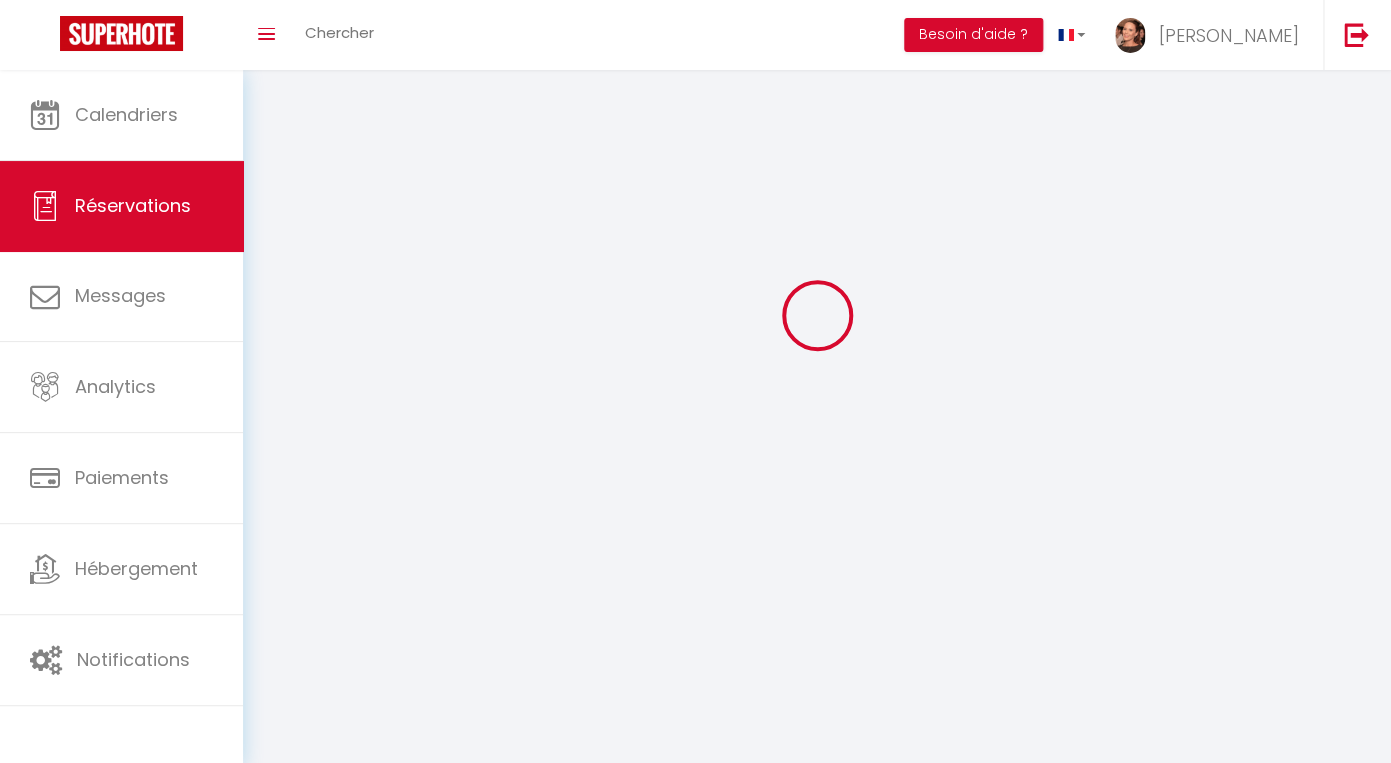 scroll, scrollTop: 0, scrollLeft: 0, axis: both 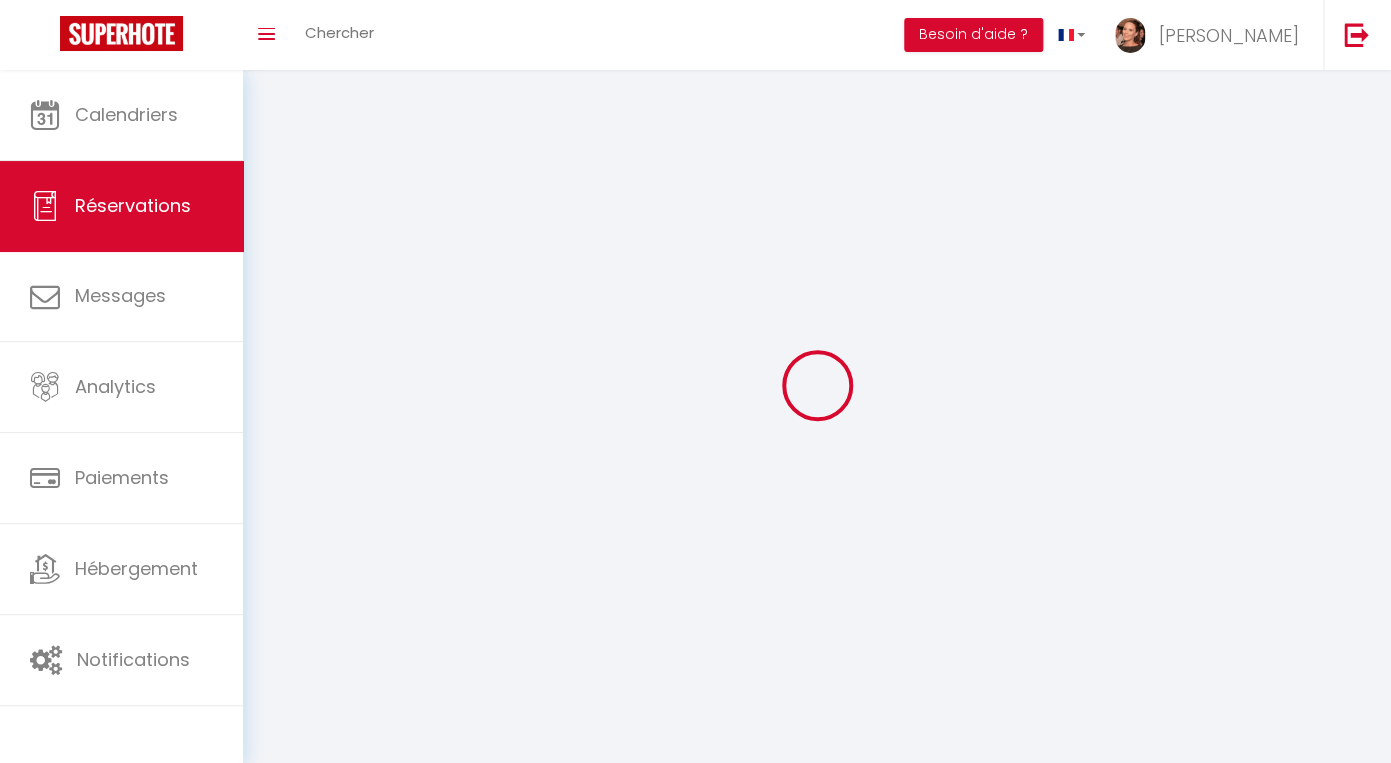 type on "[PERSON_NAME]" 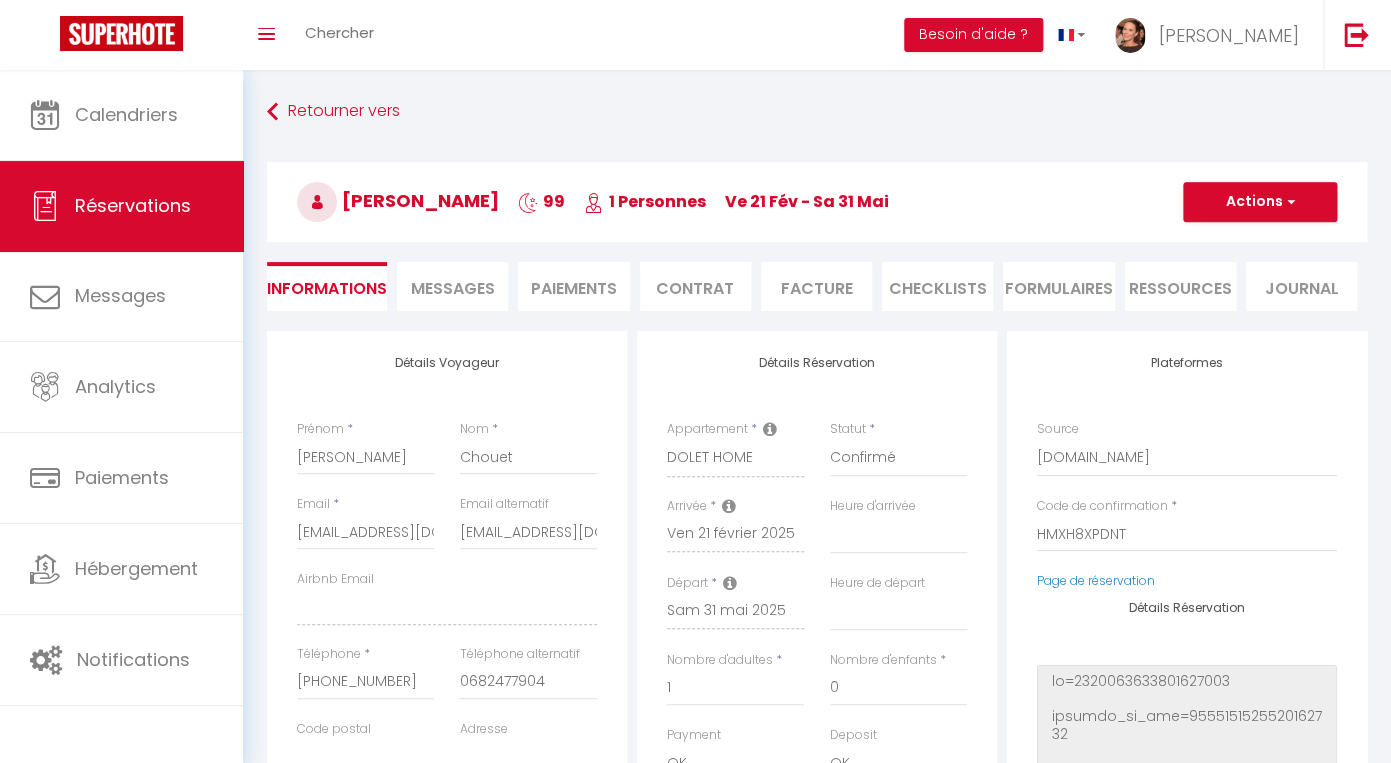 type on "51" 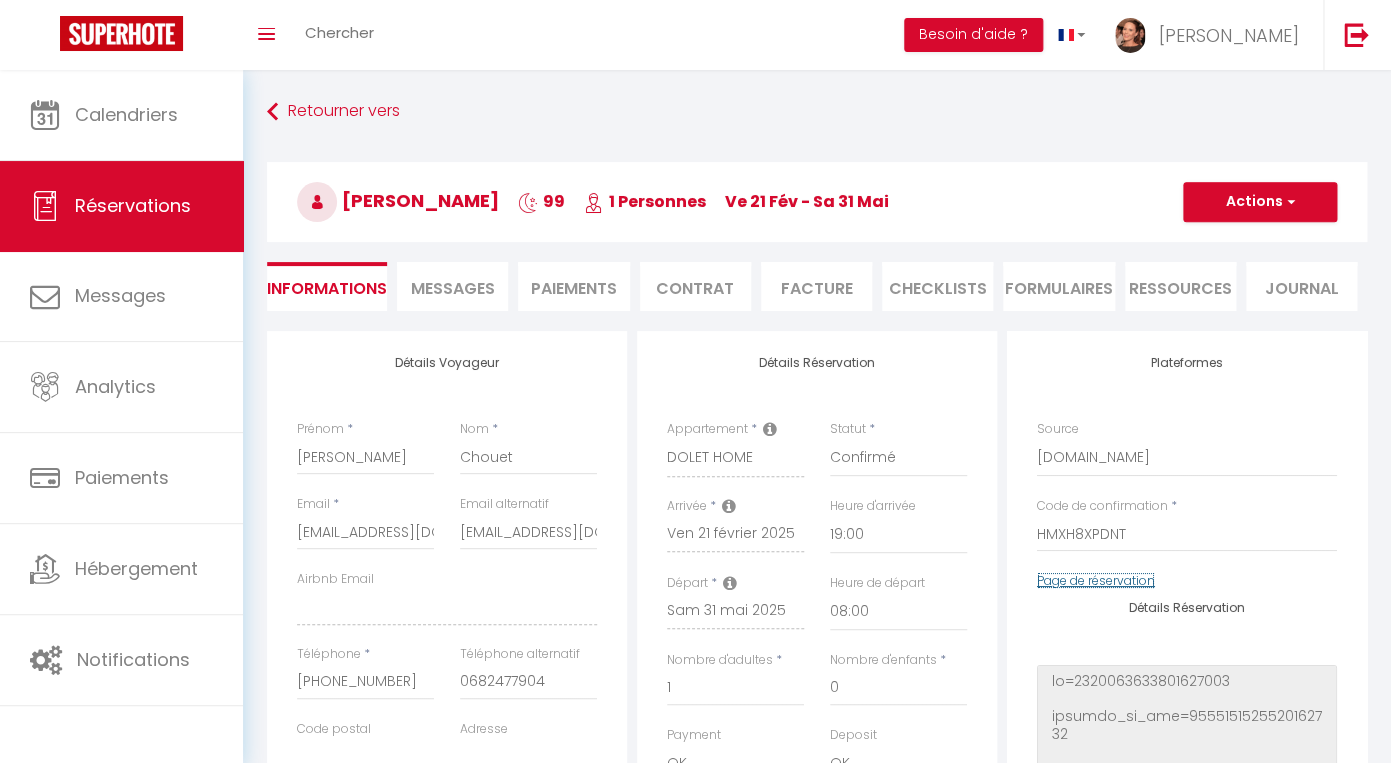 click on "Page de réservation" at bounding box center [1096, 580] 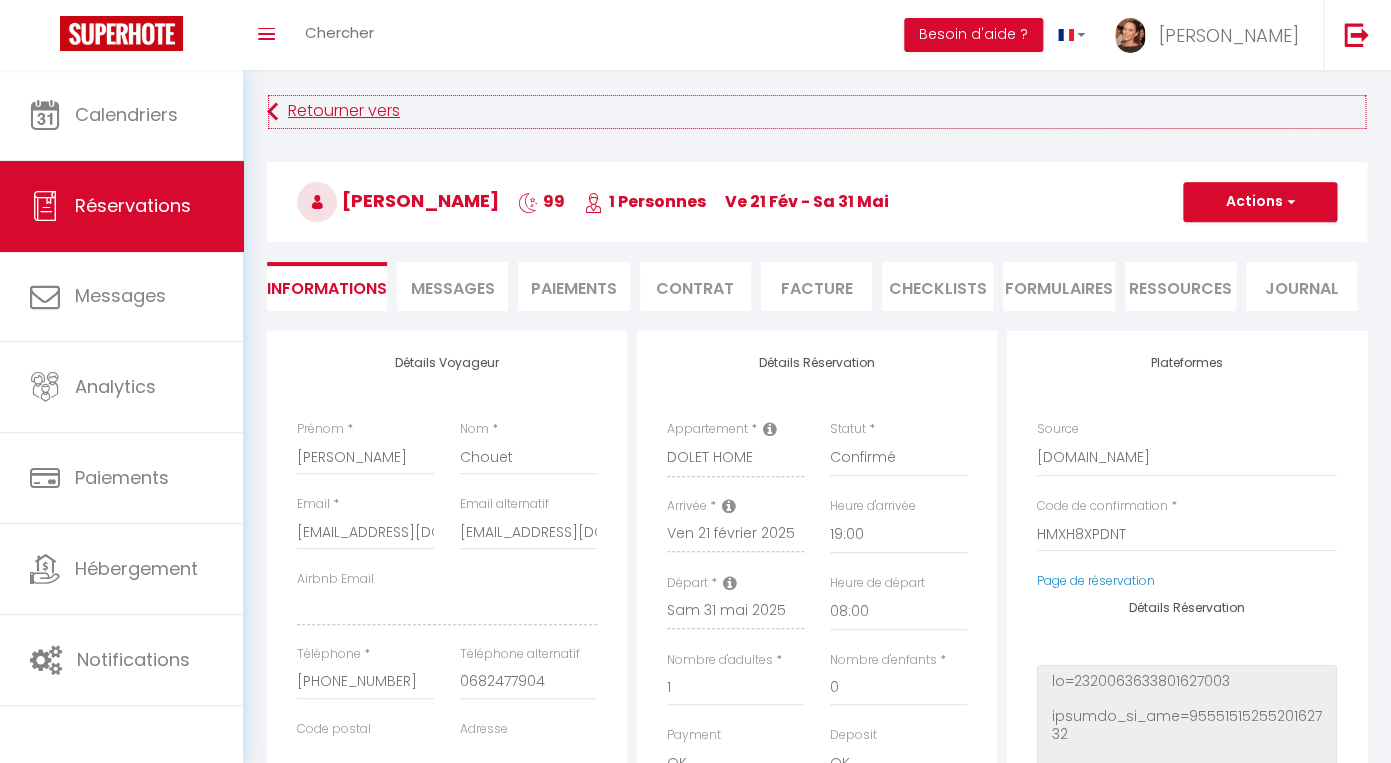 click on "Retourner vers" at bounding box center [817, 112] 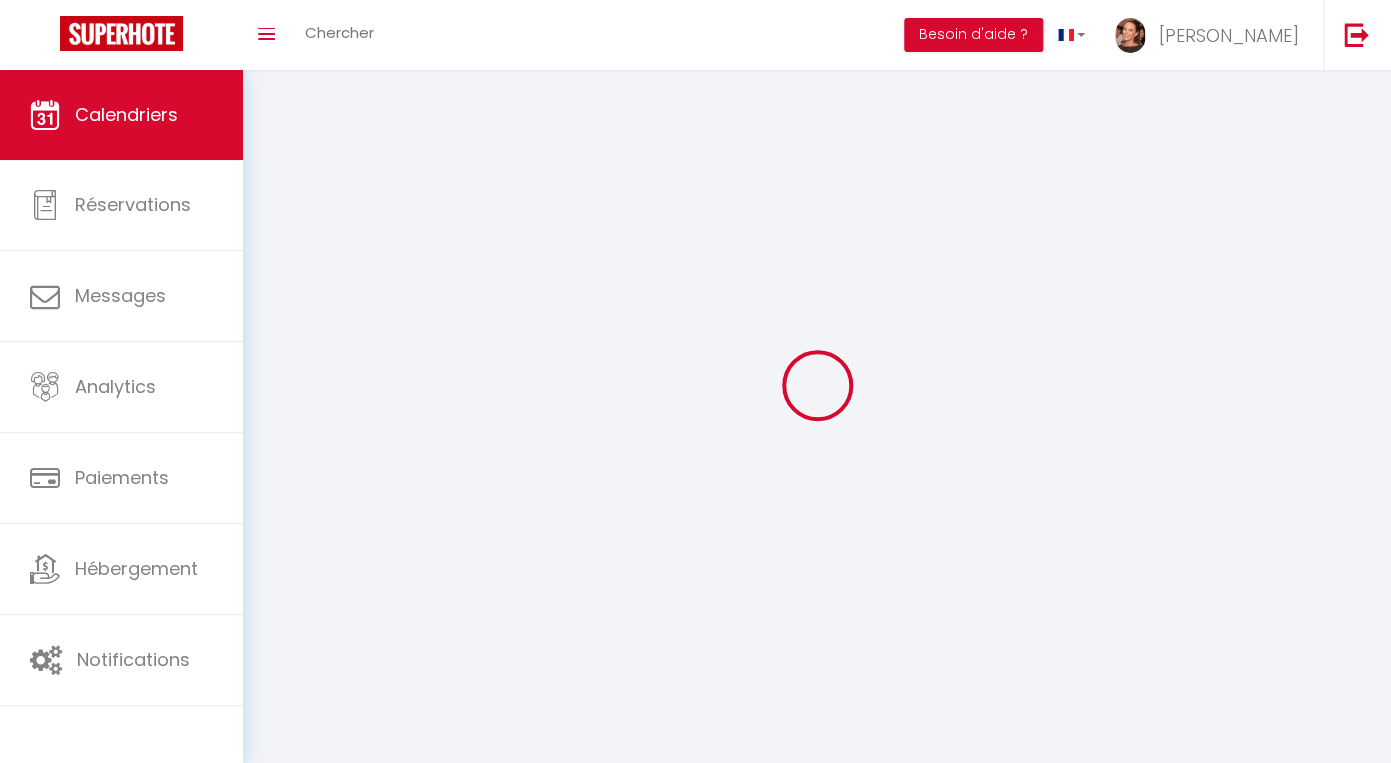 scroll, scrollTop: 70, scrollLeft: 0, axis: vertical 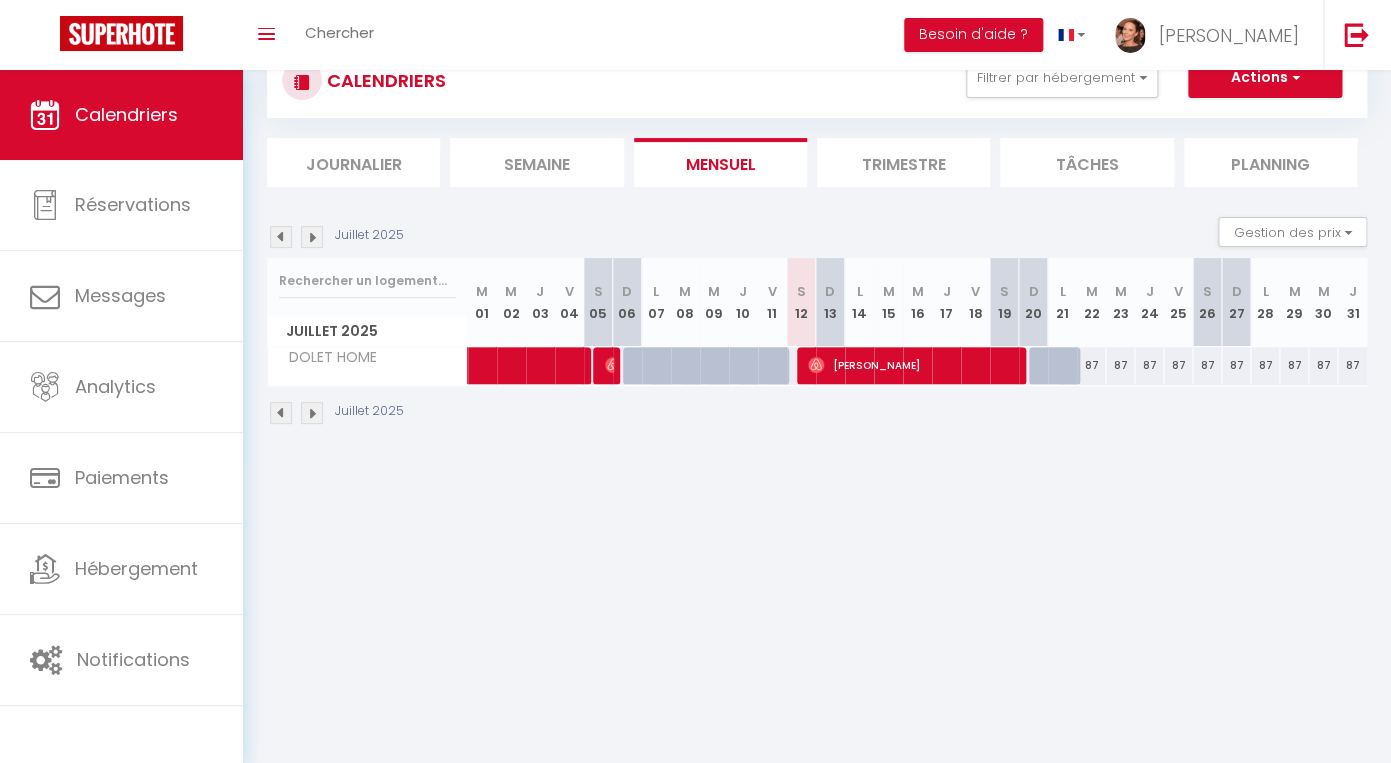 click at bounding box center [281, 237] 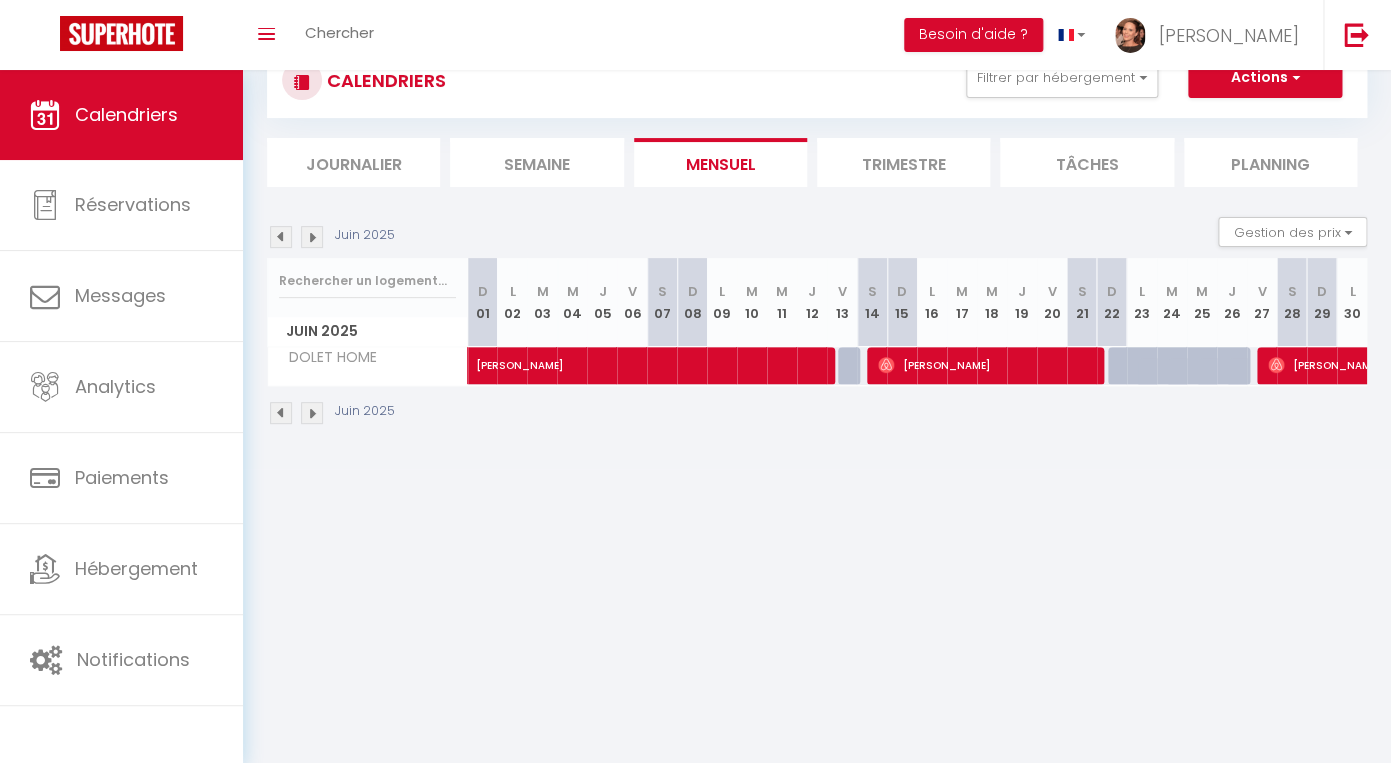 click at bounding box center [281, 237] 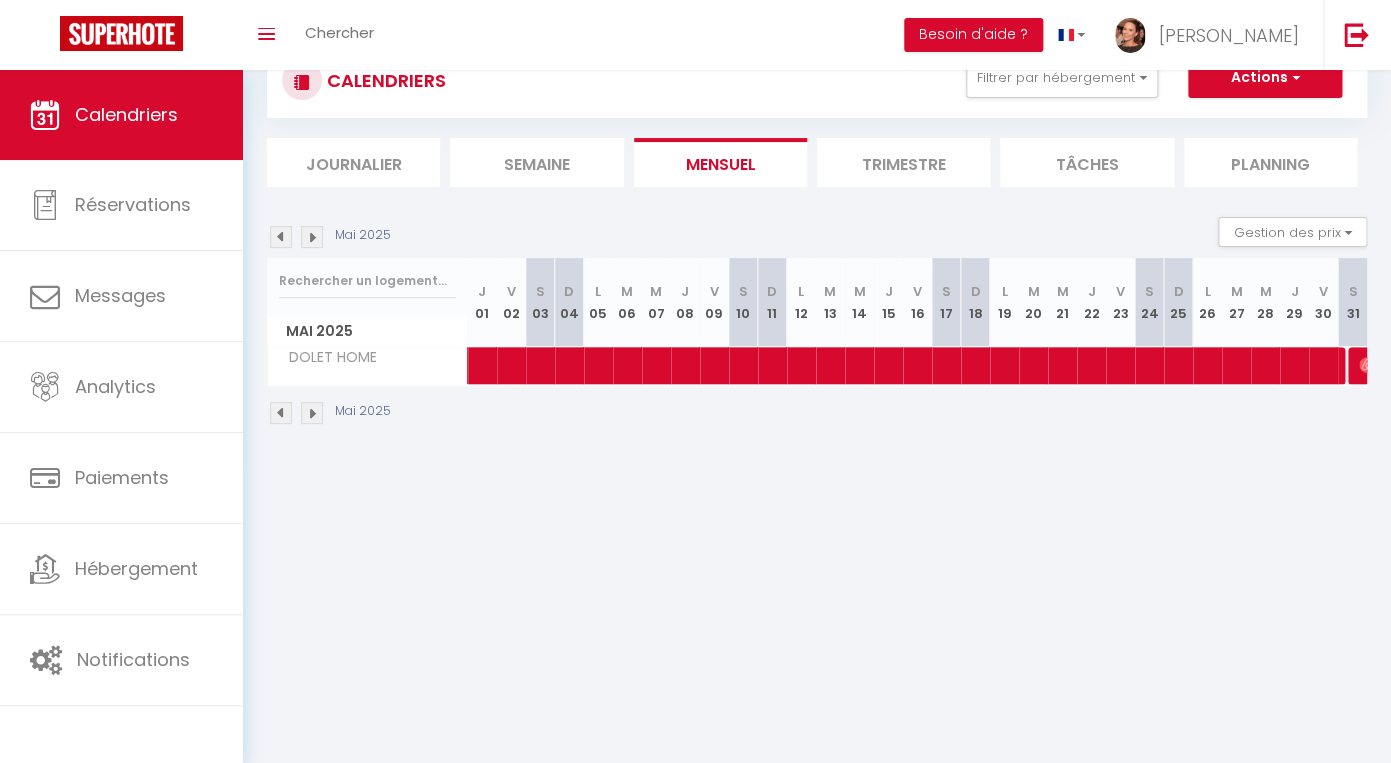 click at bounding box center (312, 237) 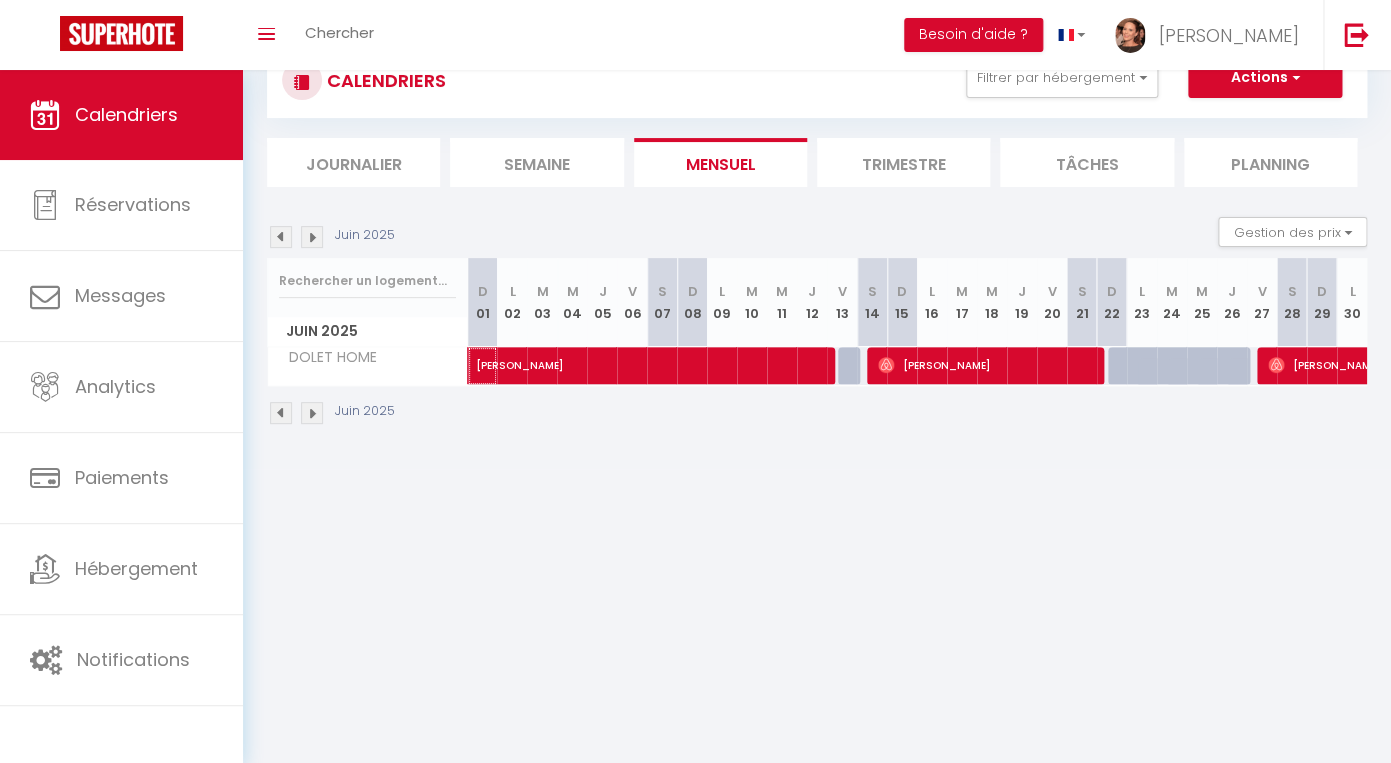 click on "[PERSON_NAME]" at bounding box center [752, 355] 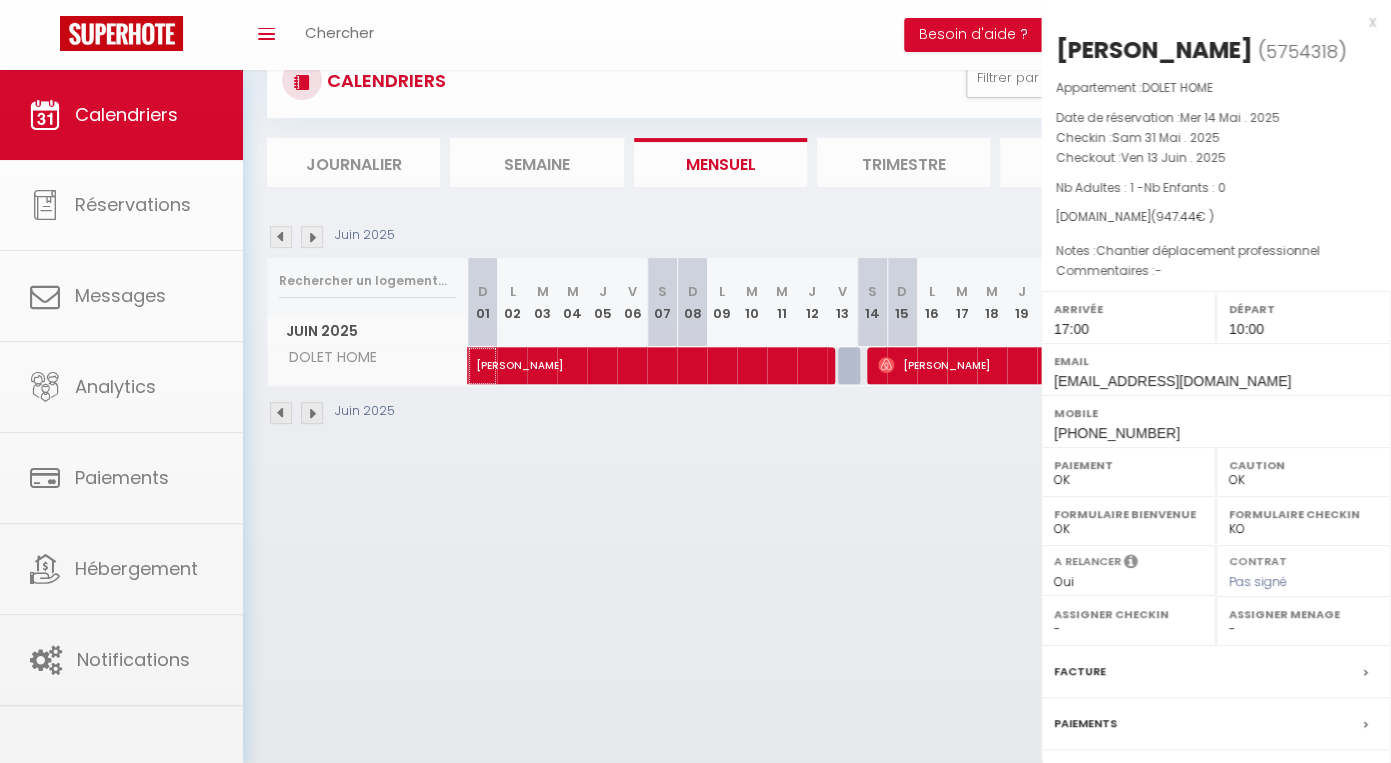 scroll, scrollTop: 169, scrollLeft: 0, axis: vertical 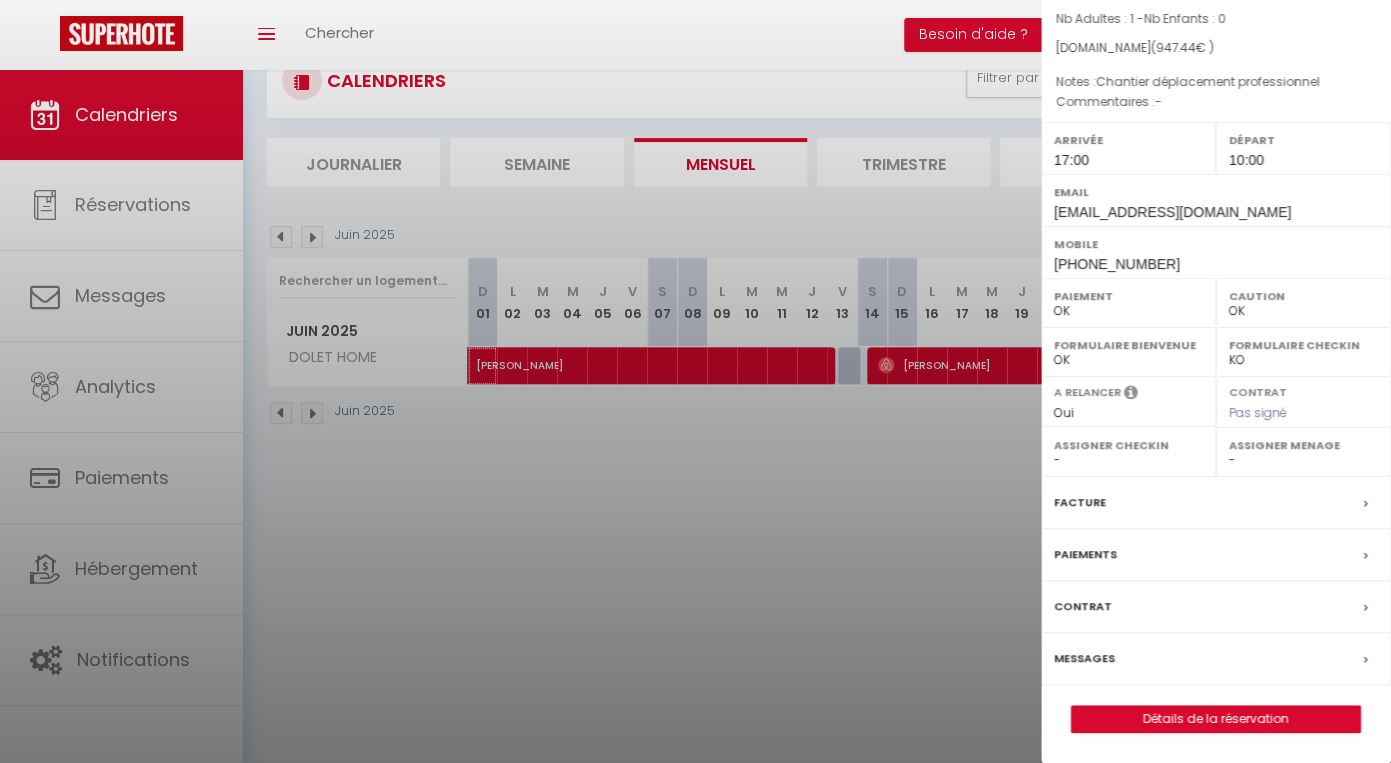 select on "42901" 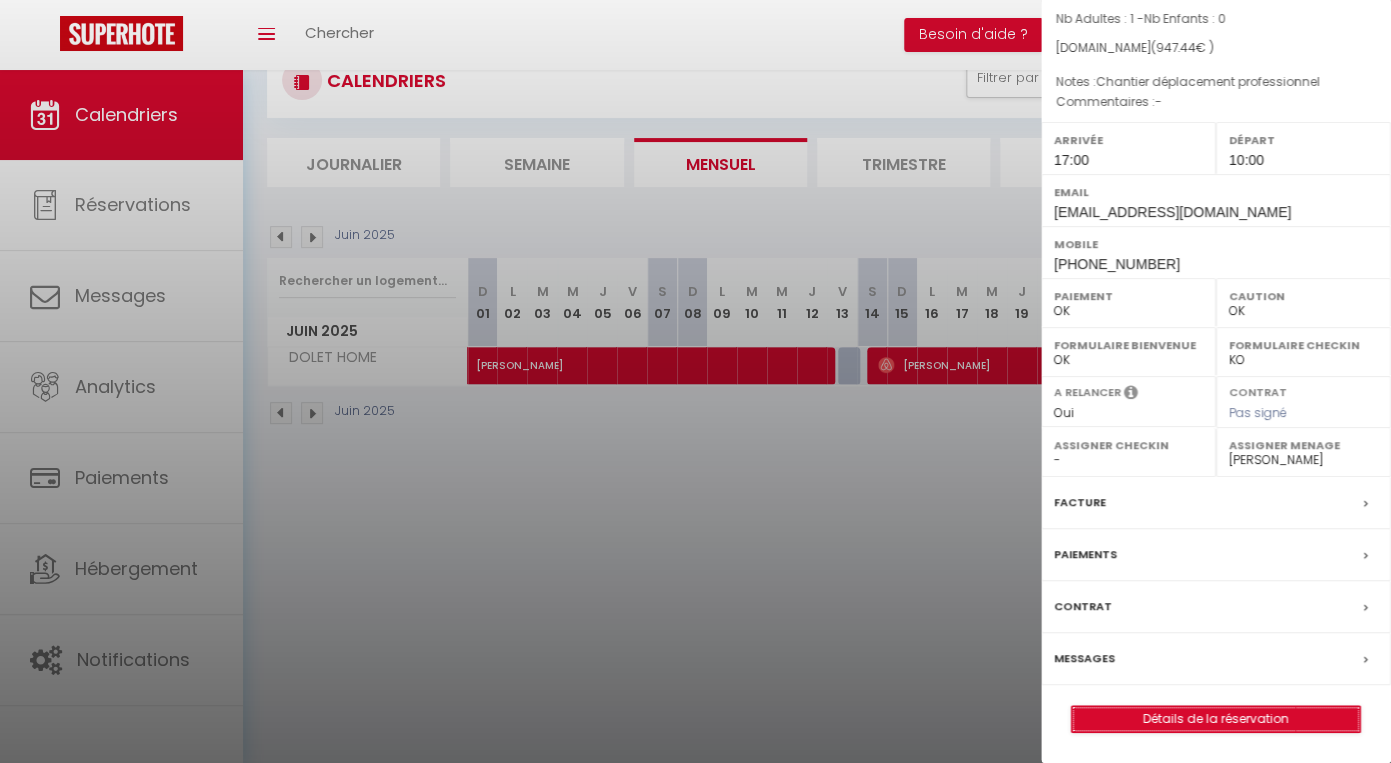 click on "Détails de la réservation" at bounding box center [1216, 719] 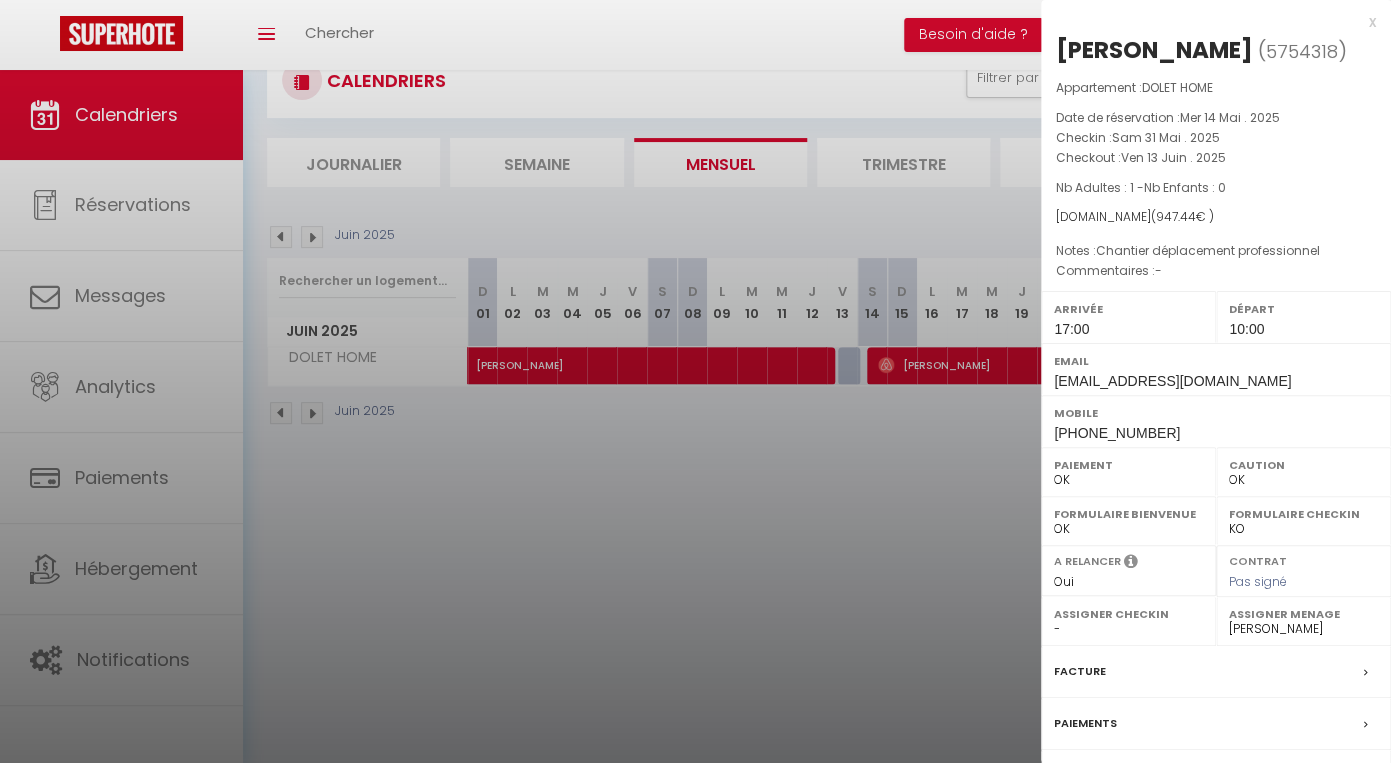 scroll, scrollTop: 0, scrollLeft: 0, axis: both 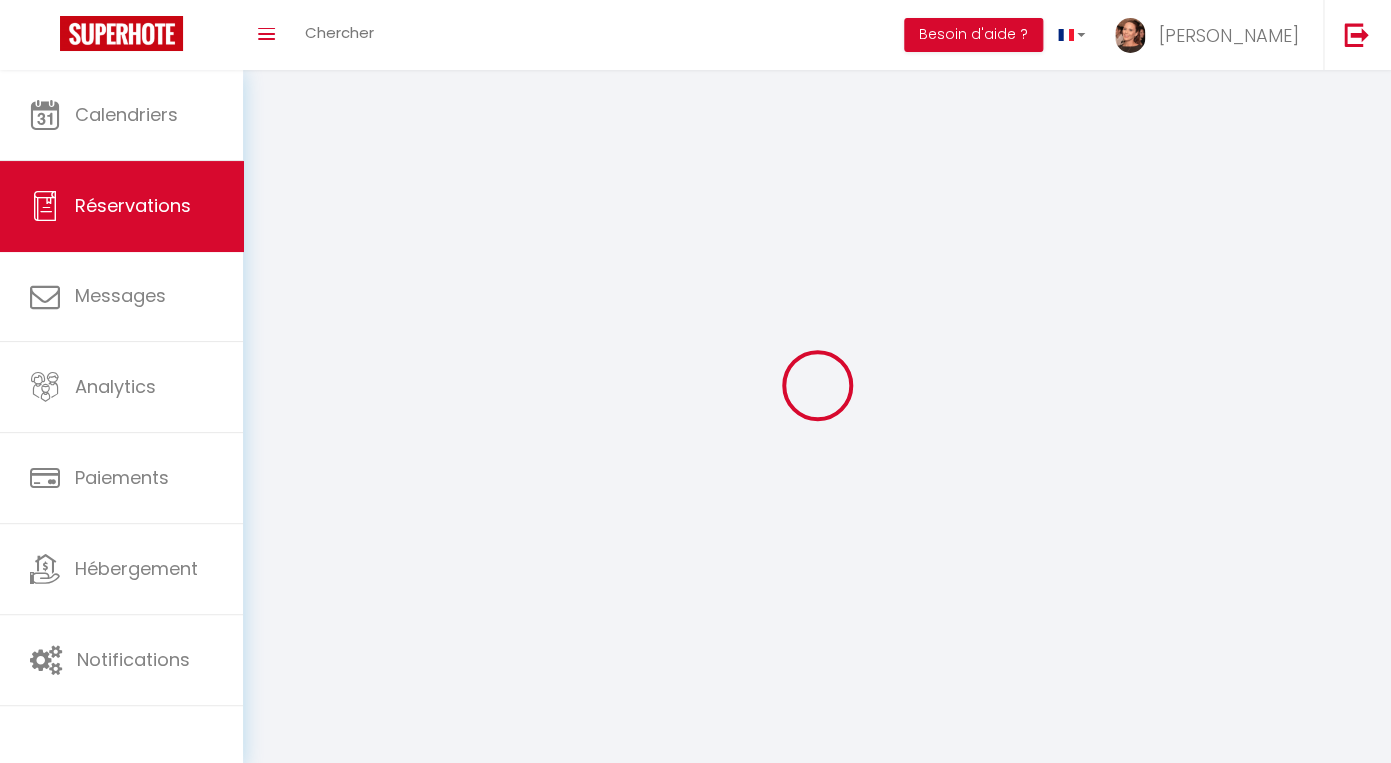 select 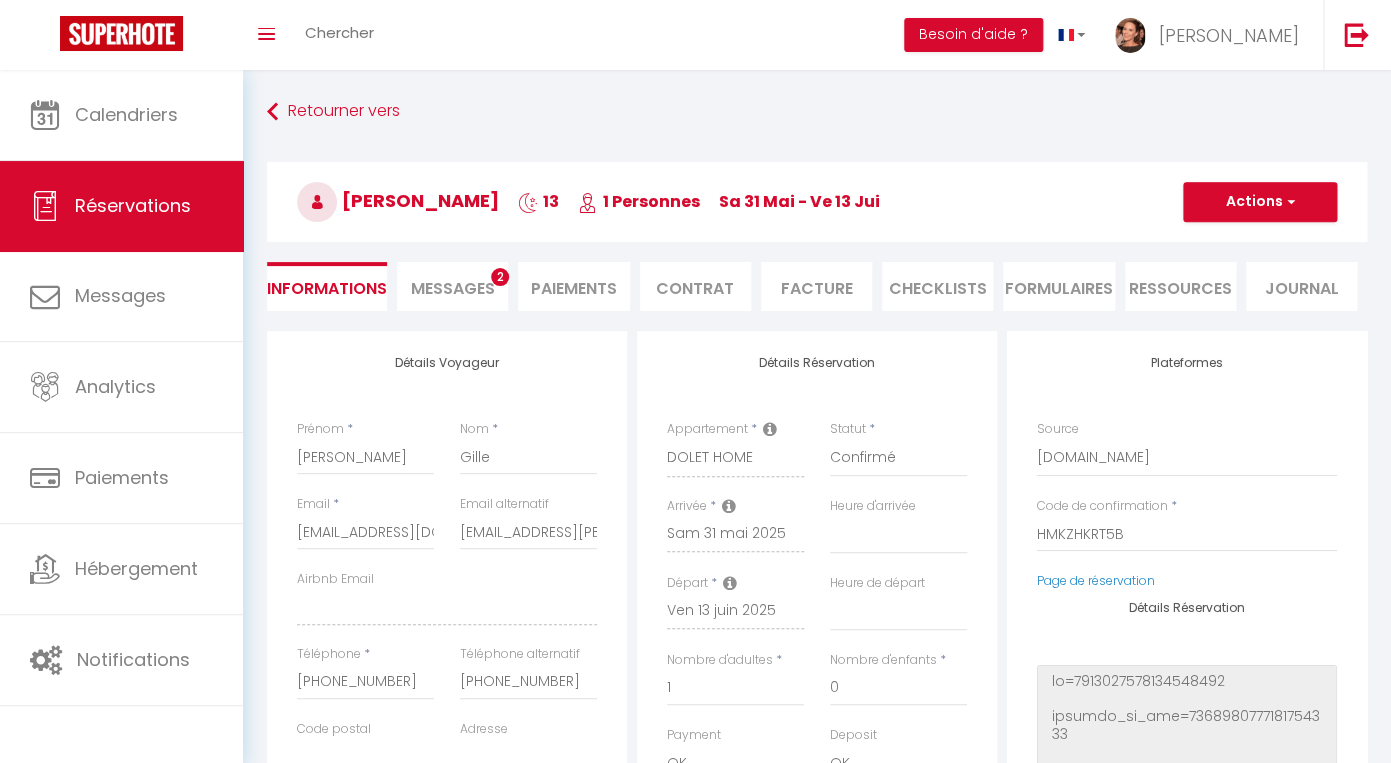 type on "132.44" 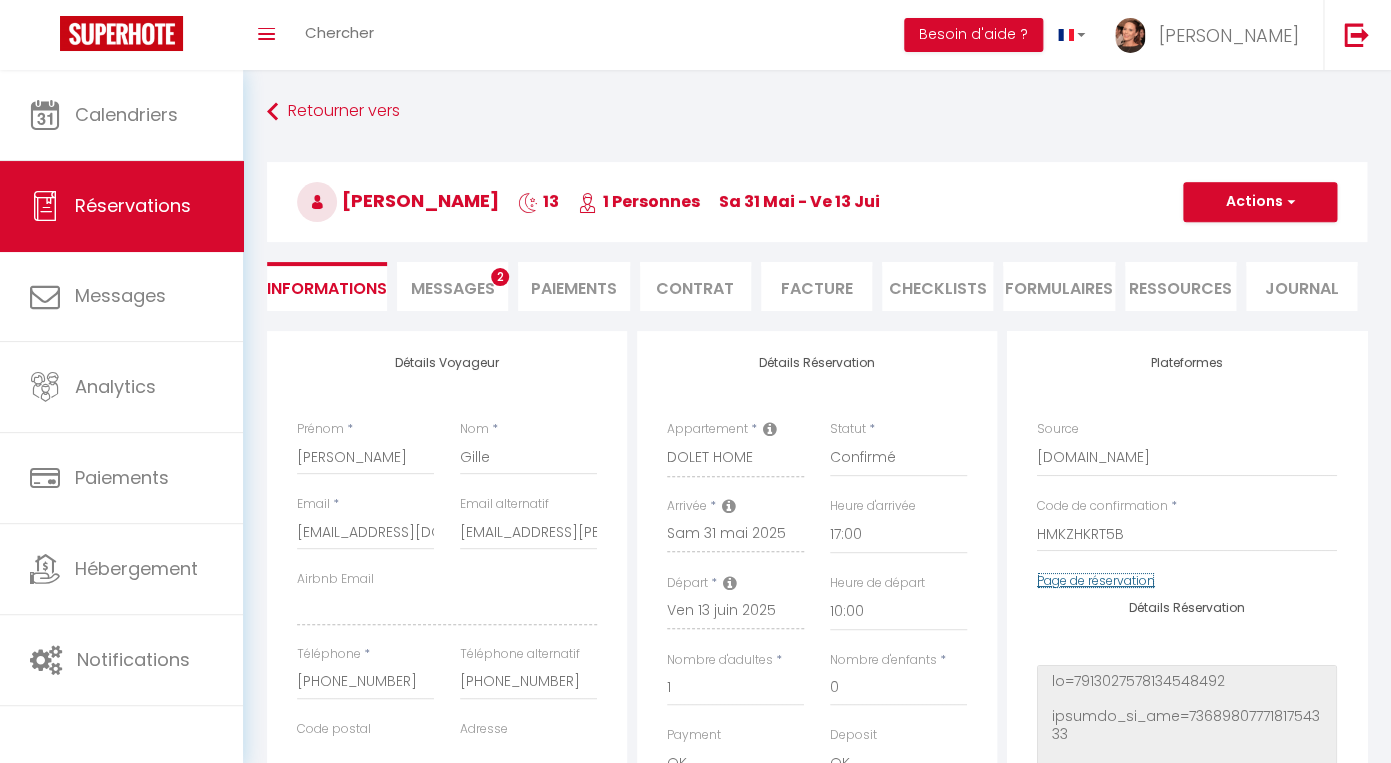 click on "Page de réservation" at bounding box center (1096, 580) 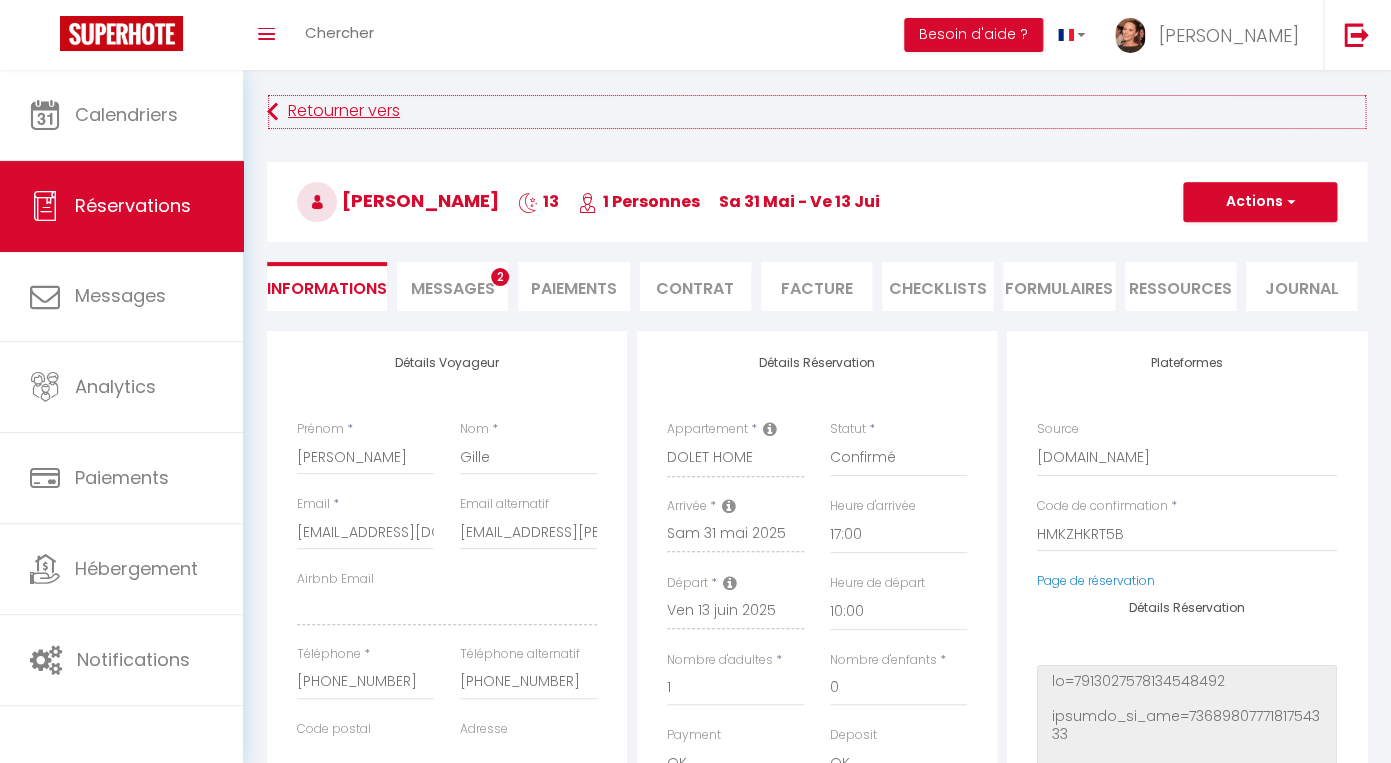 click on "Retourner vers" at bounding box center [817, 112] 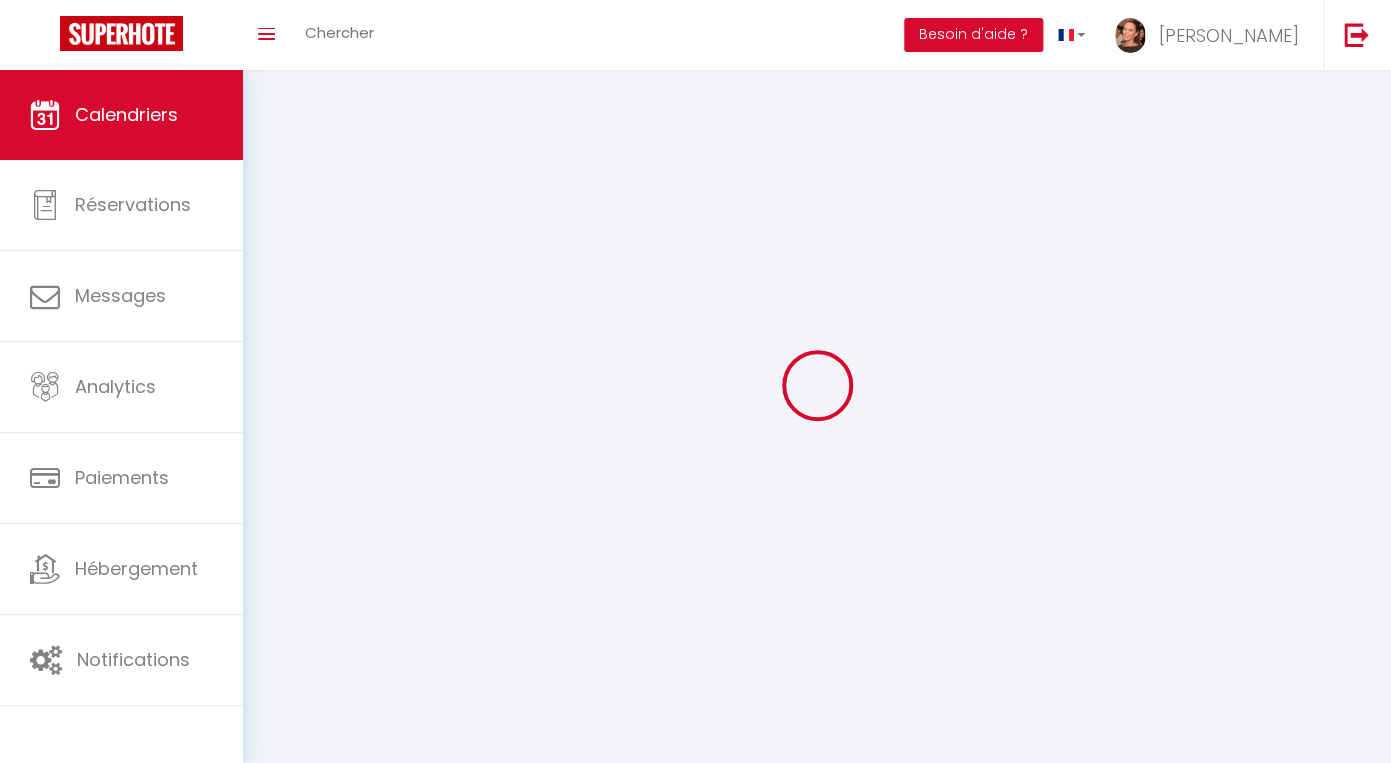 scroll, scrollTop: 70, scrollLeft: 0, axis: vertical 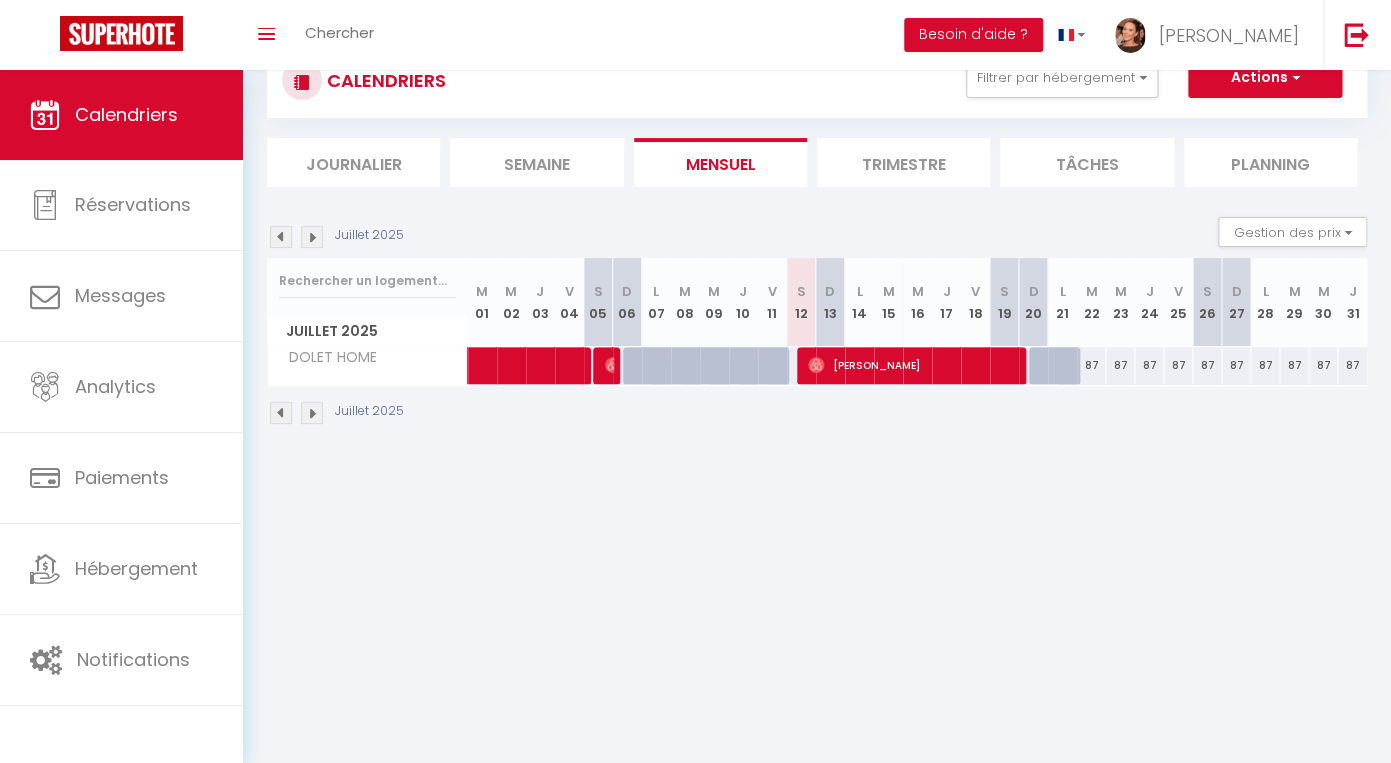 click at bounding box center (281, 237) 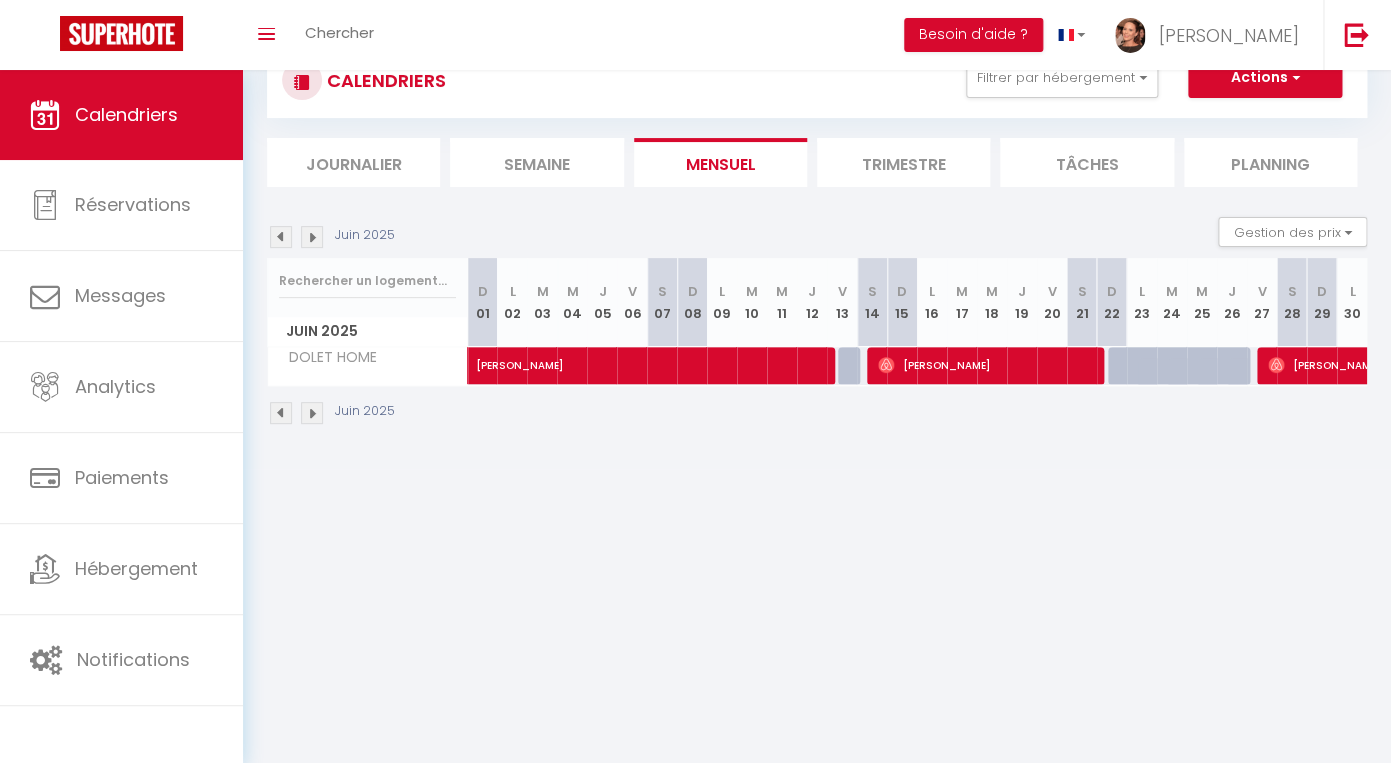 click on "[PERSON_NAME]" at bounding box center [988, 365] 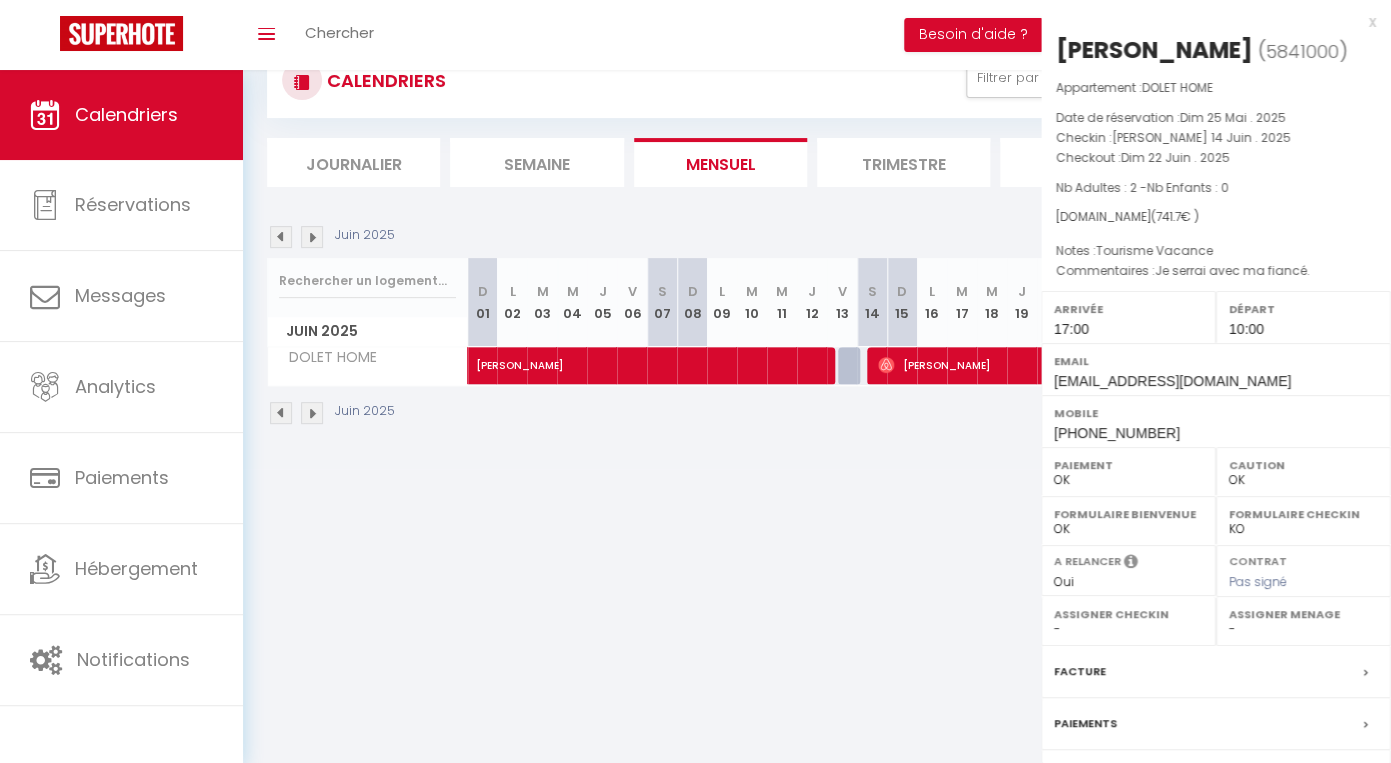 scroll, scrollTop: 169, scrollLeft: 0, axis: vertical 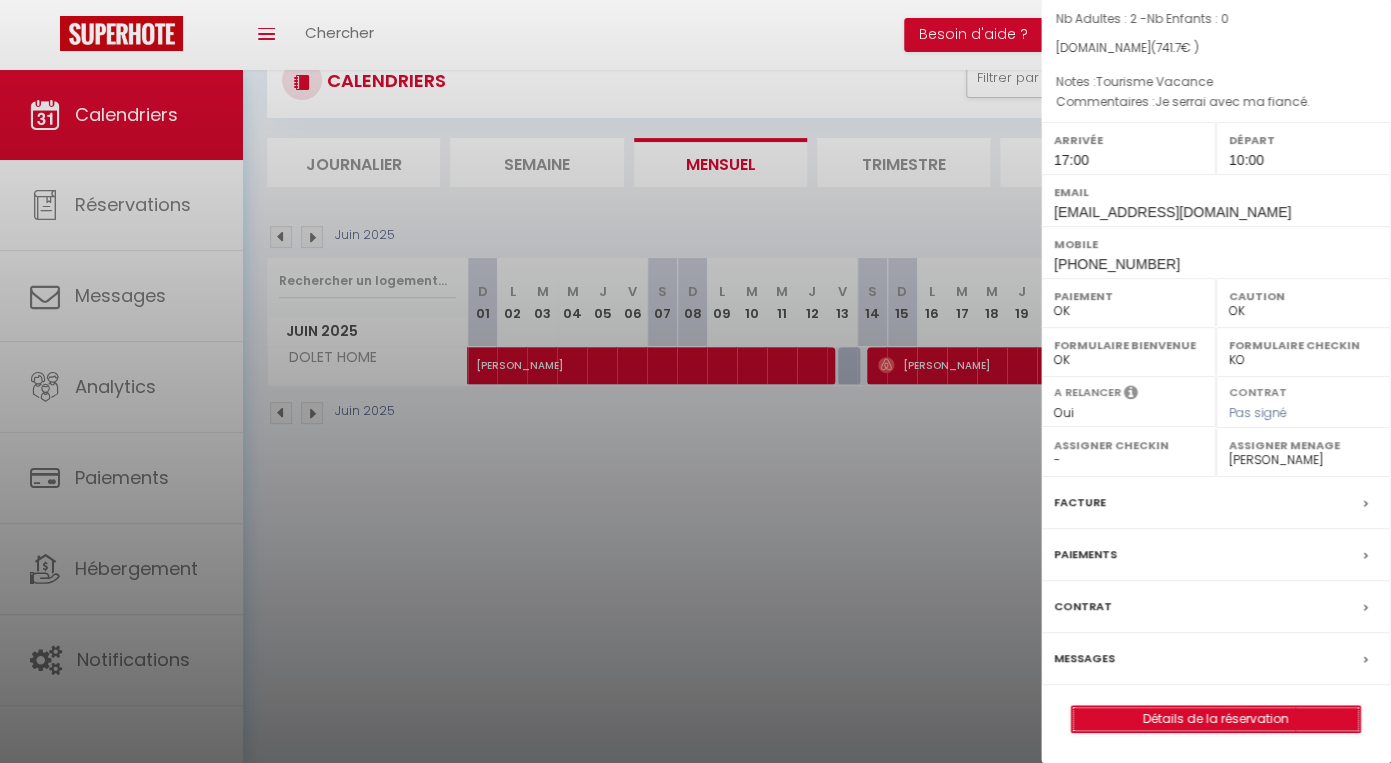 click on "Détails de la réservation" at bounding box center [1216, 719] 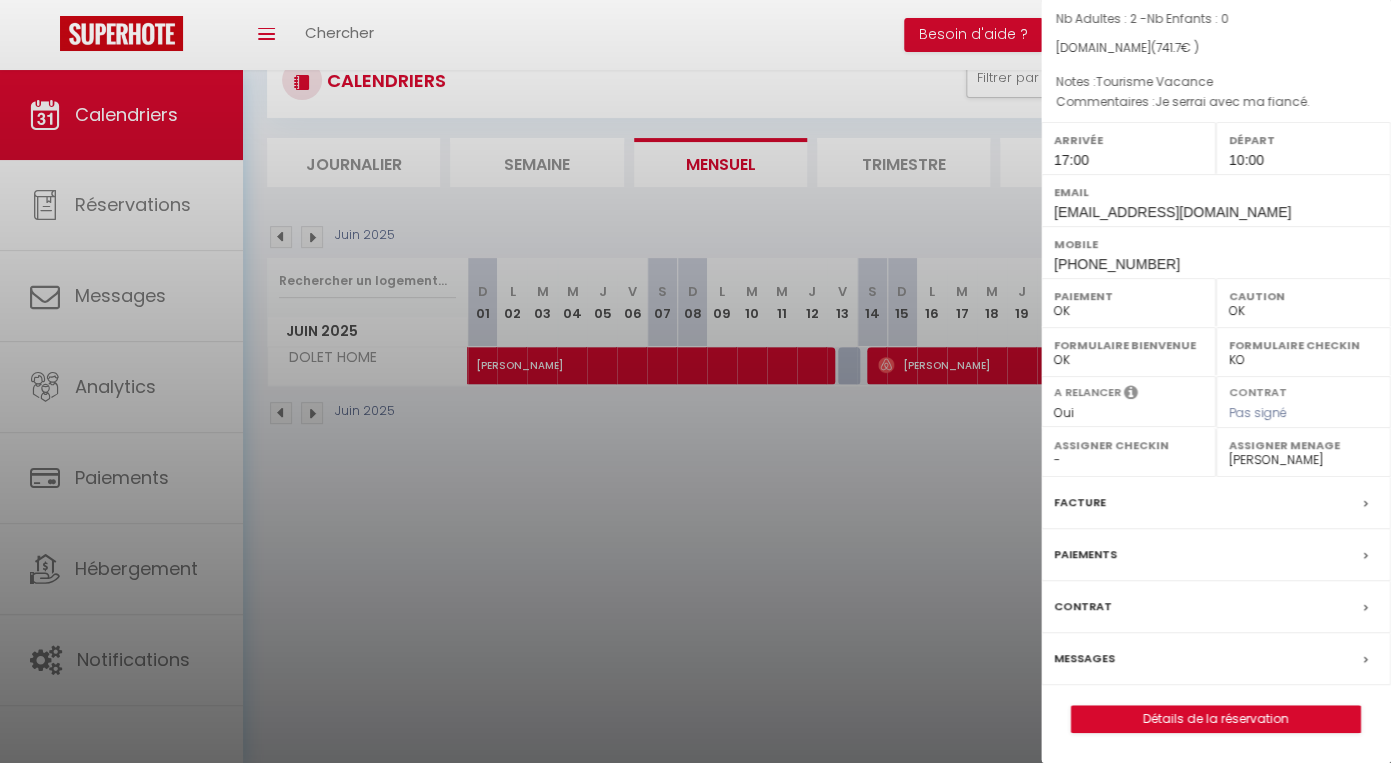 scroll, scrollTop: 0, scrollLeft: 0, axis: both 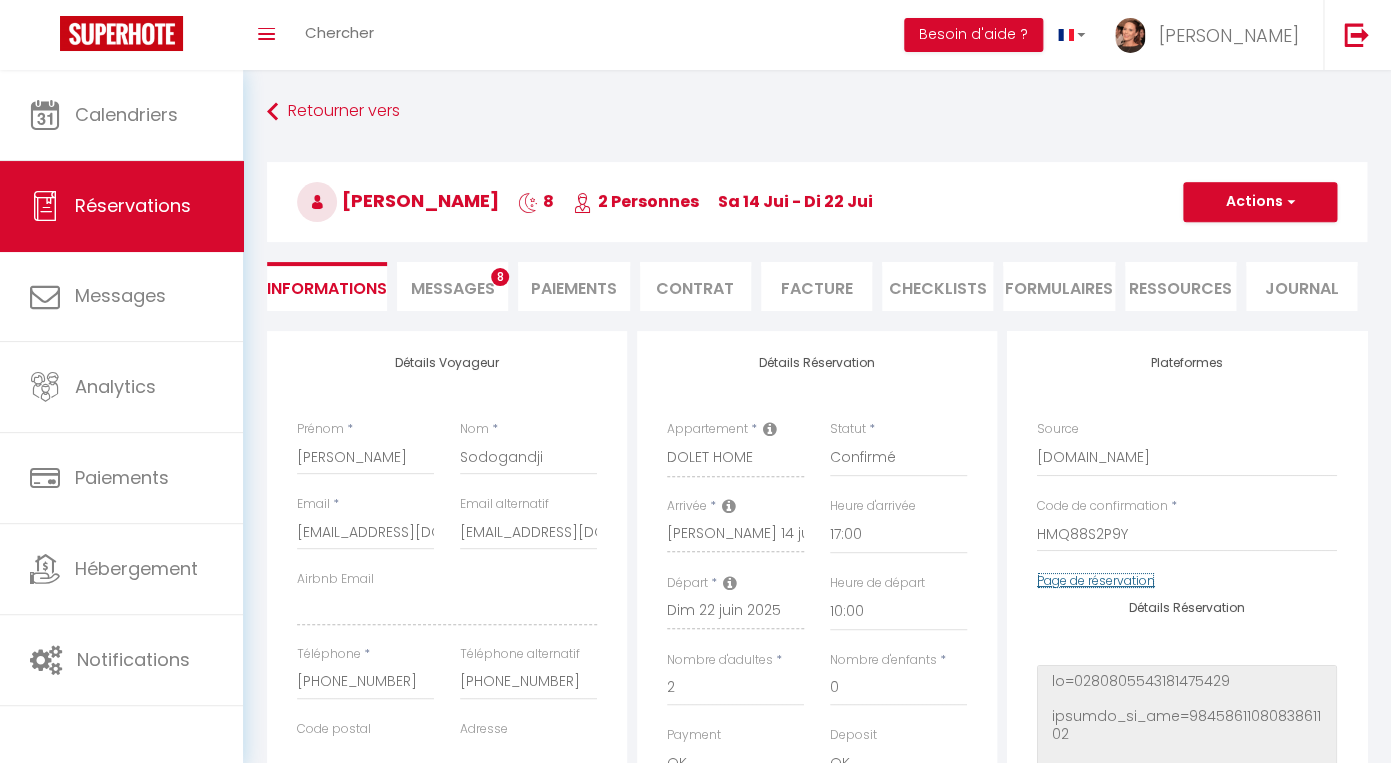 click on "Page de réservation" at bounding box center (1096, 580) 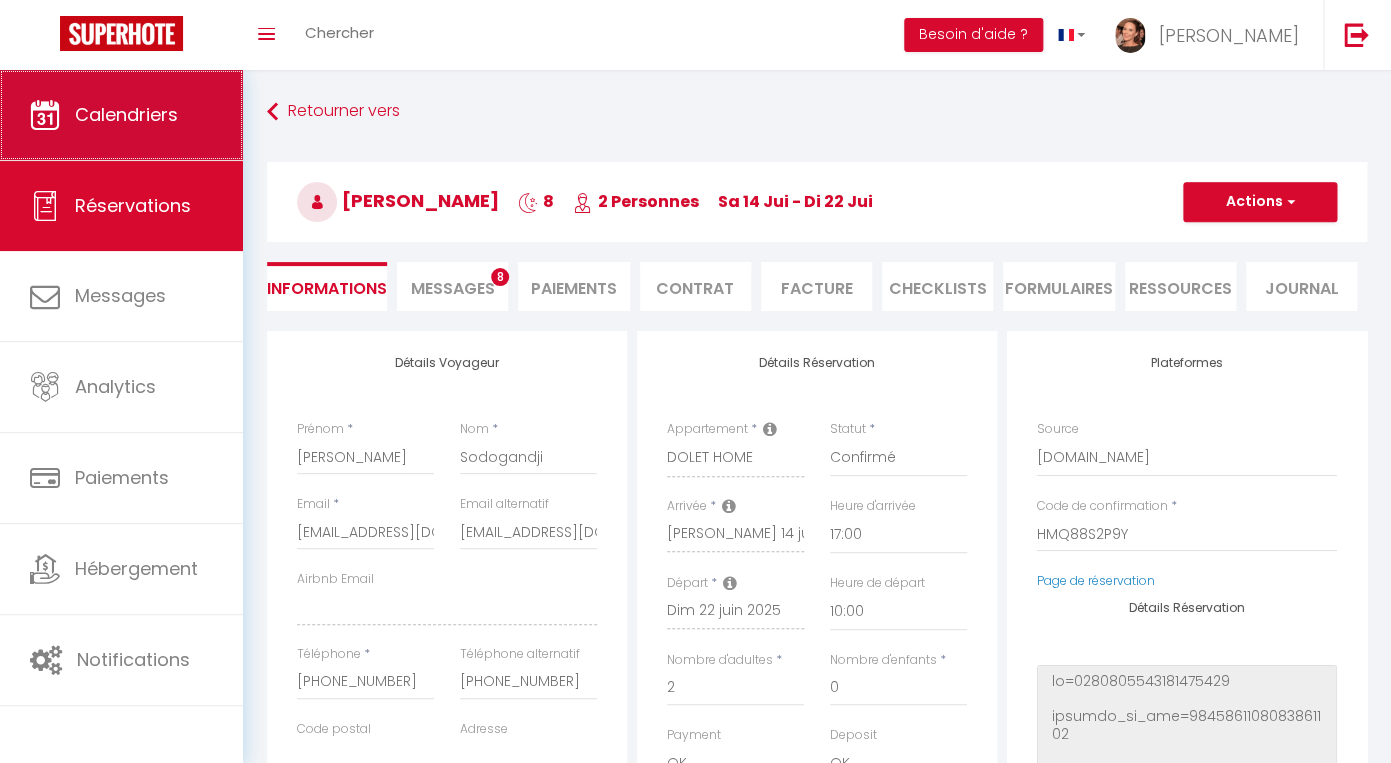 click on "Calendriers" at bounding box center [126, 114] 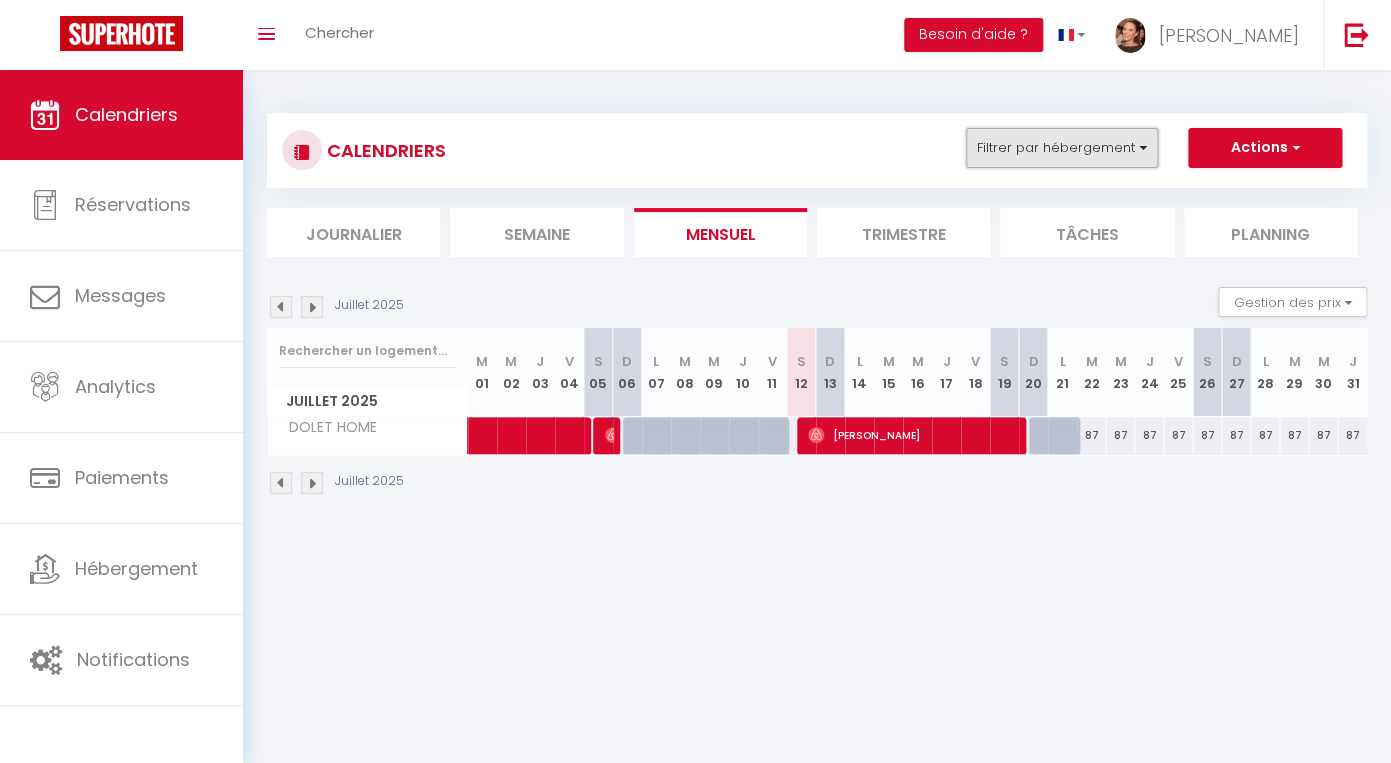 click on "Filtrer par hébergement" at bounding box center (1062, 148) 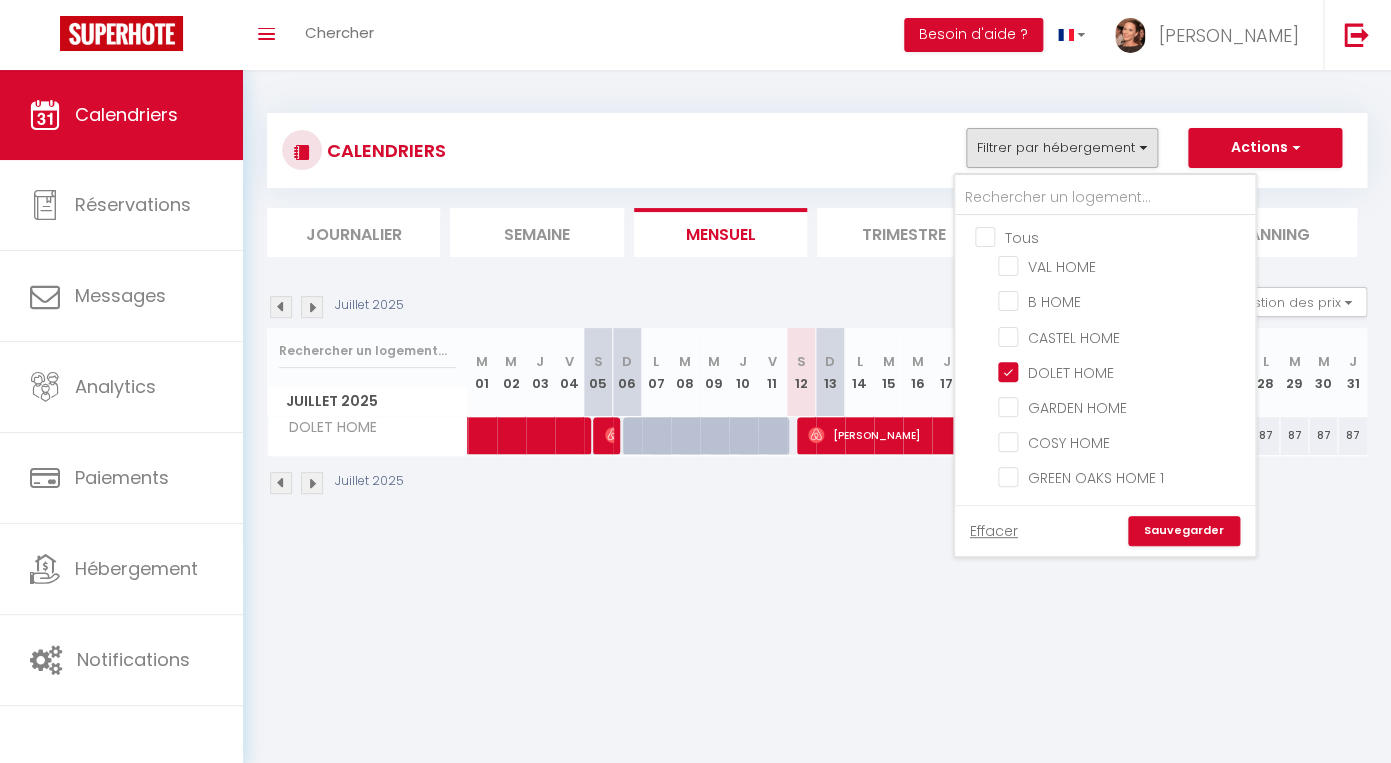 click on "Tous" at bounding box center (1125, 236) 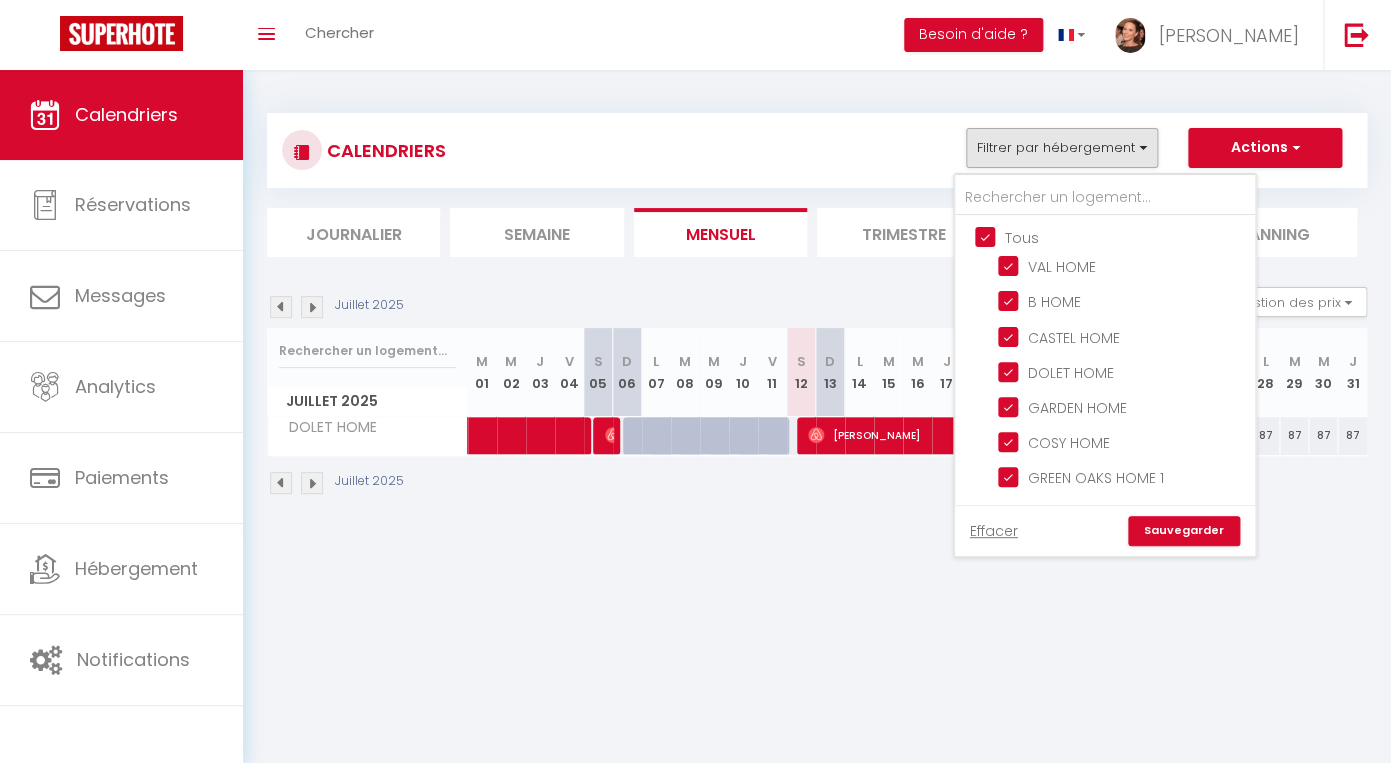 click on "Sauvegarder" at bounding box center [1184, 531] 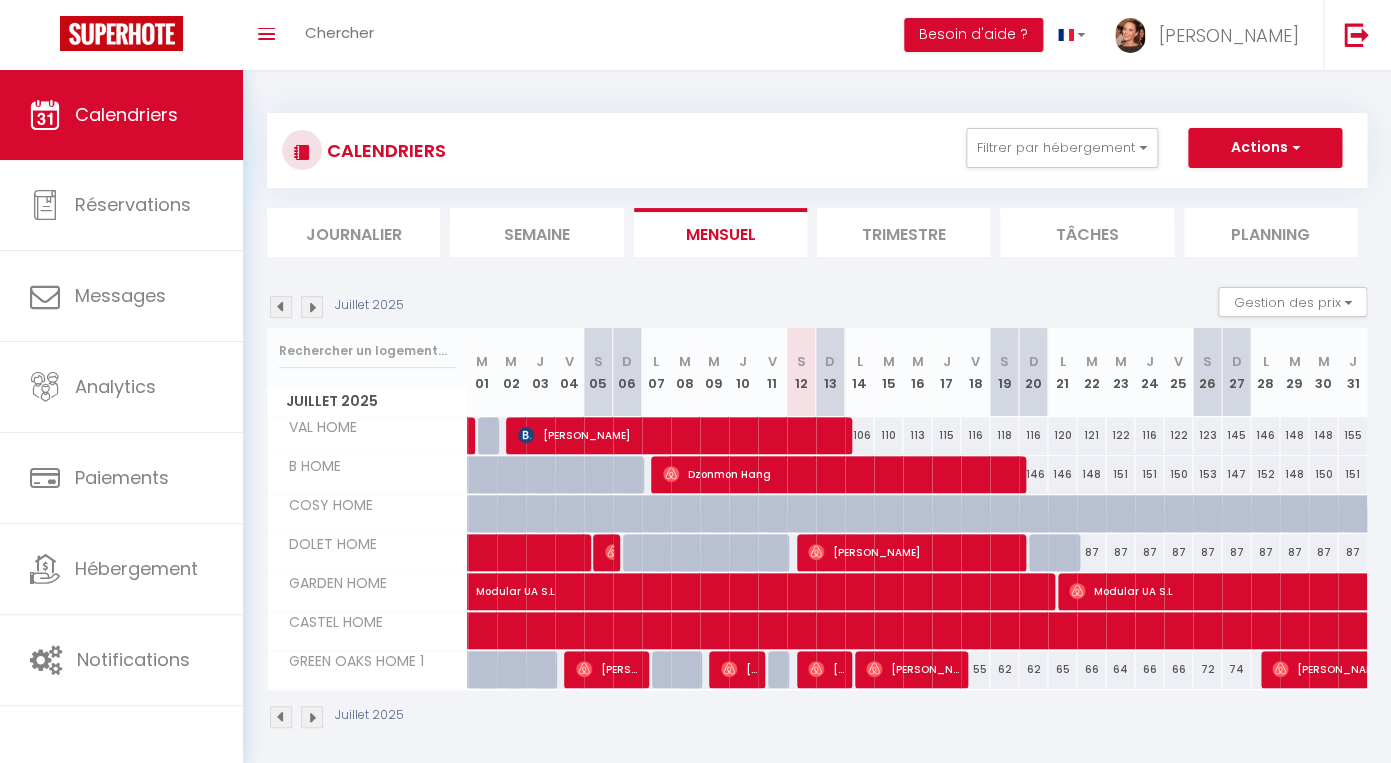 click on "Journalier" at bounding box center [353, 232] 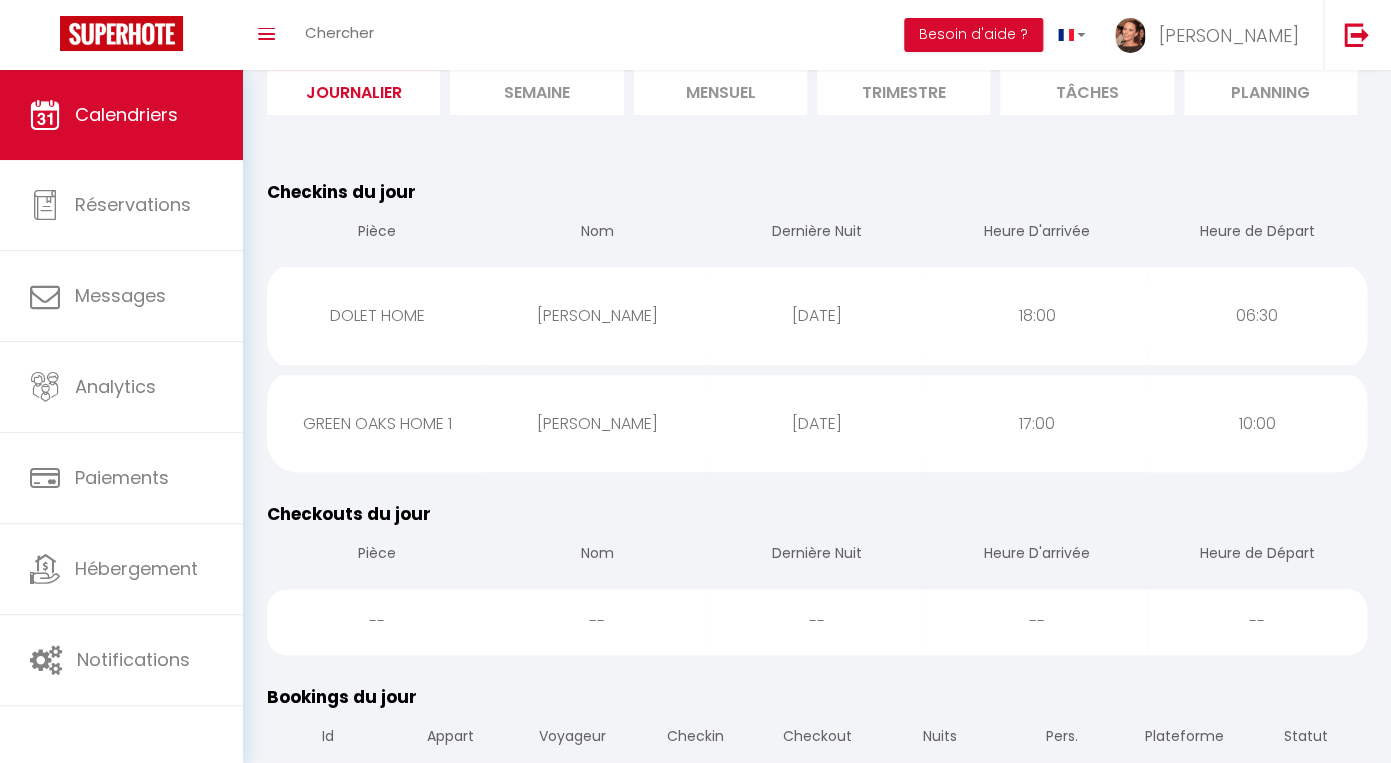 scroll, scrollTop: 0, scrollLeft: 0, axis: both 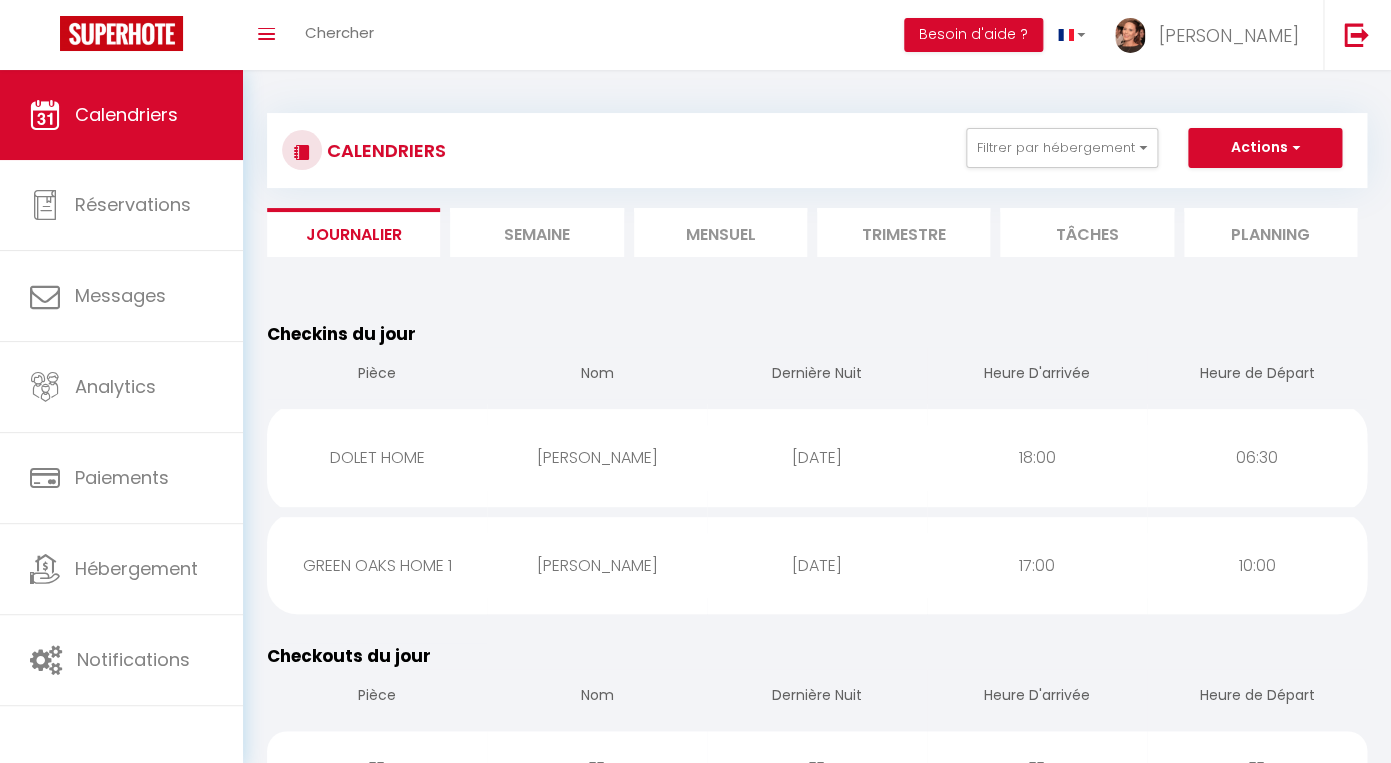click on "DOLET HOME" at bounding box center [377, 457] 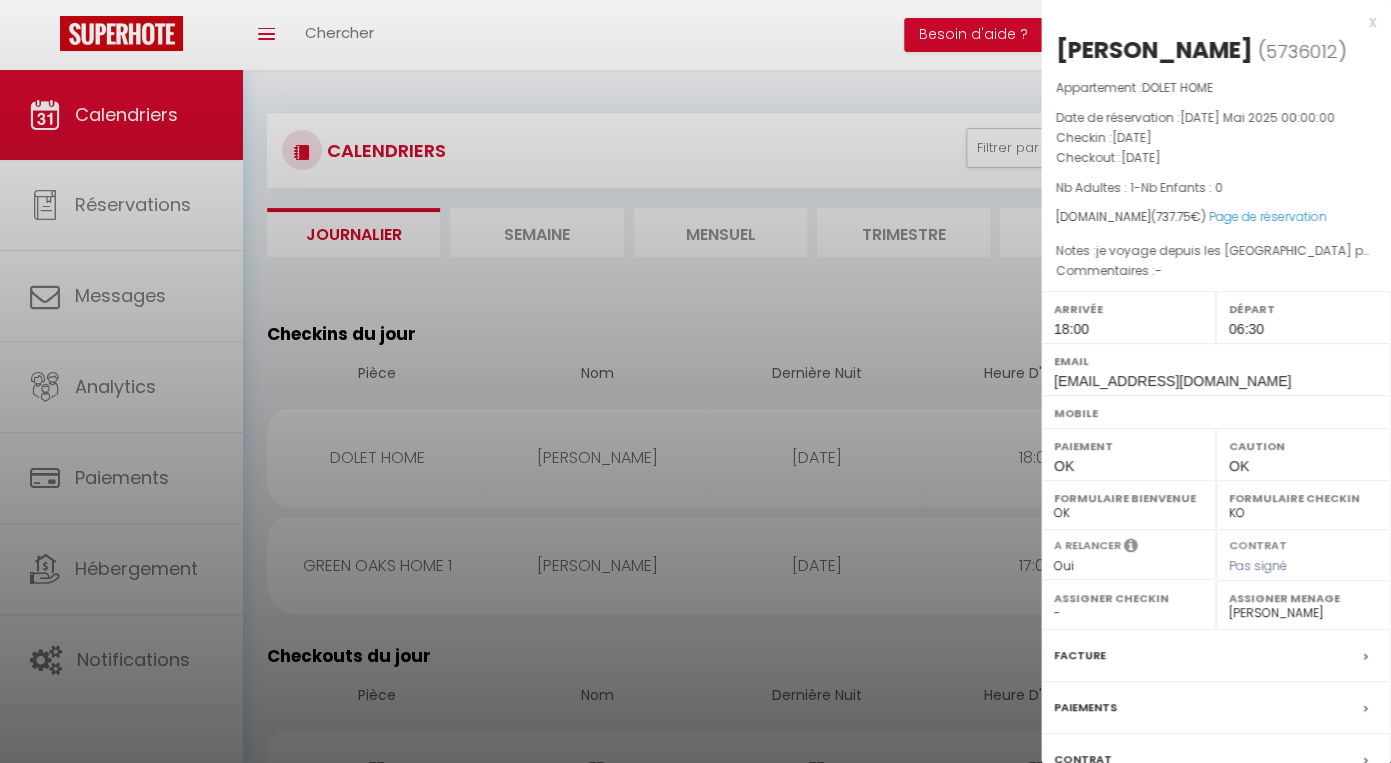 scroll, scrollTop: 153, scrollLeft: 0, axis: vertical 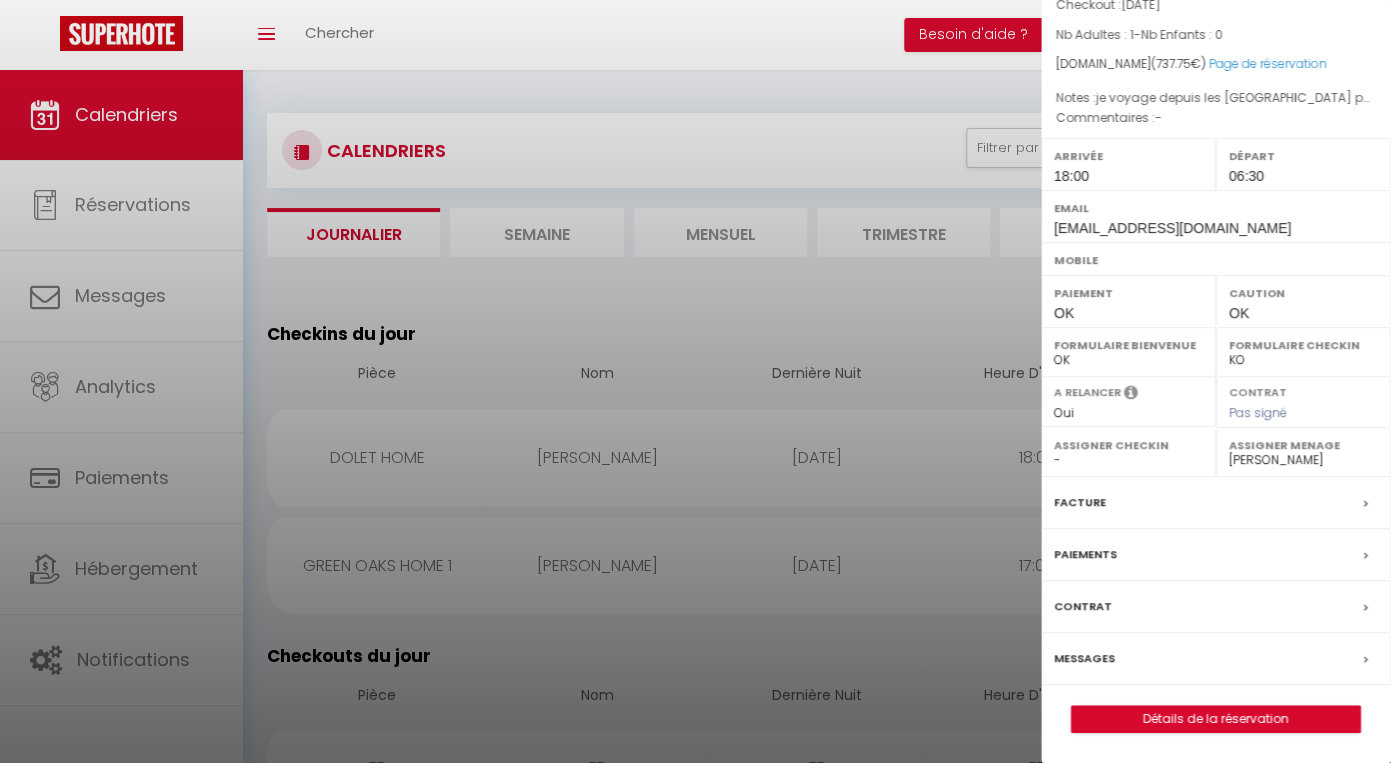 click on "Messages" at bounding box center (1216, 659) 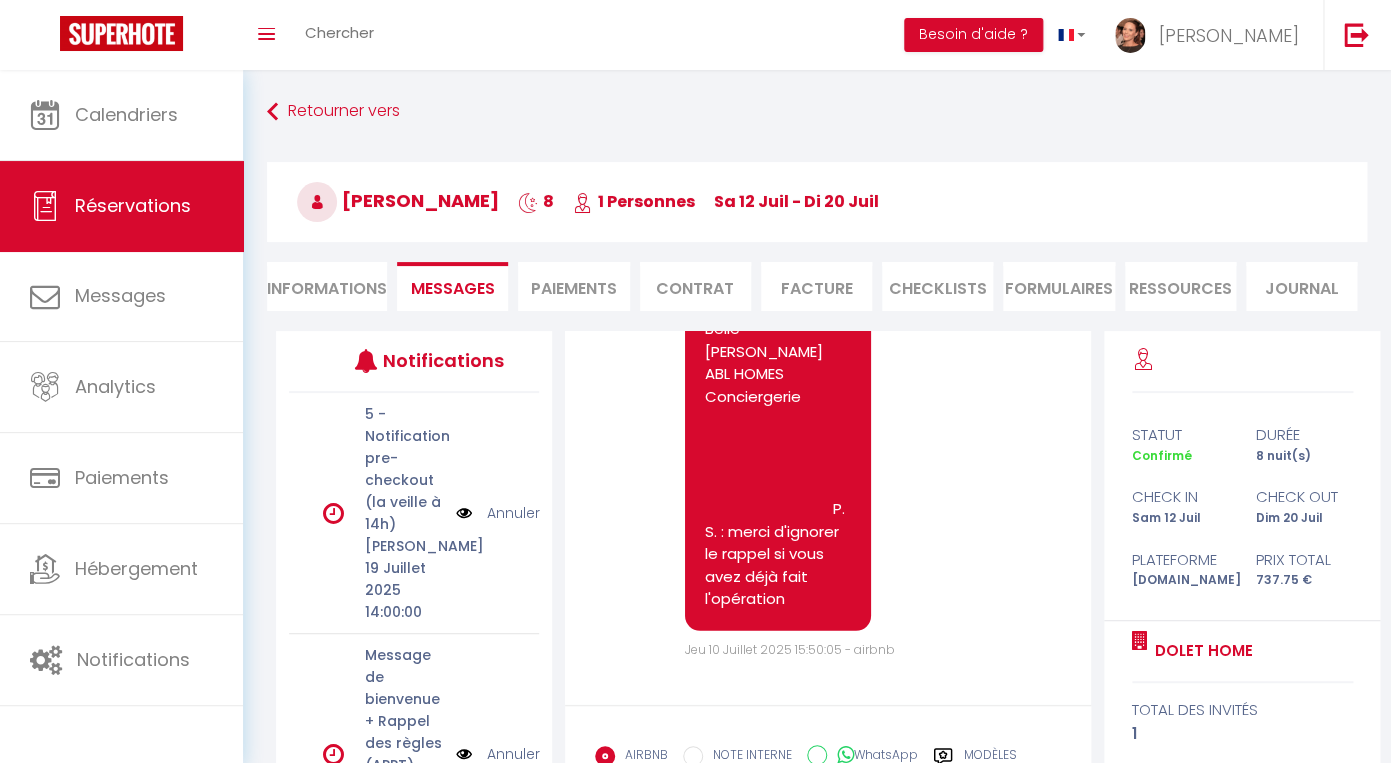 scroll, scrollTop: 5119, scrollLeft: 0, axis: vertical 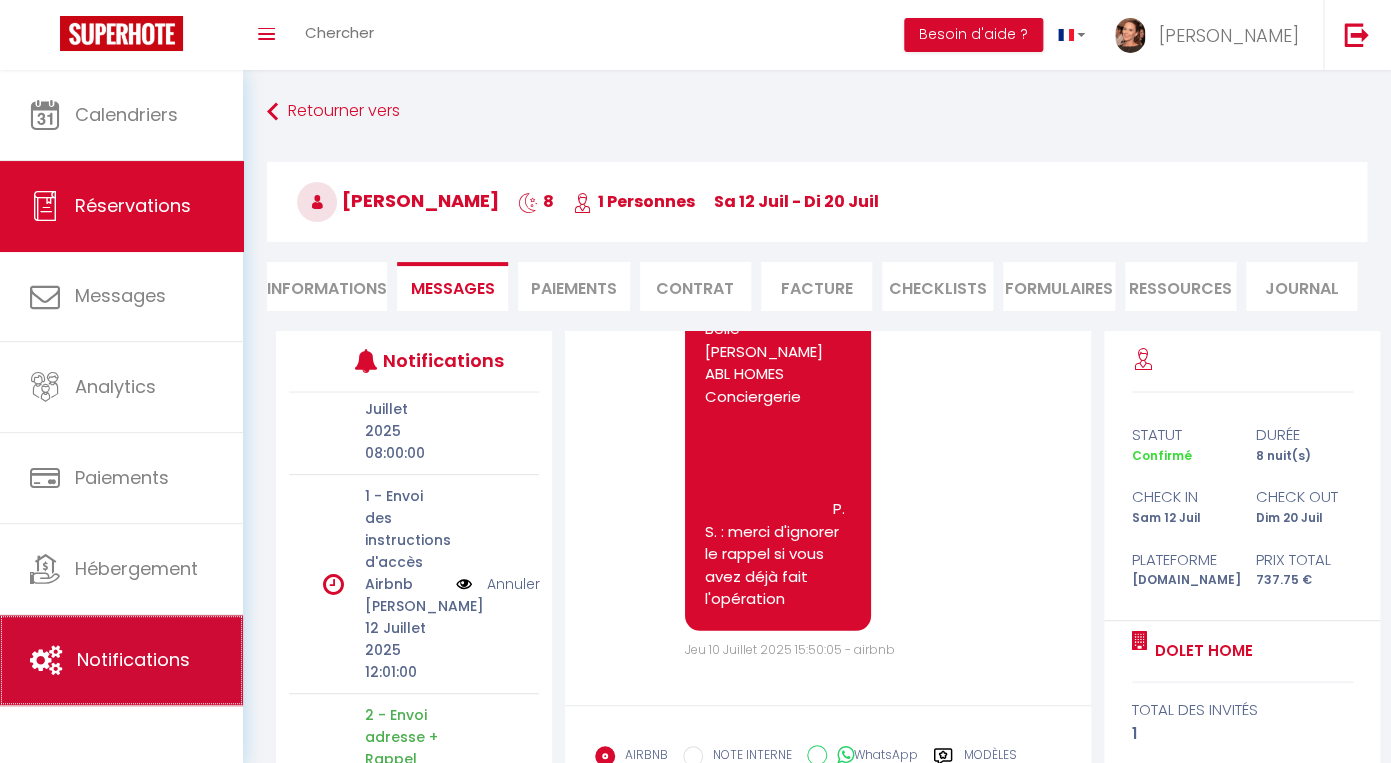 click on "Notifications" at bounding box center (133, 659) 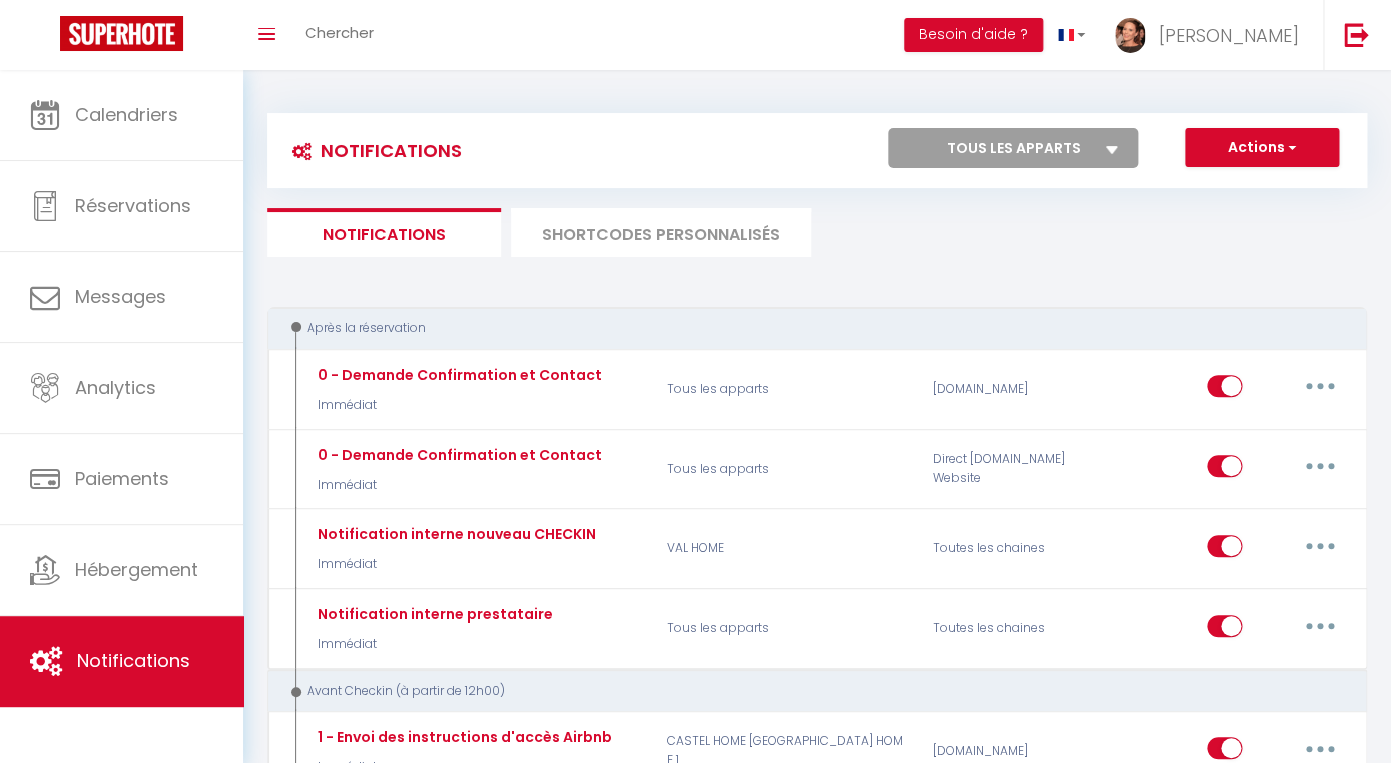 click on "SHORTCODES PERSONNALISÉS" at bounding box center [661, 232] 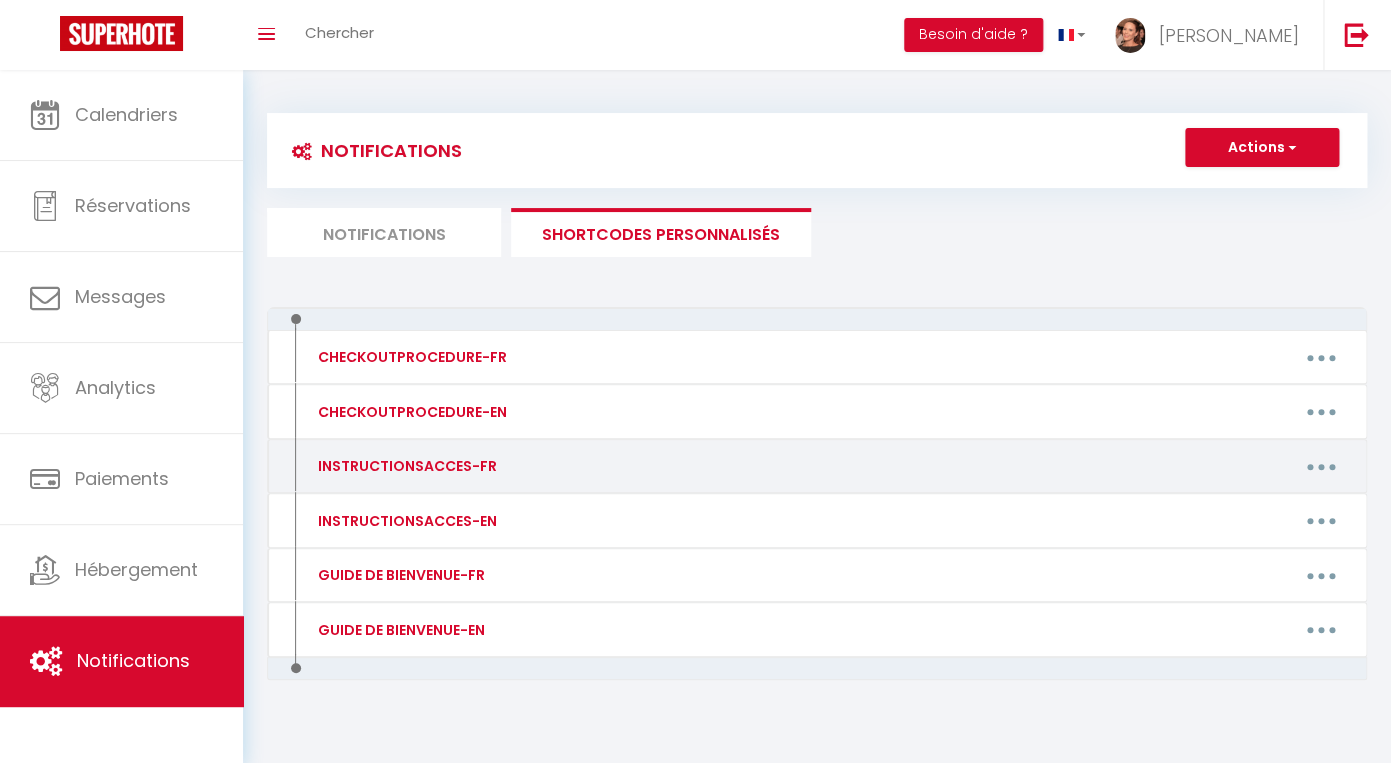 click at bounding box center [1321, 466] 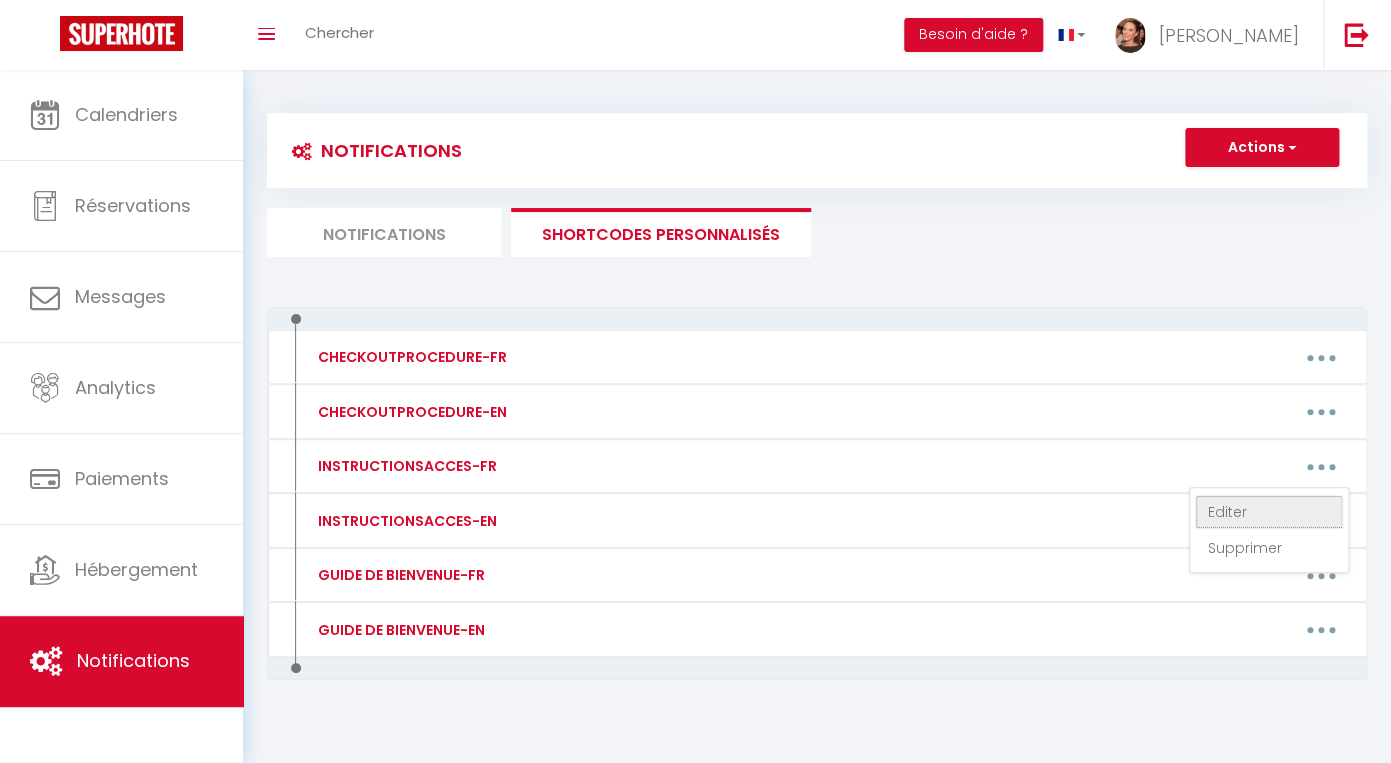 click on "Editer" at bounding box center (1269, 512) 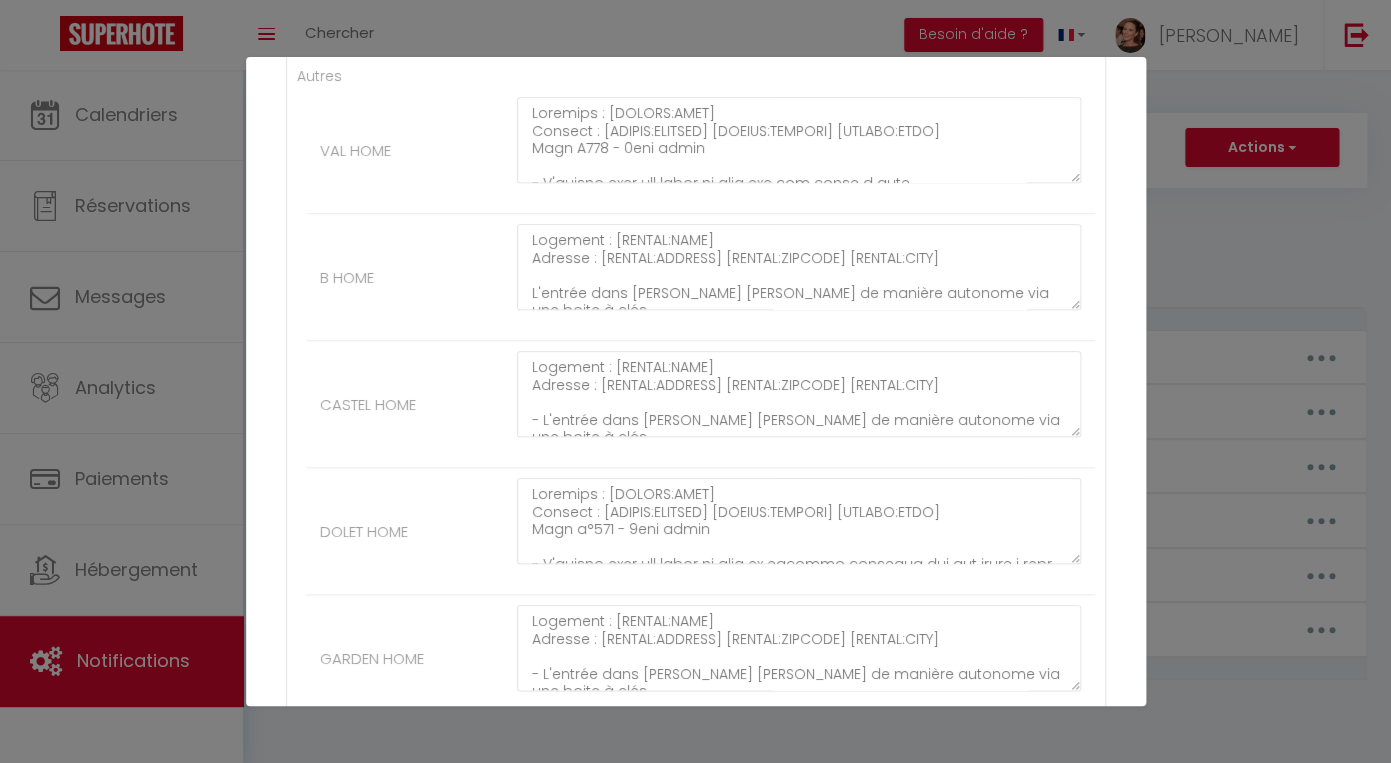 scroll, scrollTop: 486, scrollLeft: 0, axis: vertical 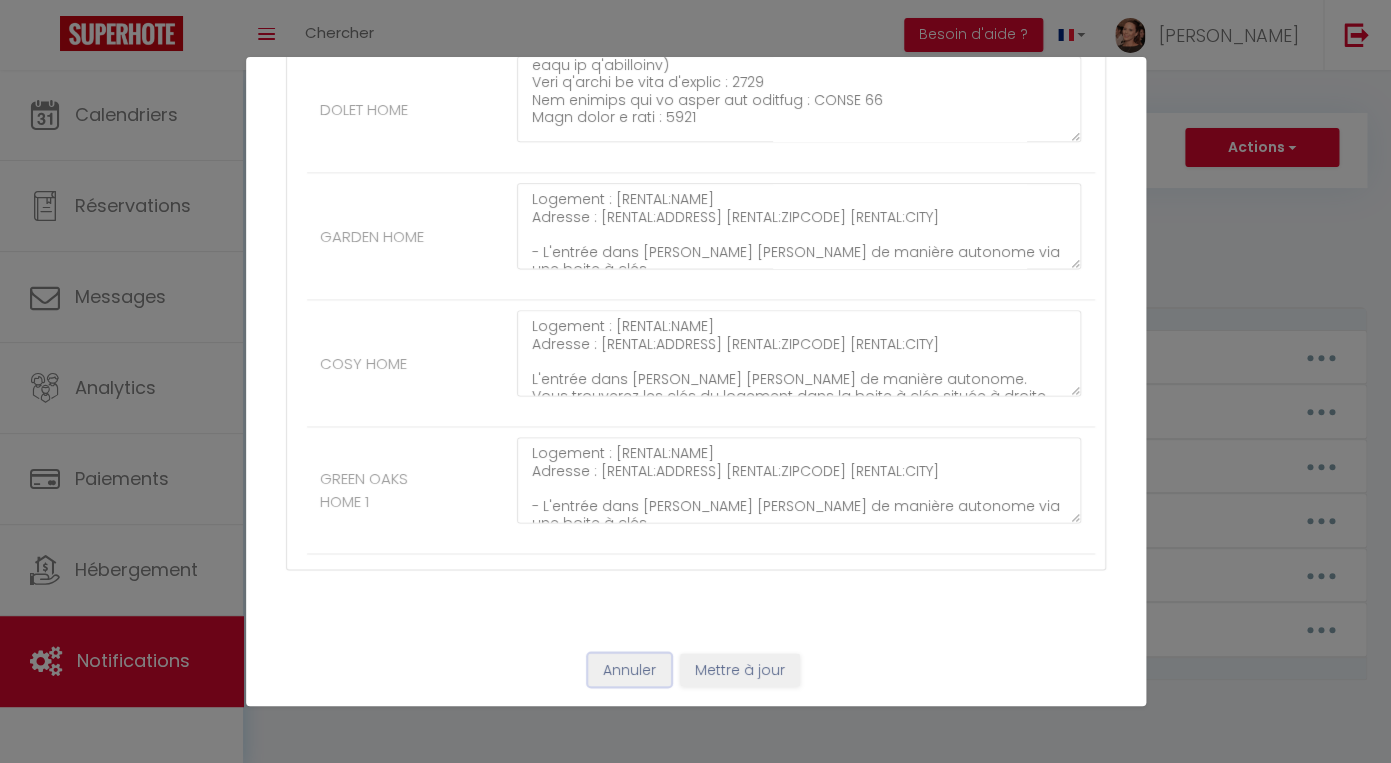 click on "Annuler" at bounding box center [629, 670] 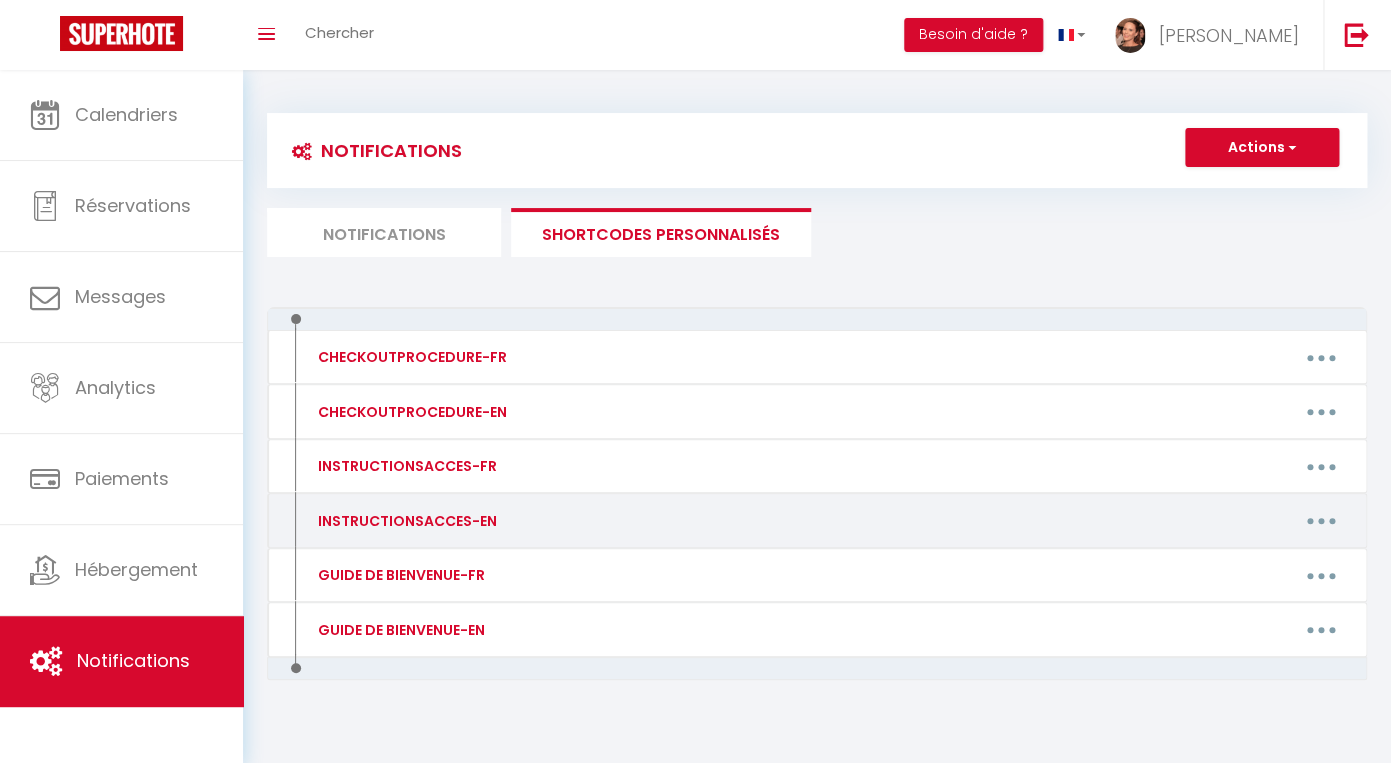 click at bounding box center (1321, 521) 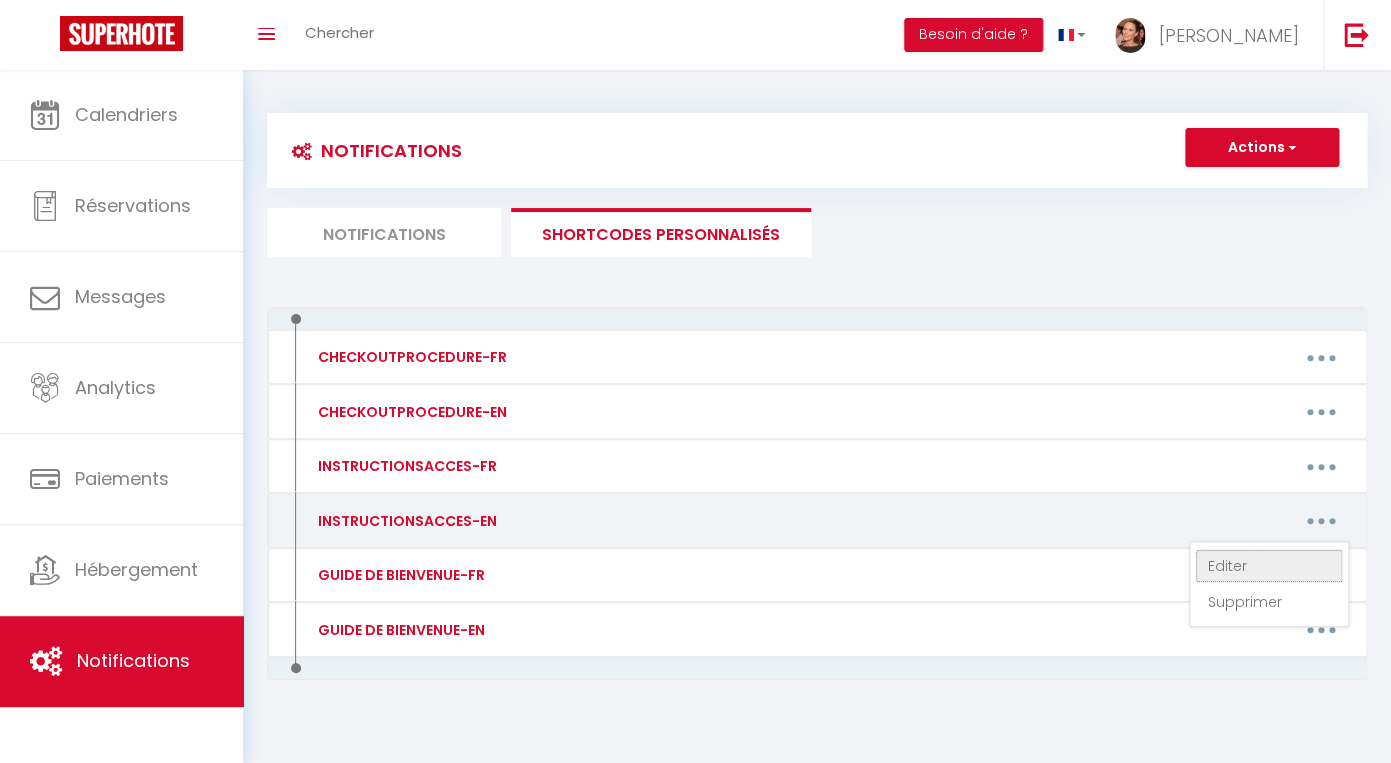 click on "Editer" at bounding box center [1269, 566] 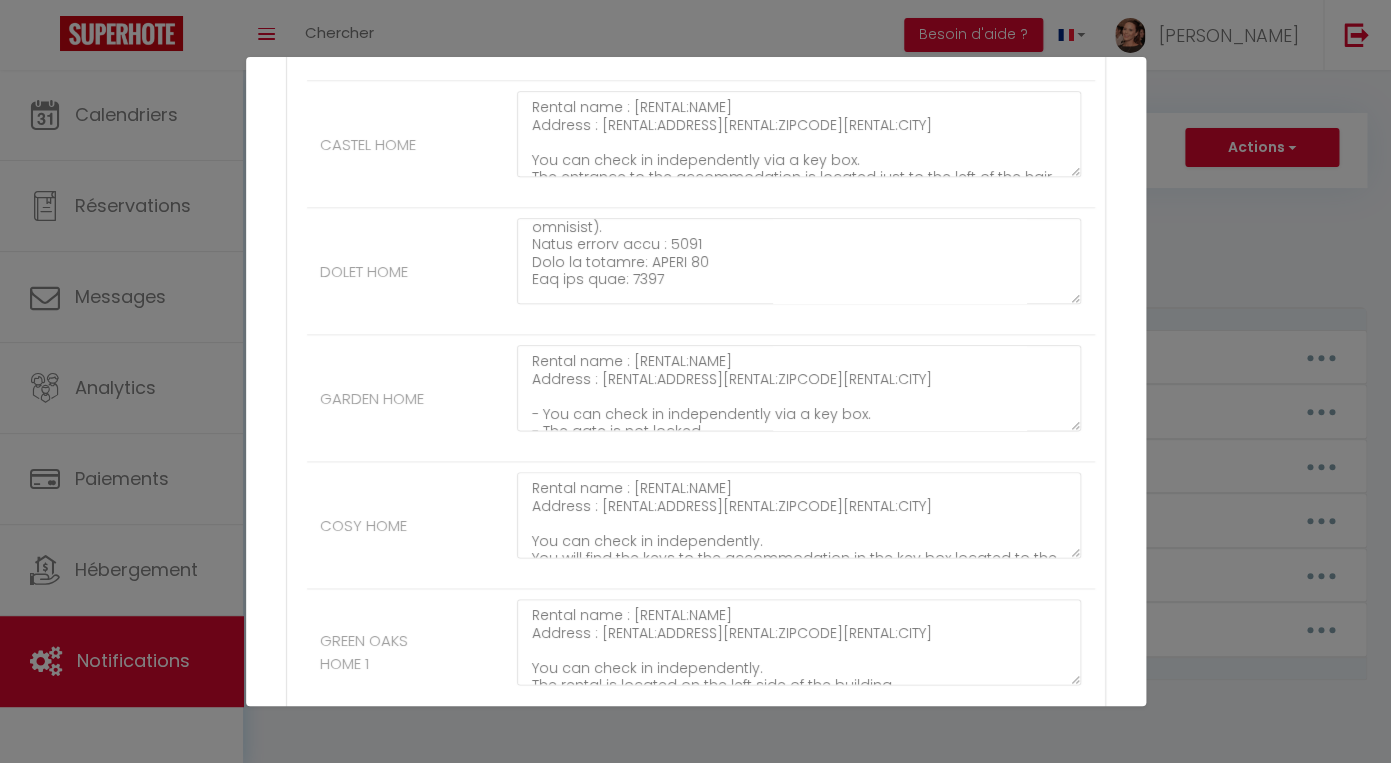 scroll, scrollTop: 669, scrollLeft: 0, axis: vertical 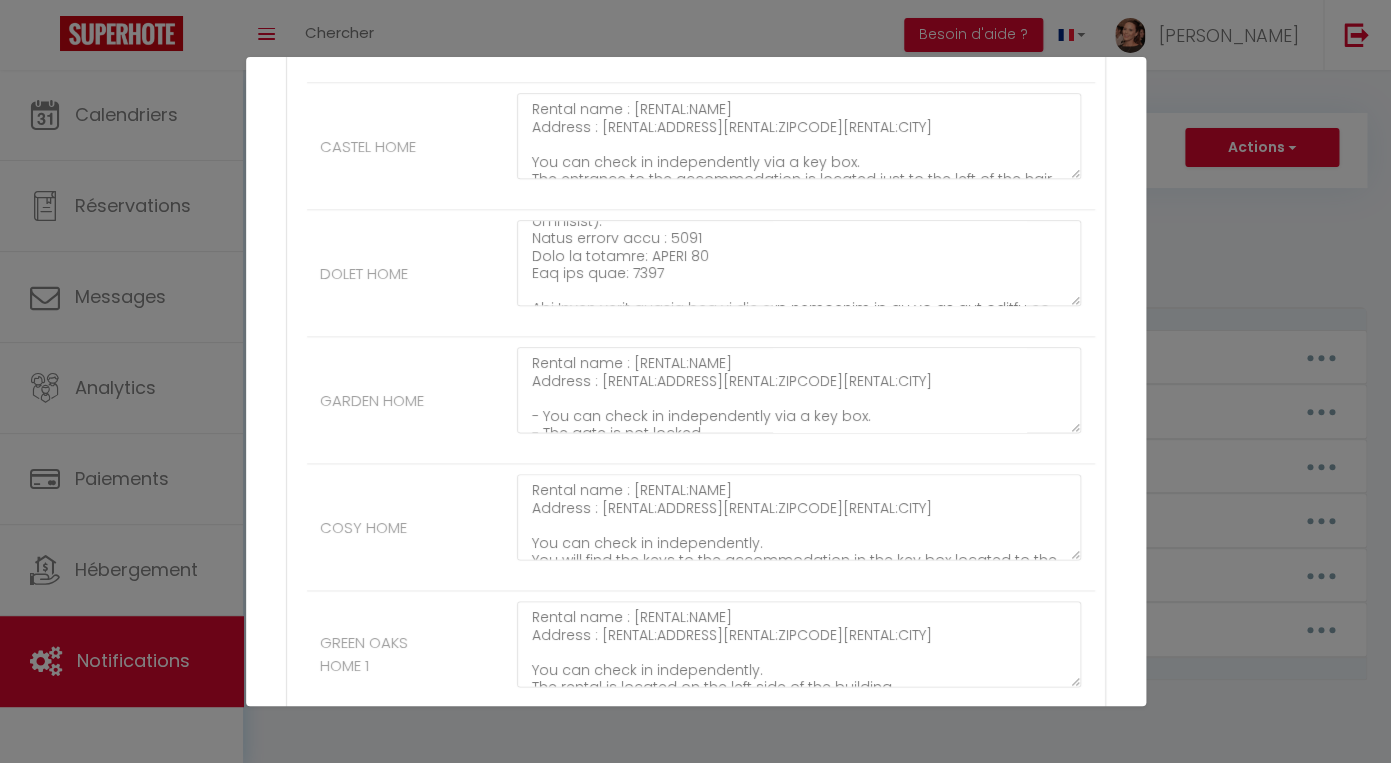 click on "GARDEN HOME     Rental name : [RENTAL:NAME]
Address : [RENTAL:ADDRESS][RENTAL:ZIPCODE][RENTAL:CITY]
- You can check in independently via a key box.
- The gate is not locked.
- To reach the apartment, take the alley behind the [GEOGRAPHIC_DATA]. Halfway down, take the few steps on your right and follow the paving stones to the veranda.
- You'll find the keys to the apartment in the key box inside the veranda behind the door. To open the box, press any number first, then enter the code and finish with the pound (#) key.
Key box code : 154252#
The code will be active from 5:00 PM.
- To unlock the front door, lift the handle and turn the key to the right.
- The light switch for the living room is to the right of the TV." at bounding box center [701, 400] 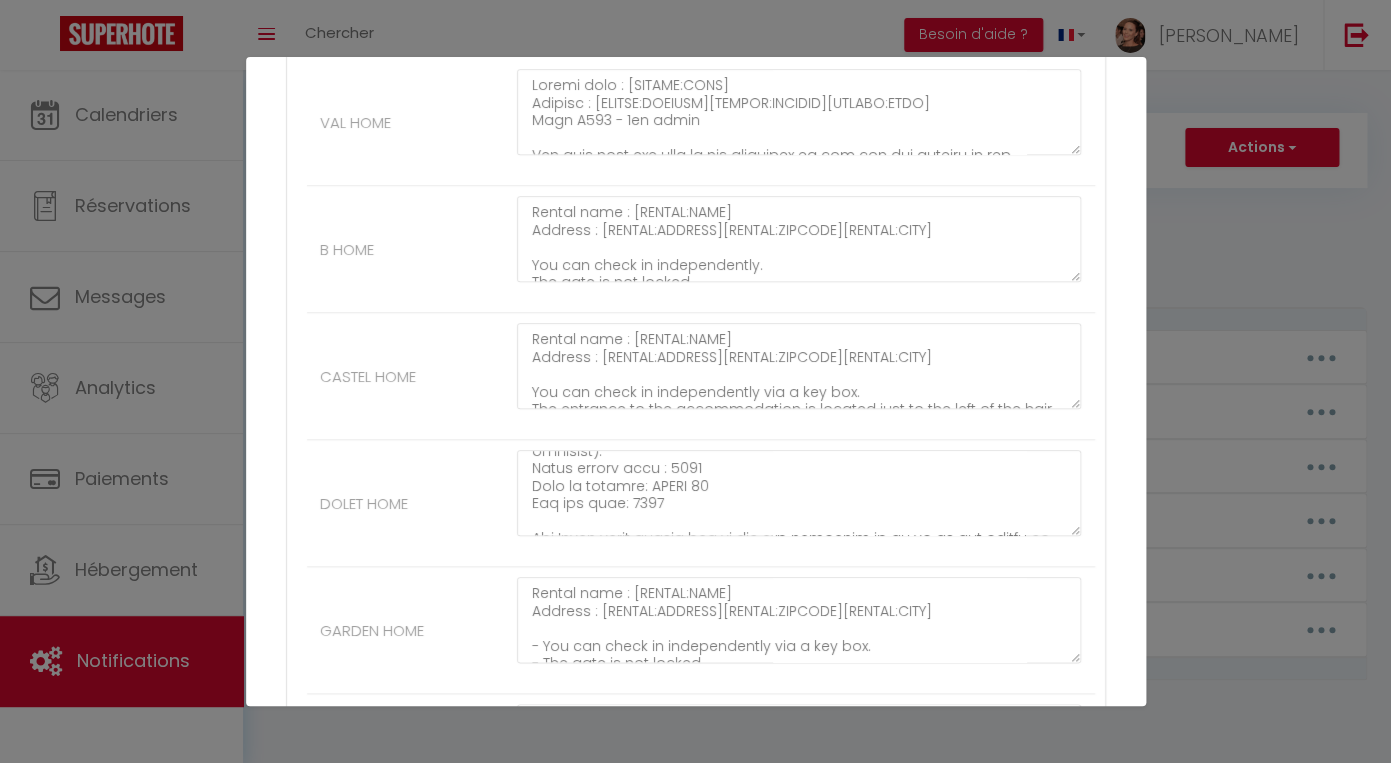 scroll, scrollTop: 835, scrollLeft: 0, axis: vertical 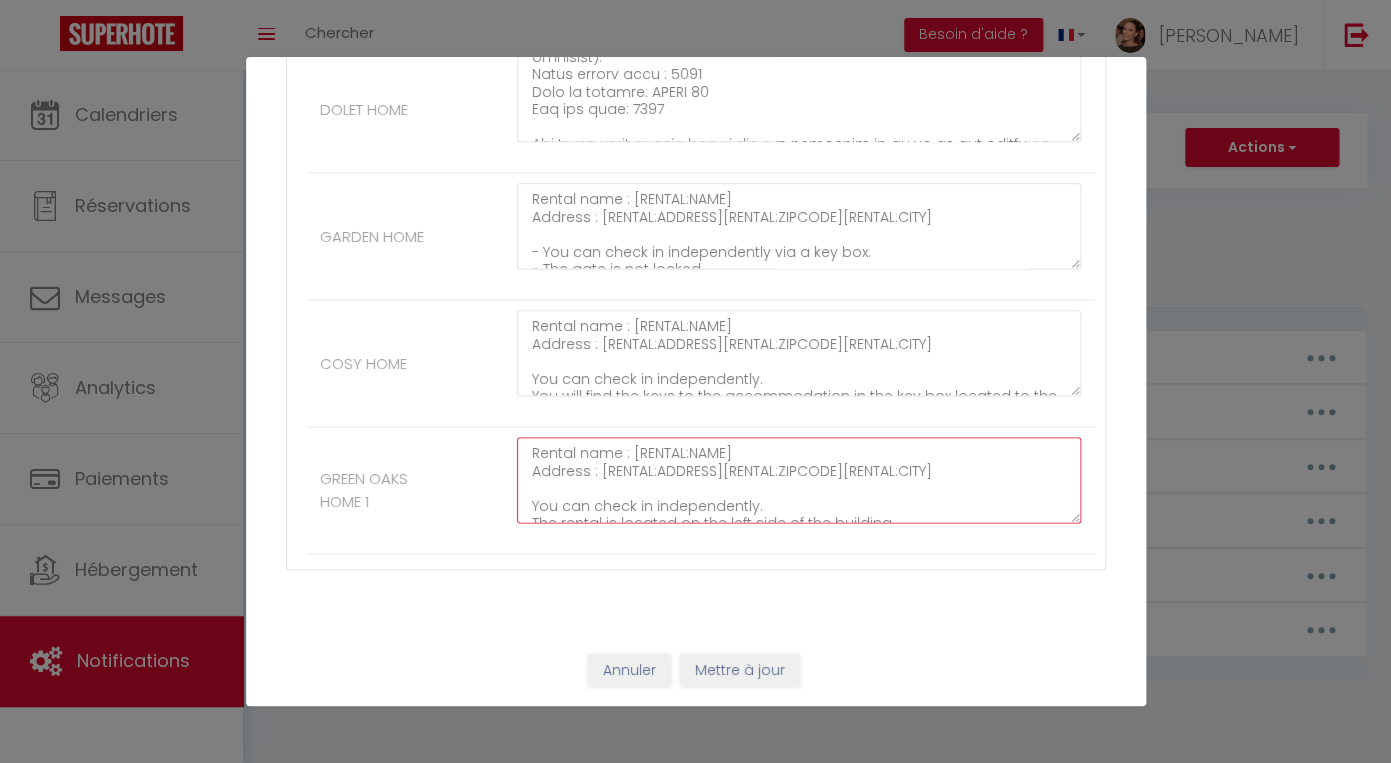 click on "Rental name : [RENTAL:NAME]
Address : [RENTAL:ADDRESS][RENTAL:ZIPCODE][RENTAL:CITY]
You can check in independently.
The rental is located on the left side of the building.
You will find the keys in the key box located on the right side of the building, near the terrace, on the facade.
Key box code: 0708
To unlock the entrance door, lift the handle and pull the door towards you, then turn the key to the right." at bounding box center [799, 480] 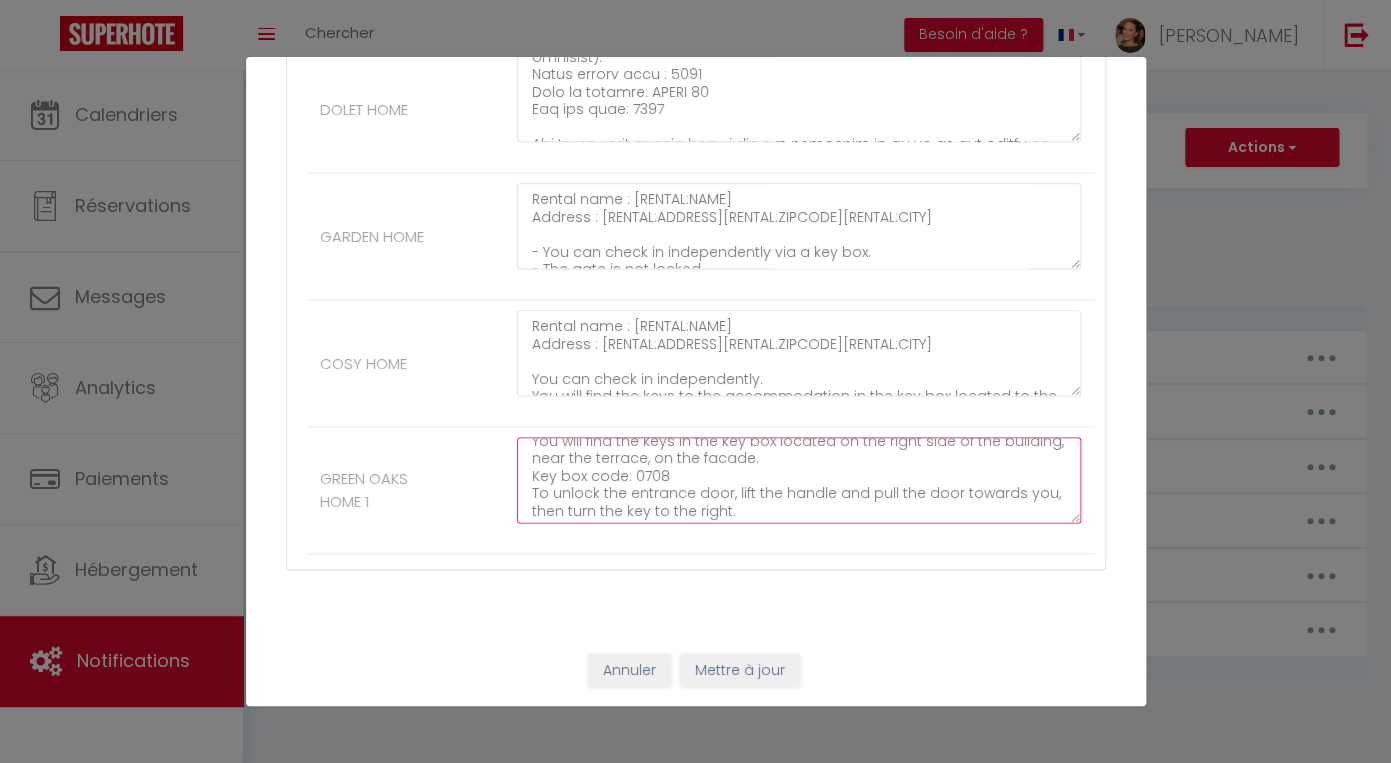 scroll, scrollTop: 105, scrollLeft: 0, axis: vertical 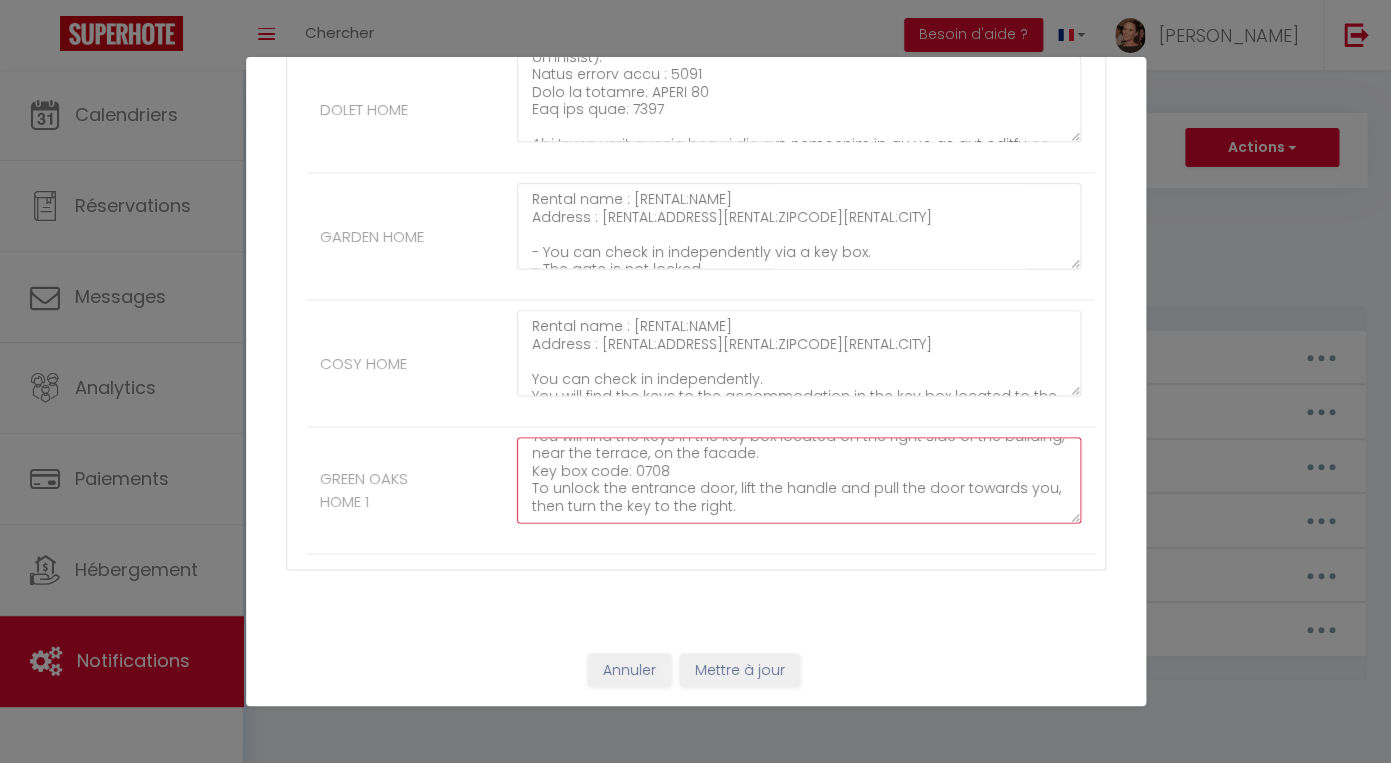 click on "Rental name : [RENTAL:NAME]
Address : [RENTAL:ADDRESS][RENTAL:ZIPCODE][RENTAL:CITY]
You can check in independently.
The rental is located on the left side of the building.
You will find the keys in the key box located on the right side of the building, near the terrace, on the facade.
Key box code: 0708
To unlock the entrance door, lift the handle and pull the door towards you, then turn the key to the right." at bounding box center [799, 480] 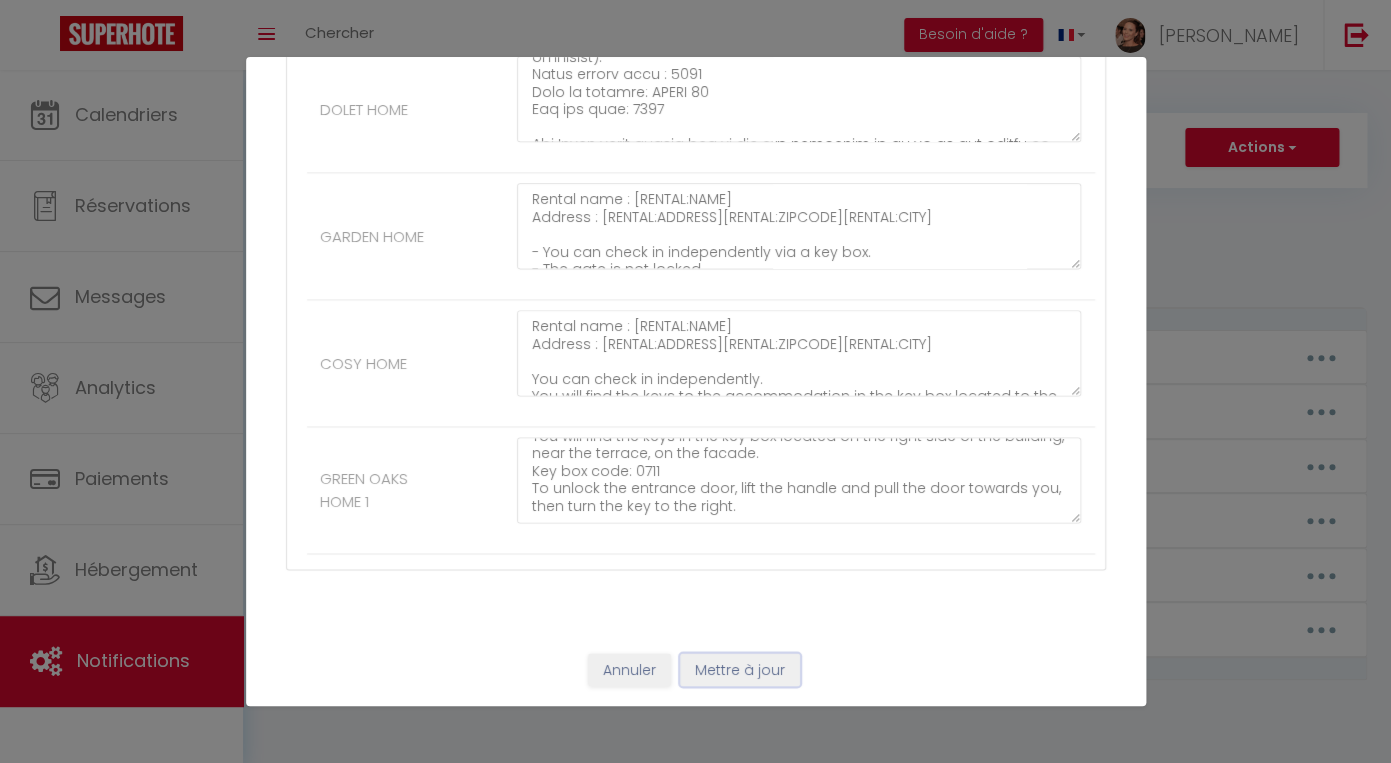 click on "Mettre à jour" at bounding box center (740, 670) 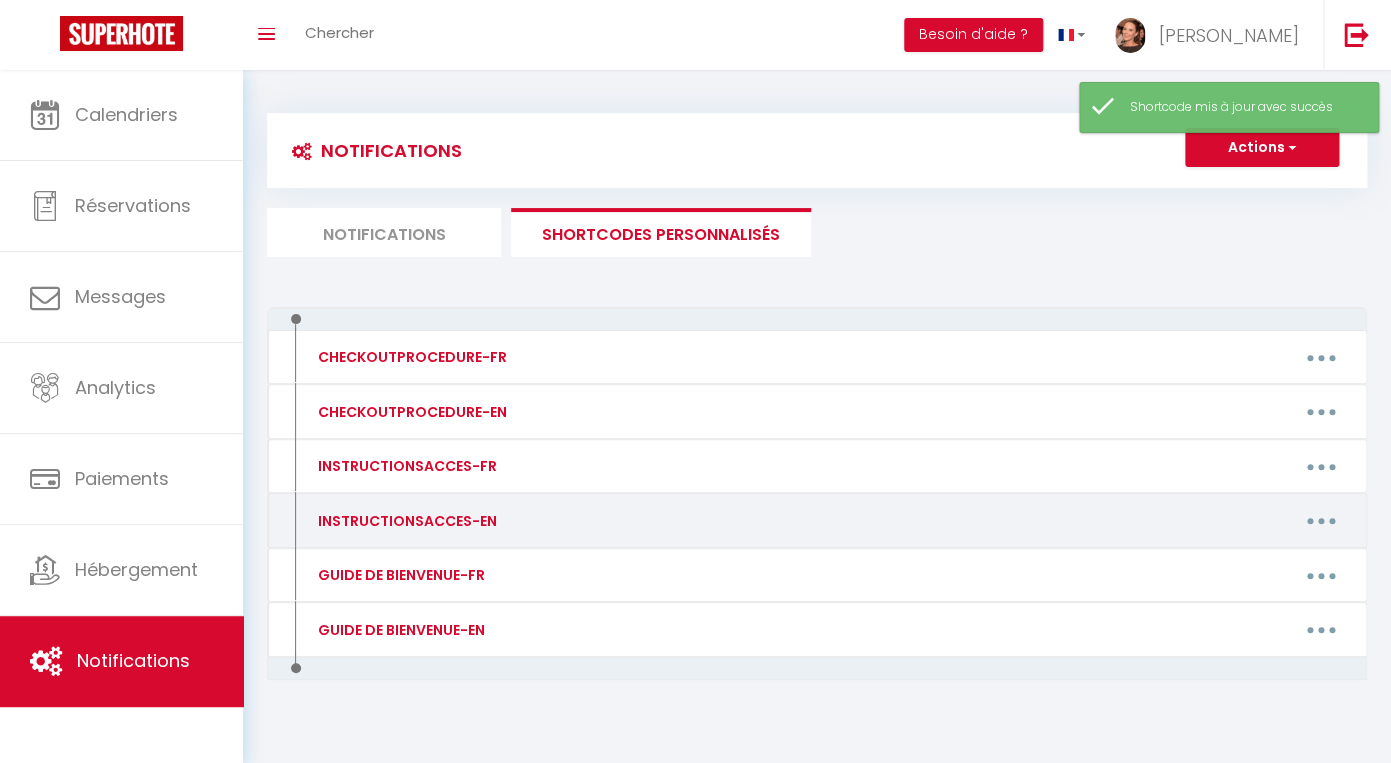 click at bounding box center (1321, 521) 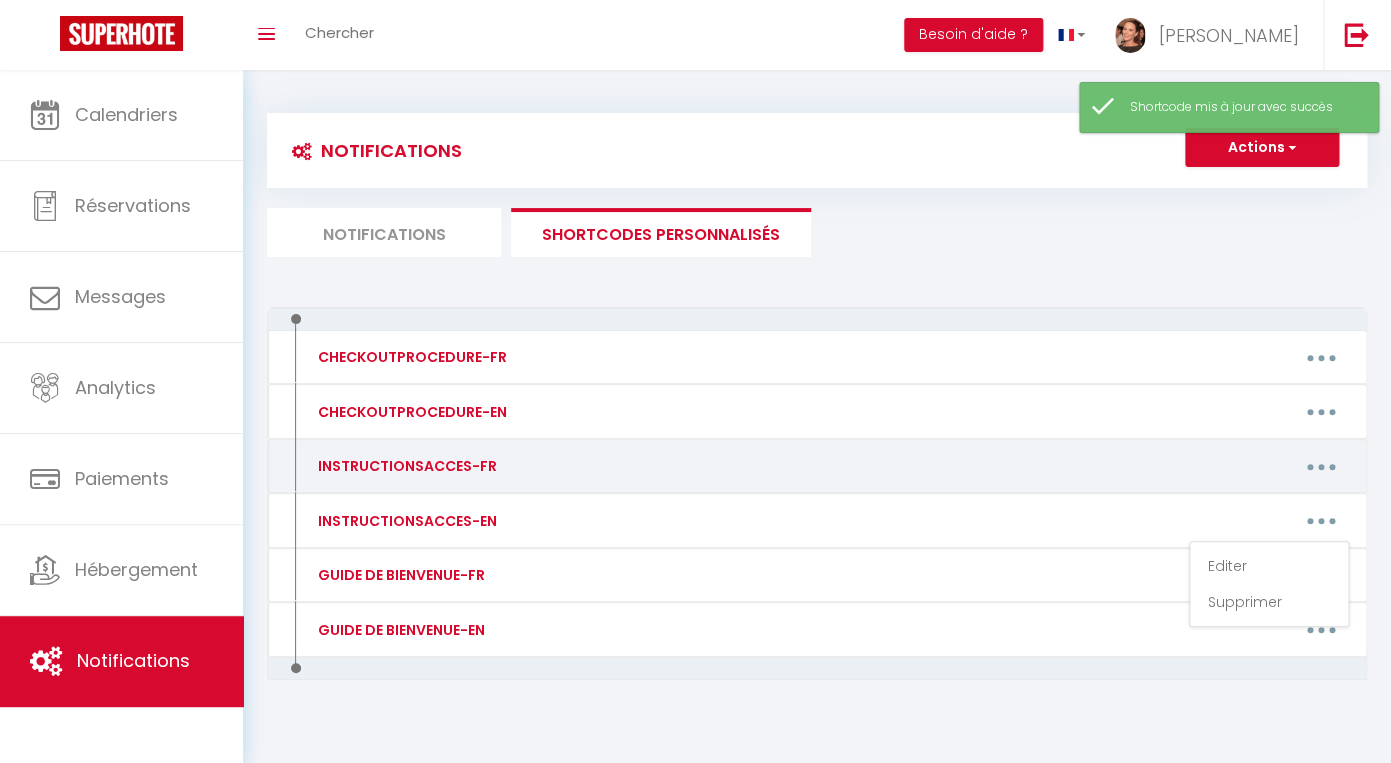 click at bounding box center (1321, 466) 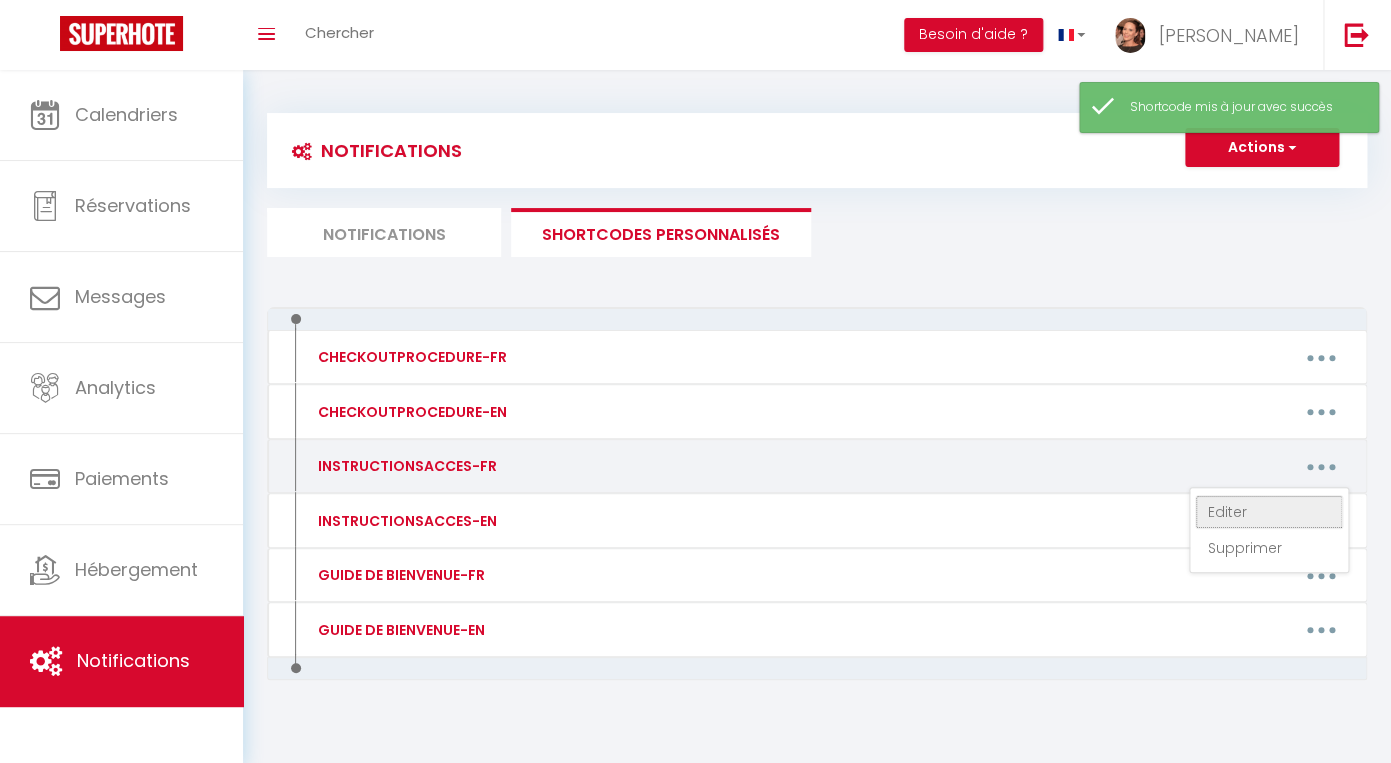 click on "Editer" at bounding box center [1269, 512] 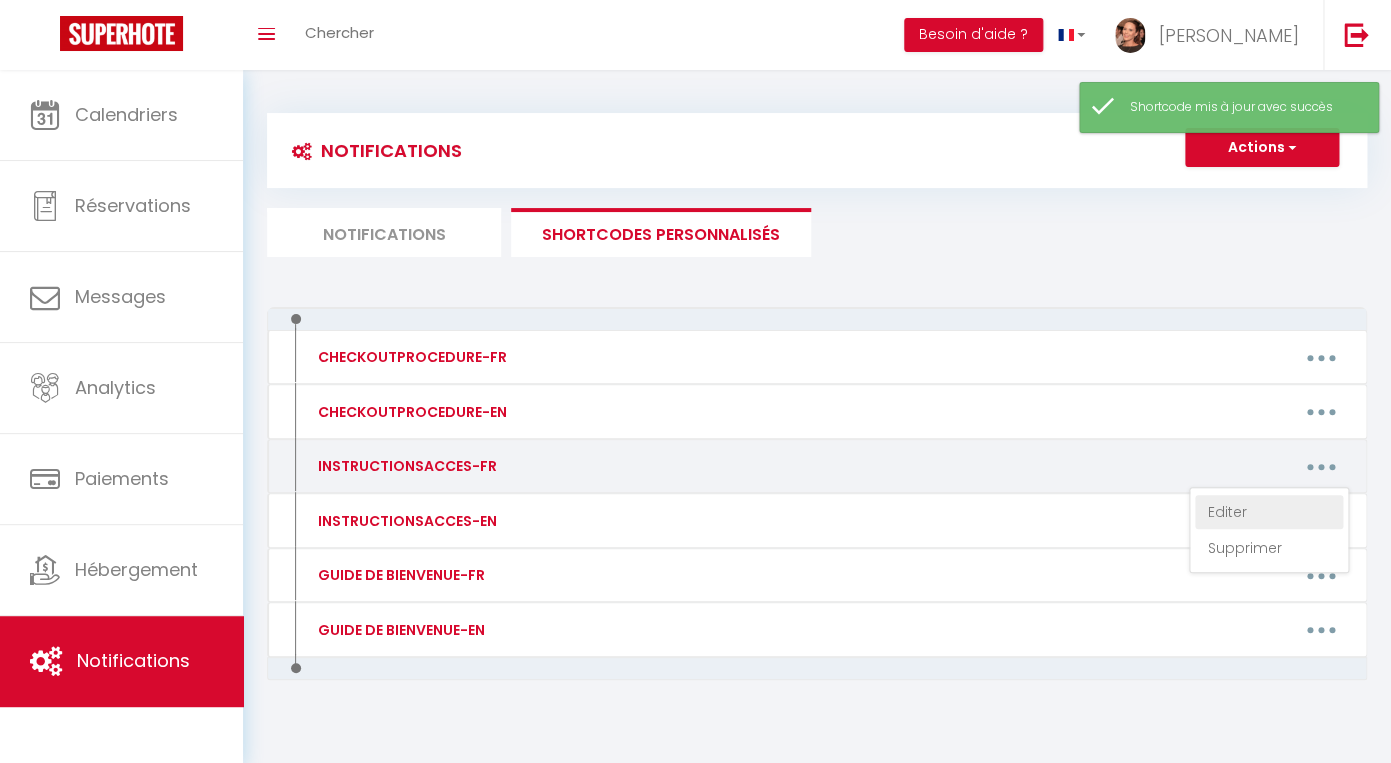 scroll, scrollTop: 835, scrollLeft: 0, axis: vertical 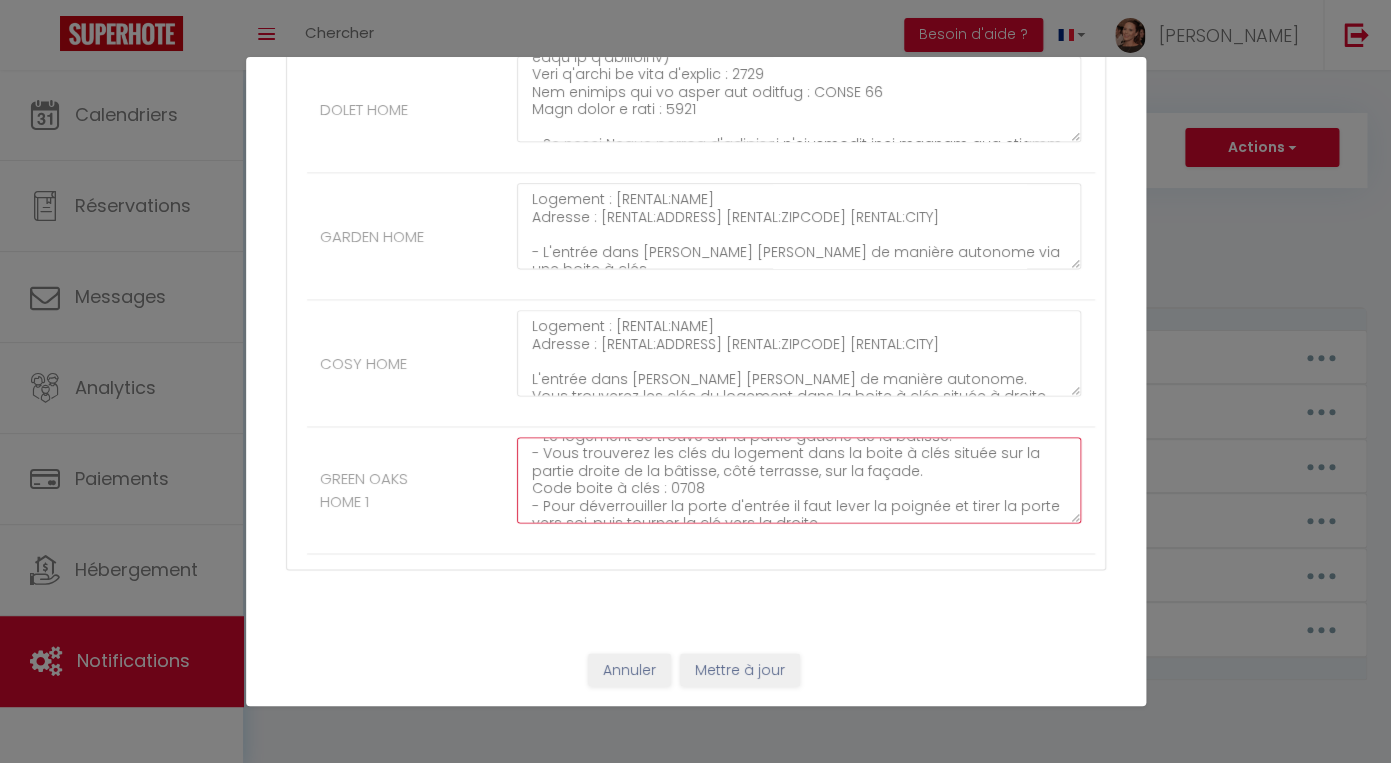 click on "Logement : [RENTAL:NAME]
Adresse : [RENTAL:ADDRESS] [RENTAL:ZIPCODE] [RENTAL:CITY]
- L'entrée dans [PERSON_NAME] [PERSON_NAME] de manière autonome via une boite à clés.
- Le logement se trouve sur la partie gauche de la bâtisse.
- Vous trouverez les clés du logement dans la boite à clés située sur la partie droite de la bâtisse, côté terrasse, sur la façade.
Code boite à clés : 0708
- Pour déverrouiller la porte d'entrée il faut lever la poignée et tirer la porte vers soi, puis tourner la clé vers la droite." at bounding box center [799, 480] 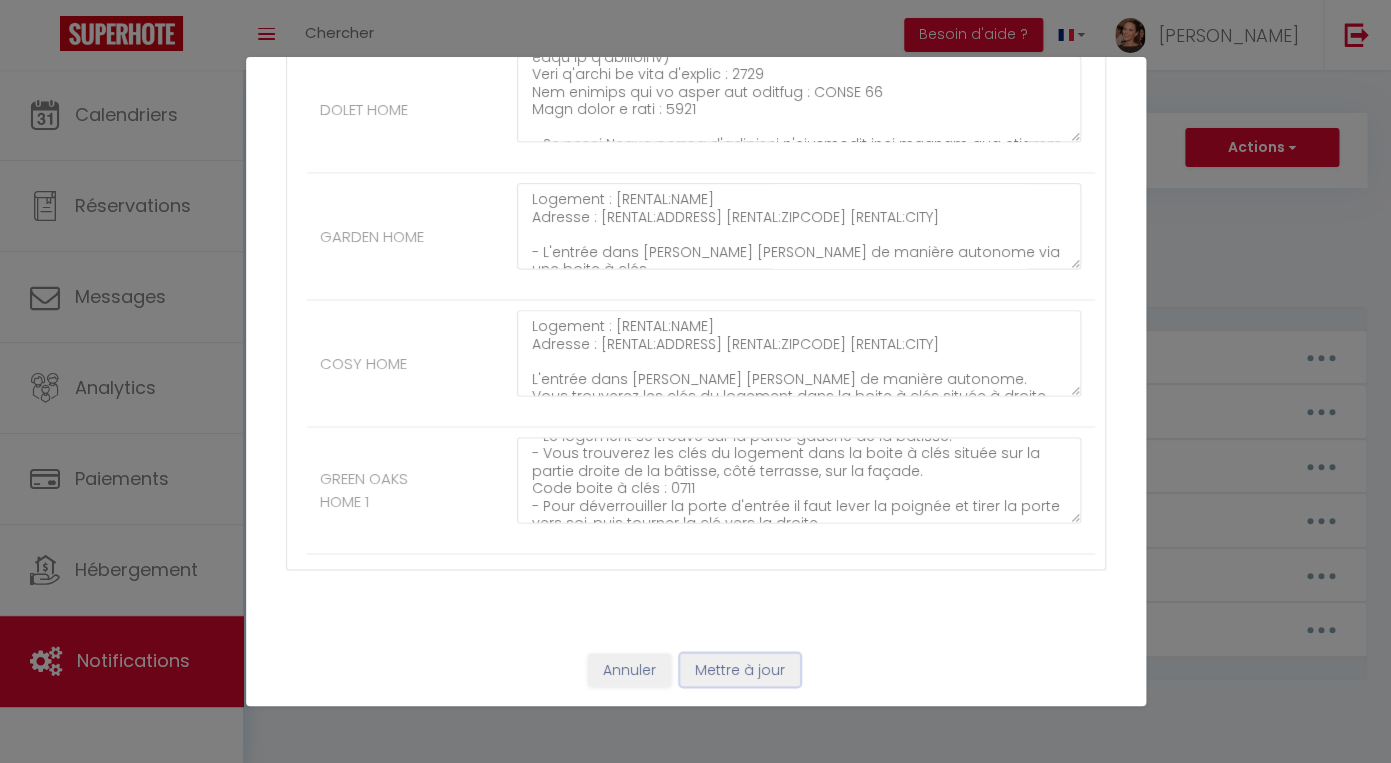 click on "Mettre à jour" at bounding box center [740, 670] 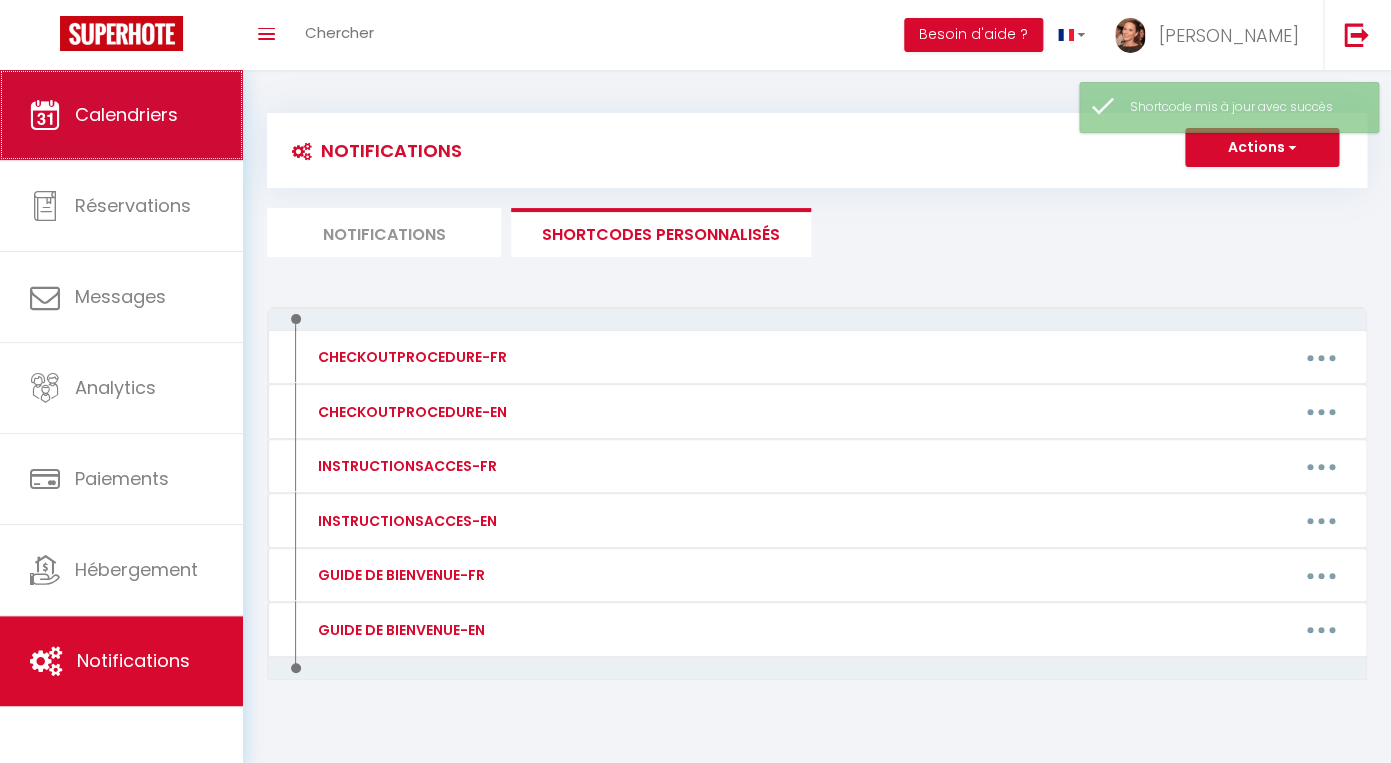click on "Calendriers" at bounding box center (126, 114) 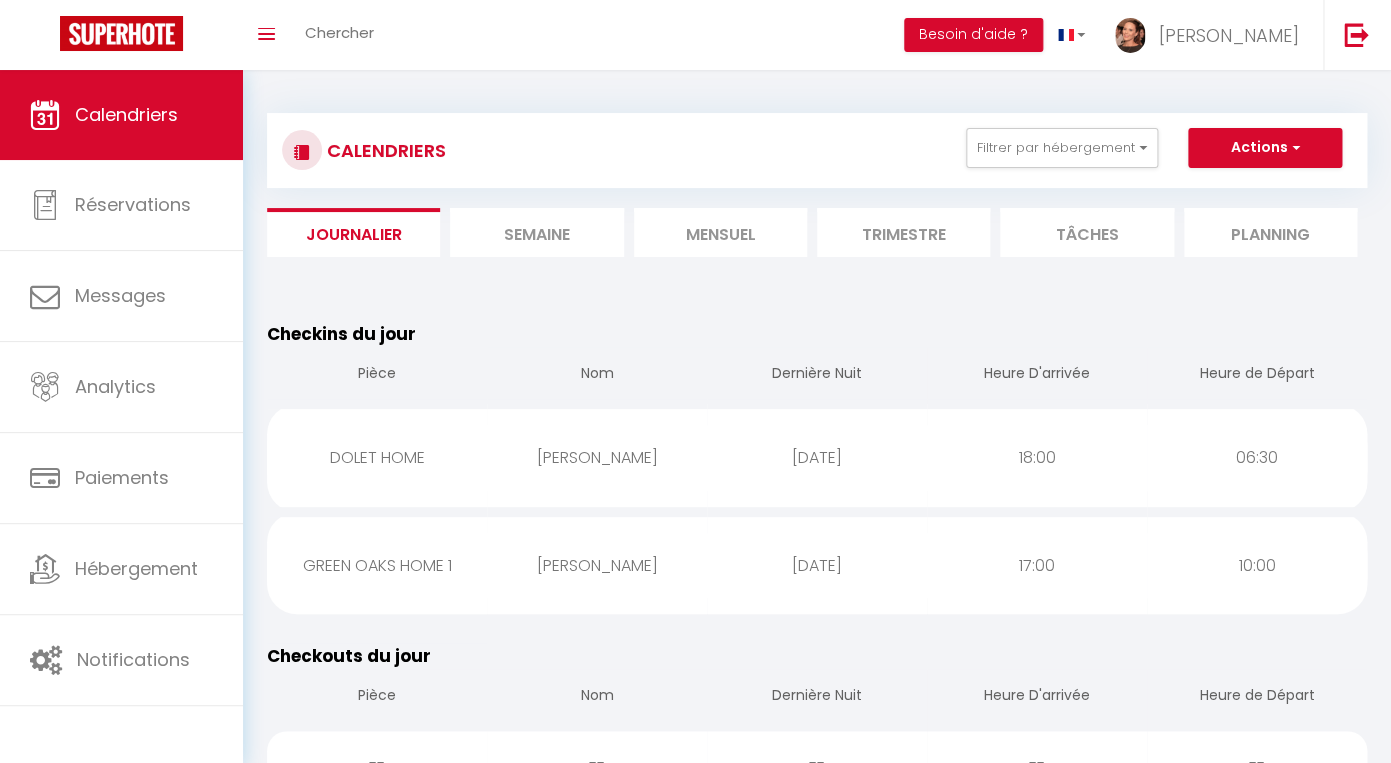 click on "Mensuel" at bounding box center (720, 232) 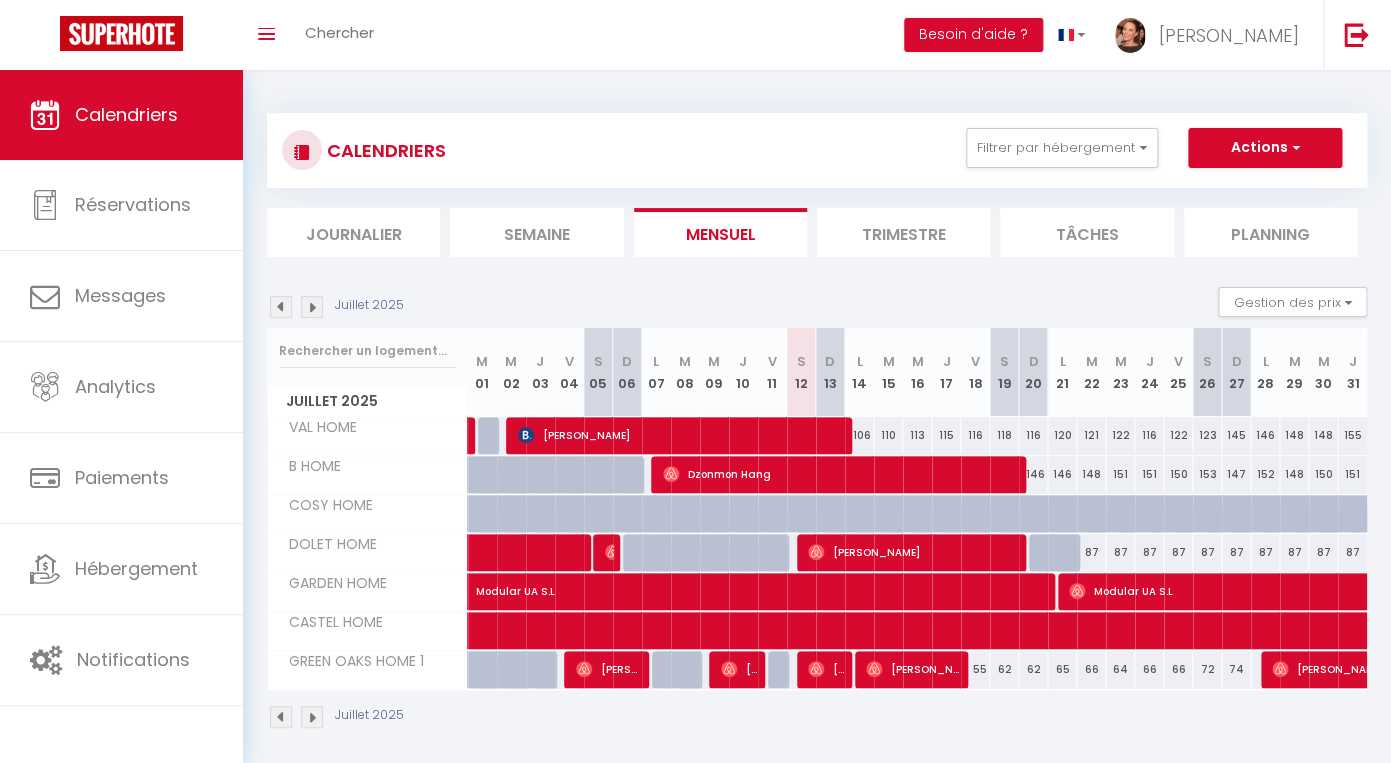 click at bounding box center [312, 307] 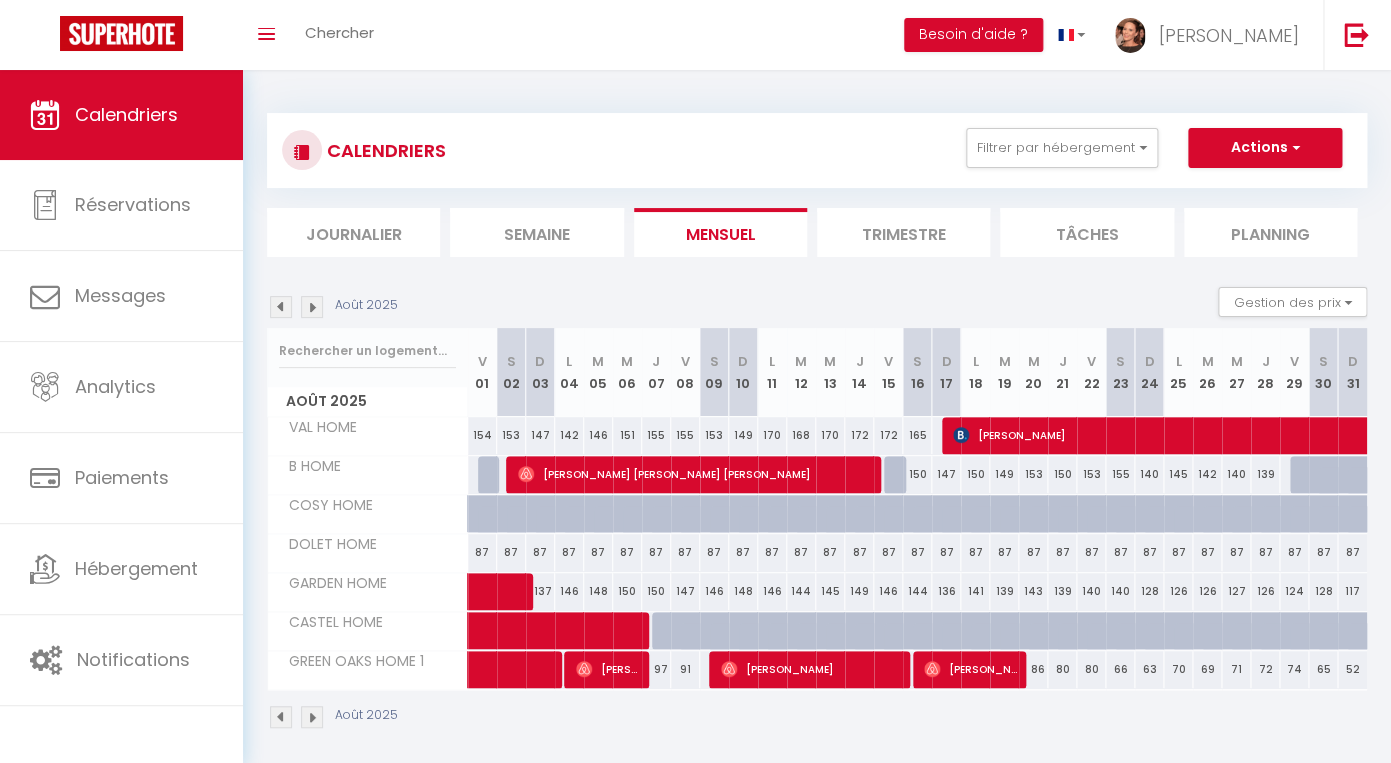 click at bounding box center [281, 307] 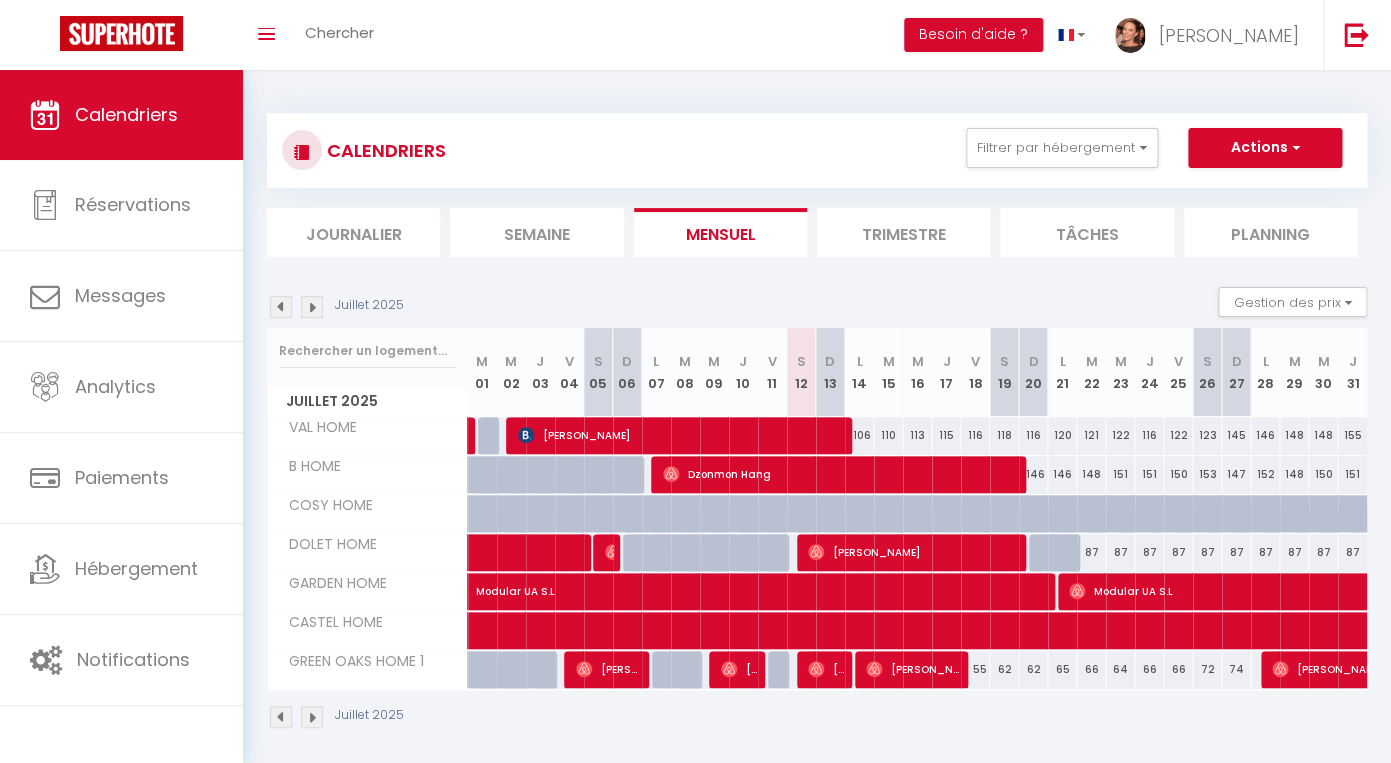click at bounding box center [312, 307] 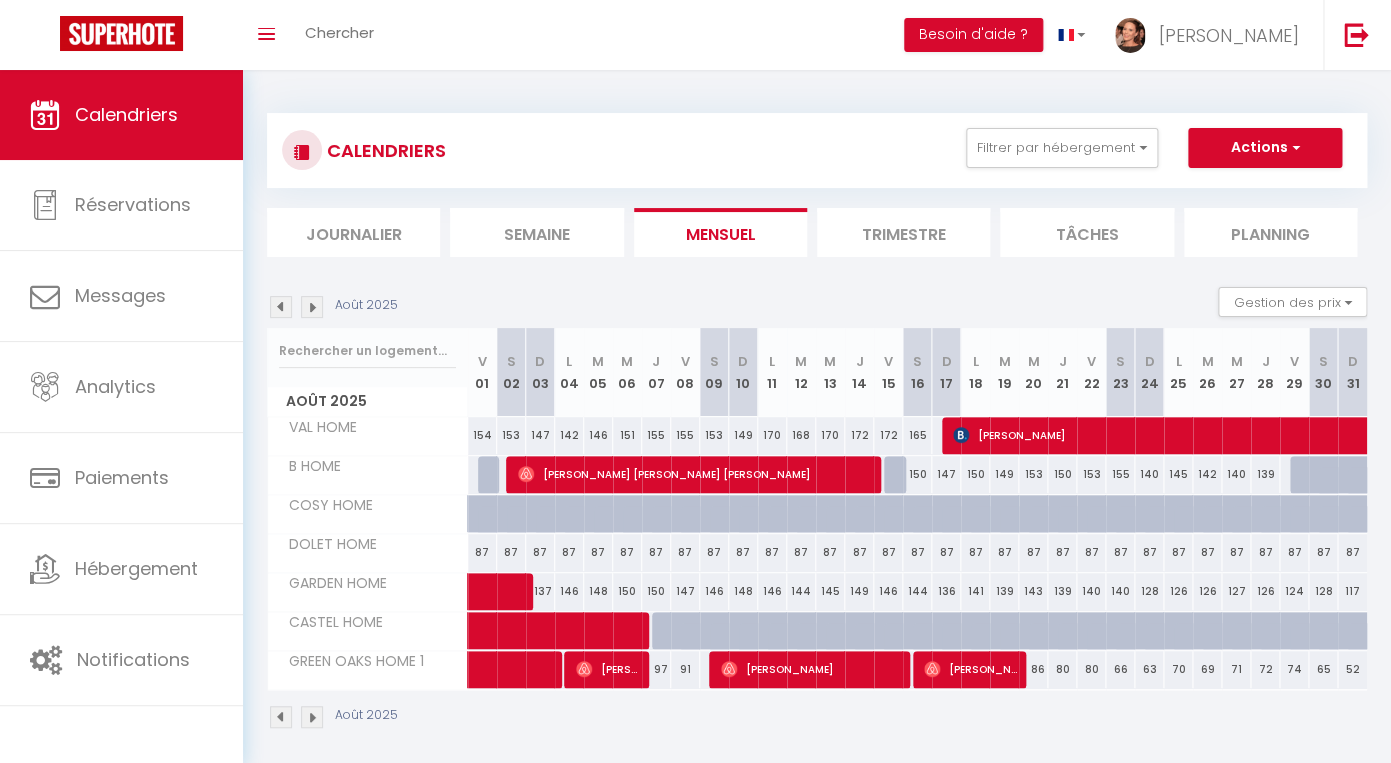 click at bounding box center [281, 307] 